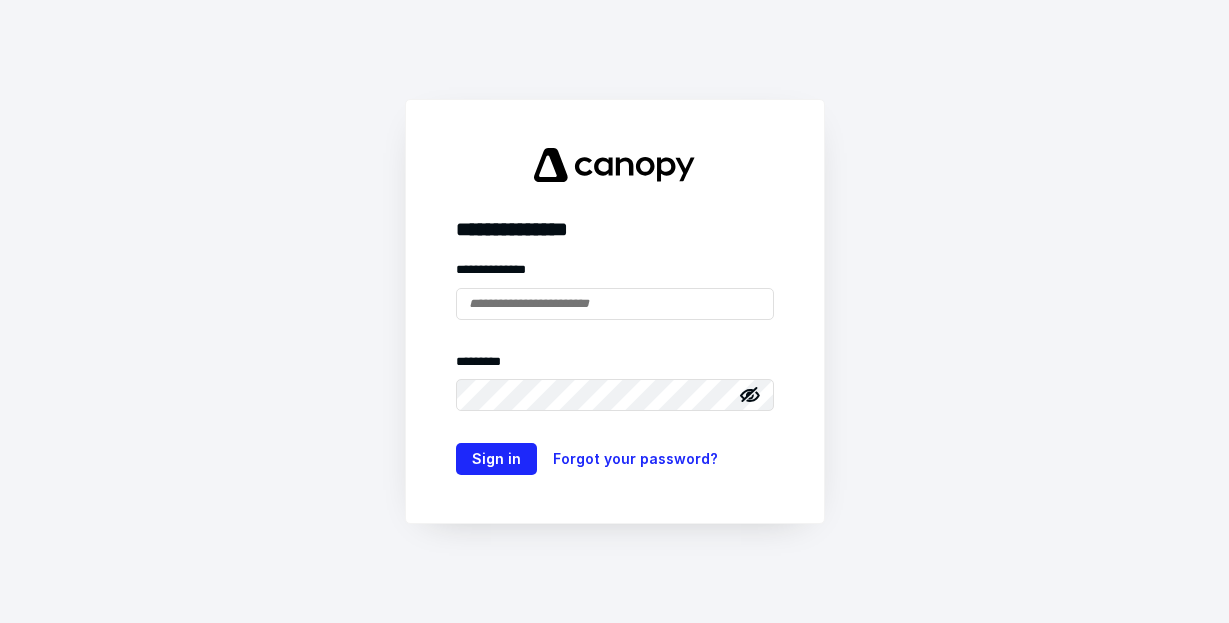 scroll, scrollTop: 0, scrollLeft: 0, axis: both 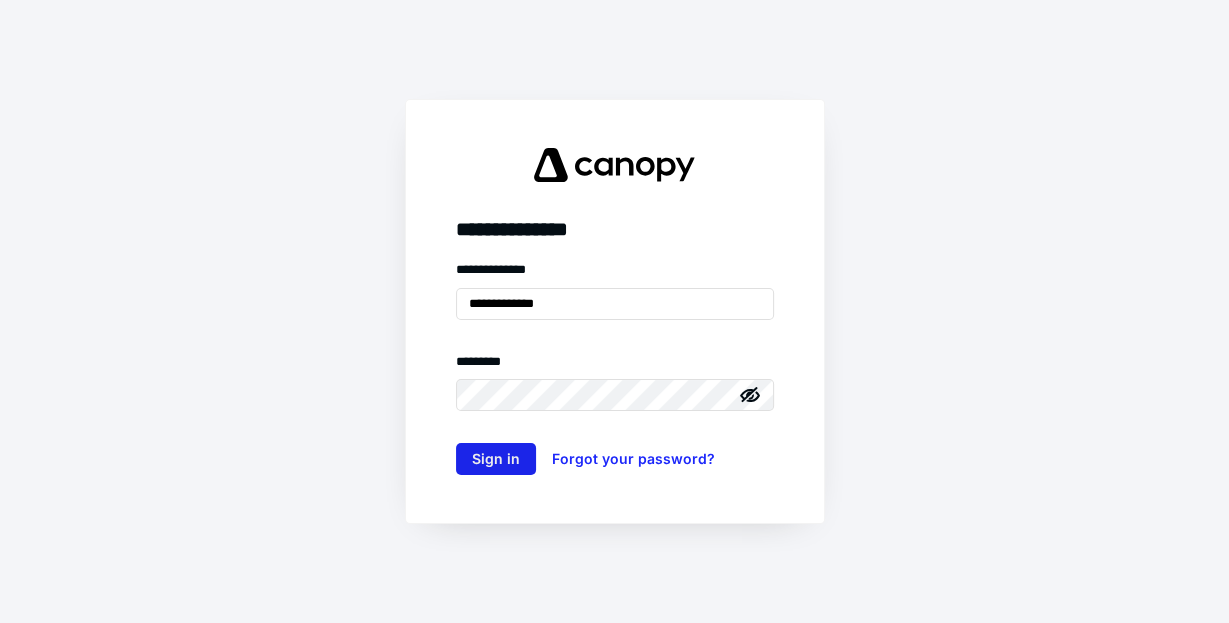 type on "**********" 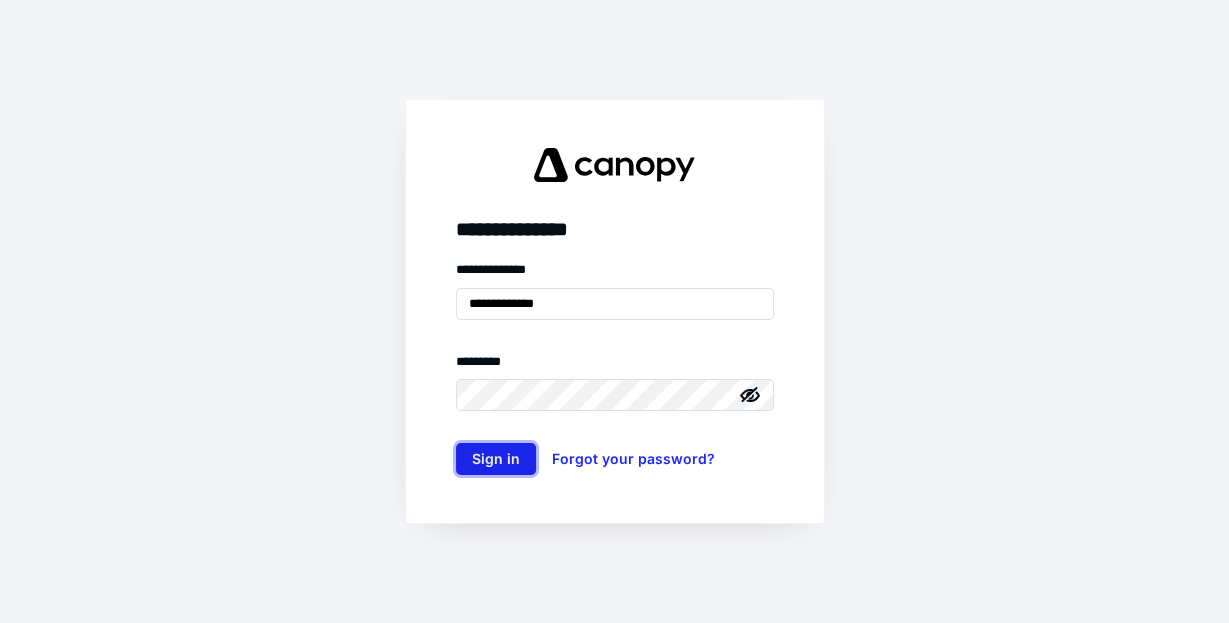 click on "Sign in" at bounding box center (496, 459) 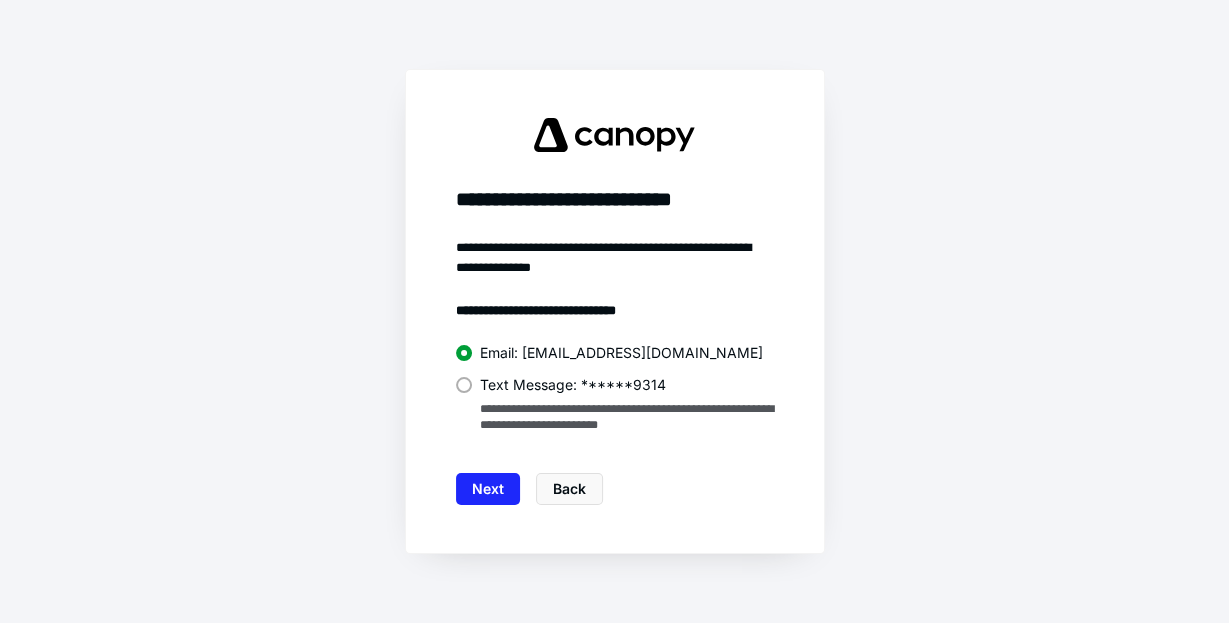 click at bounding box center (464, 385) 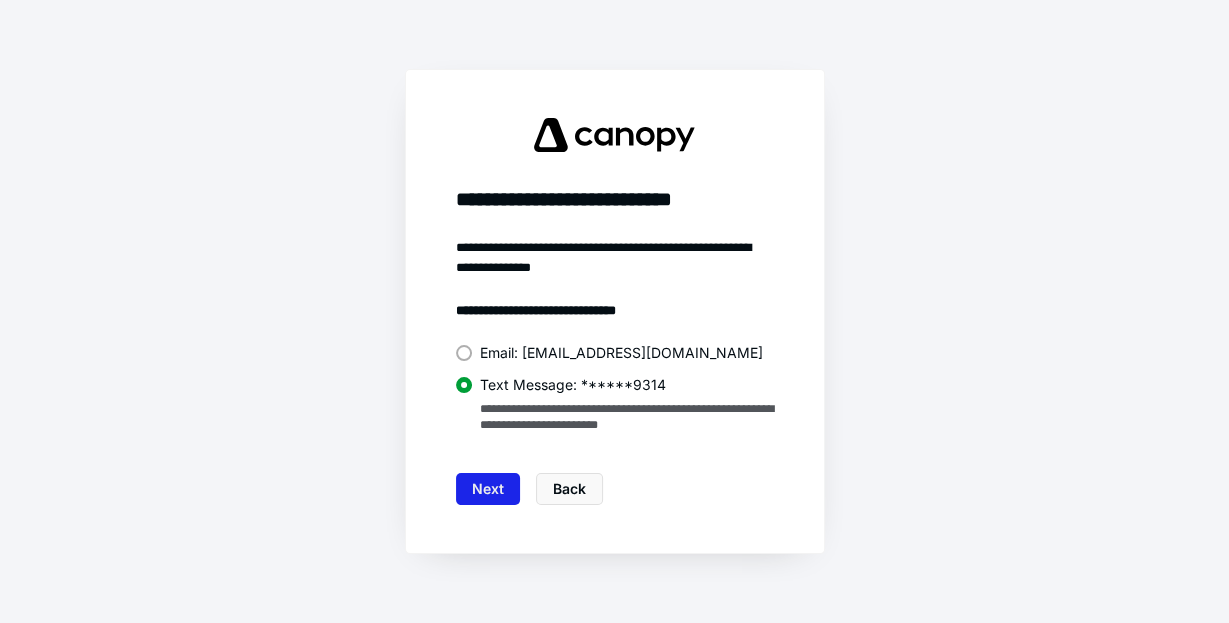 click on "Next" at bounding box center (488, 489) 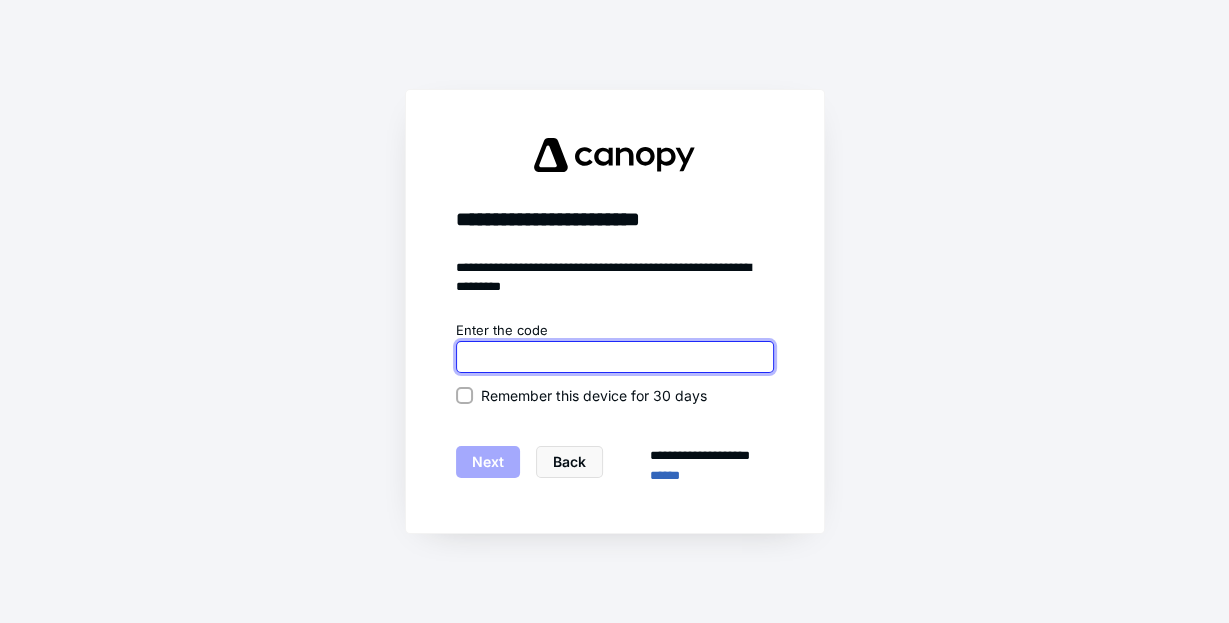 click at bounding box center [615, 357] 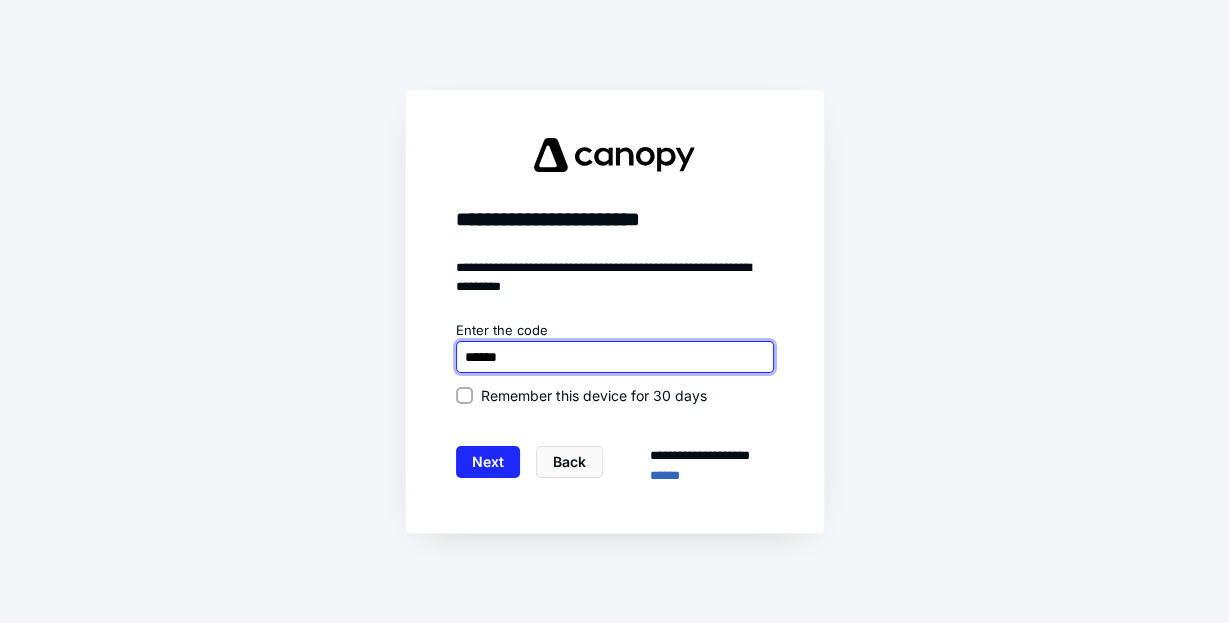type on "******" 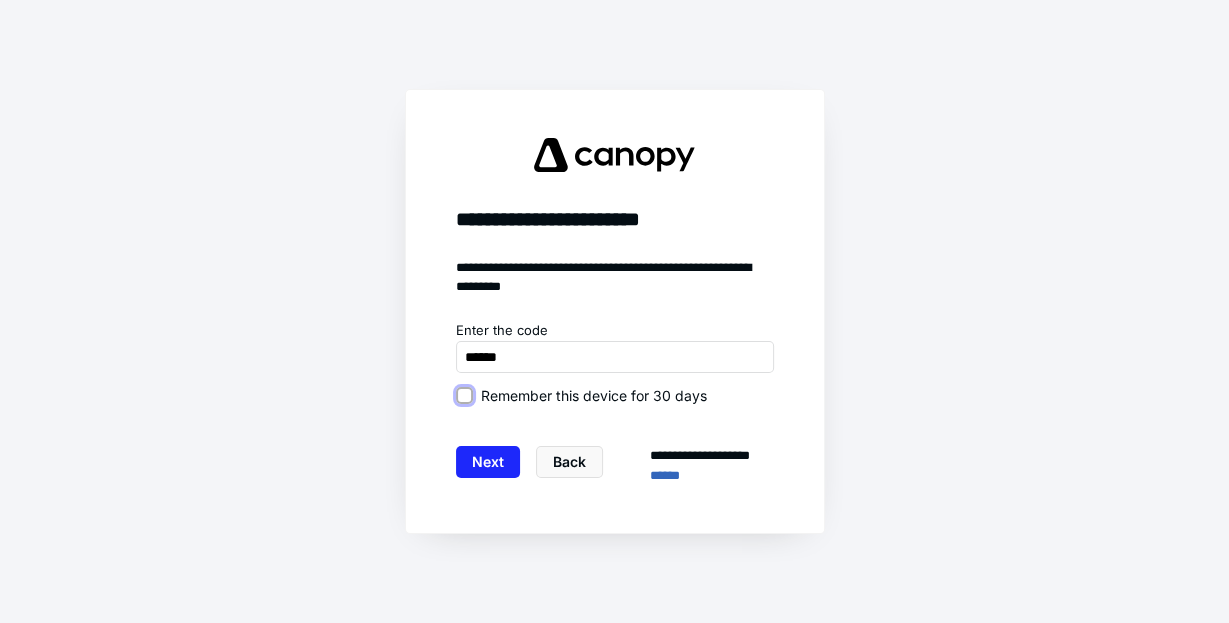 click on "Remember this device for 30 days" at bounding box center (464, 395) 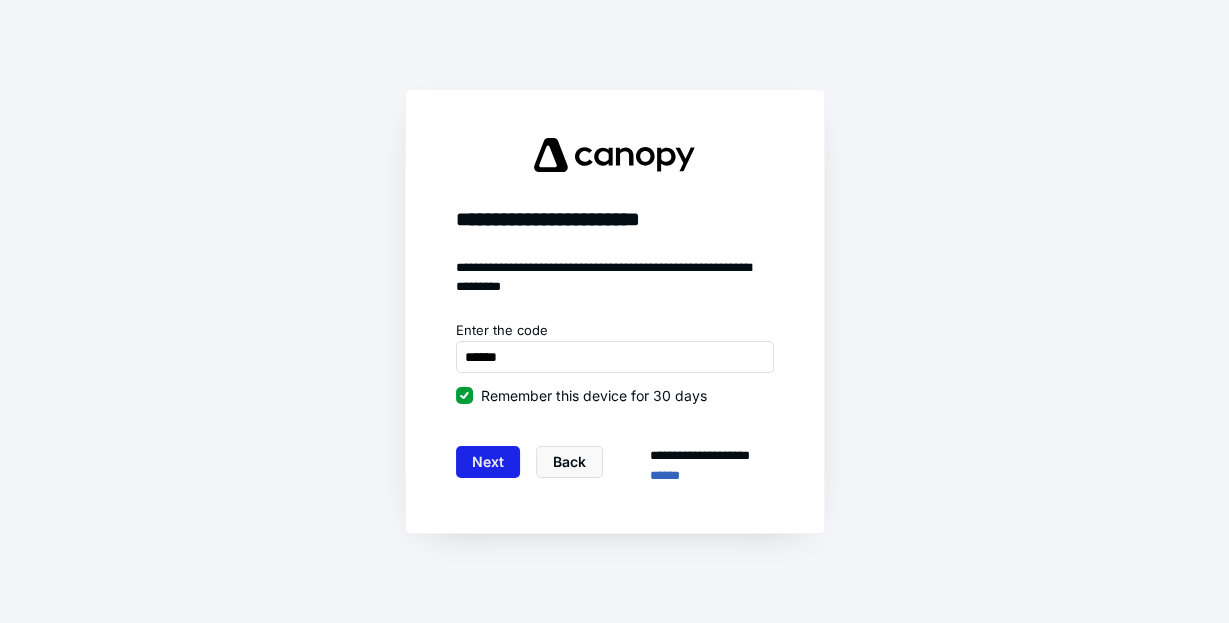 click on "Next" at bounding box center (488, 462) 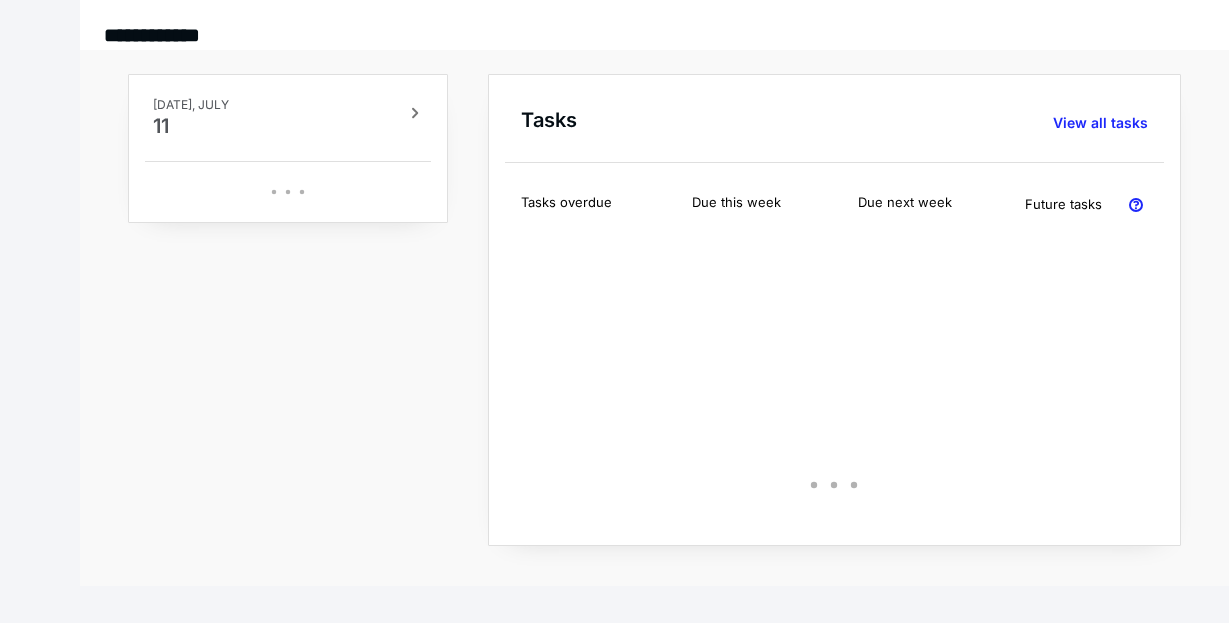 scroll, scrollTop: 0, scrollLeft: 0, axis: both 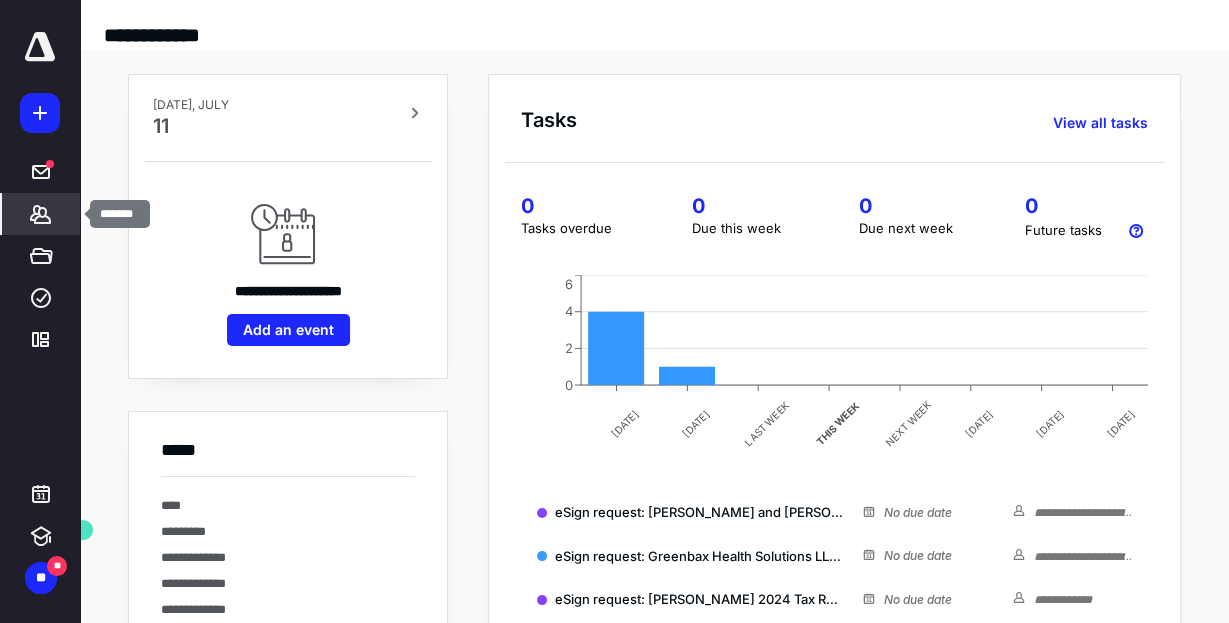 click 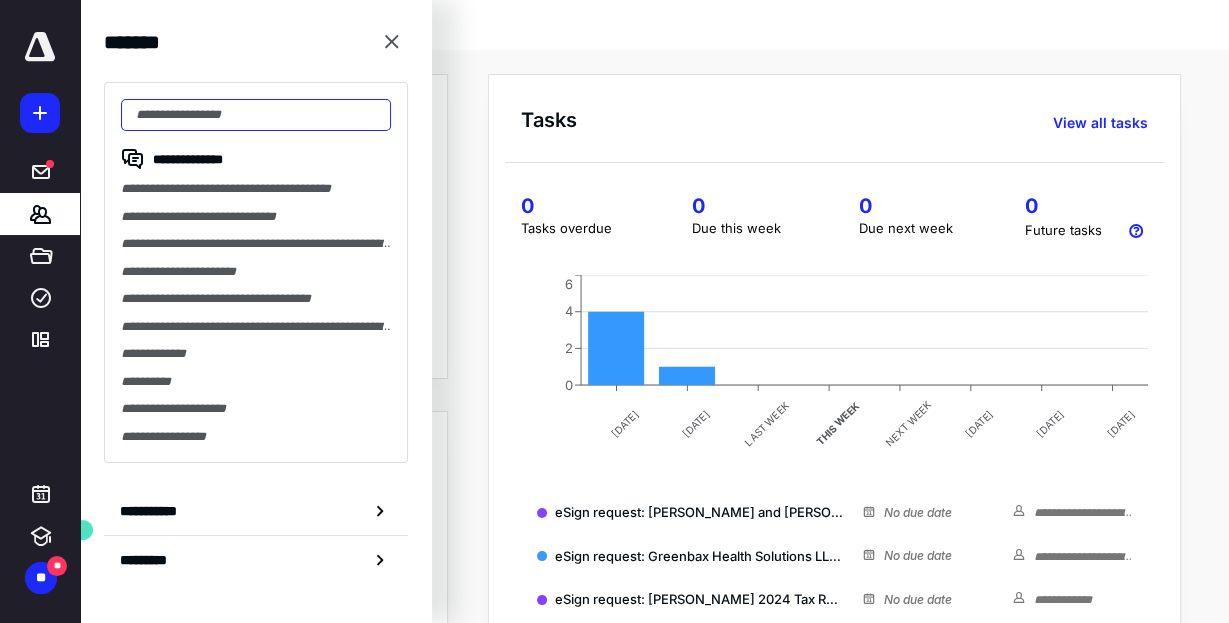 click at bounding box center (256, 115) 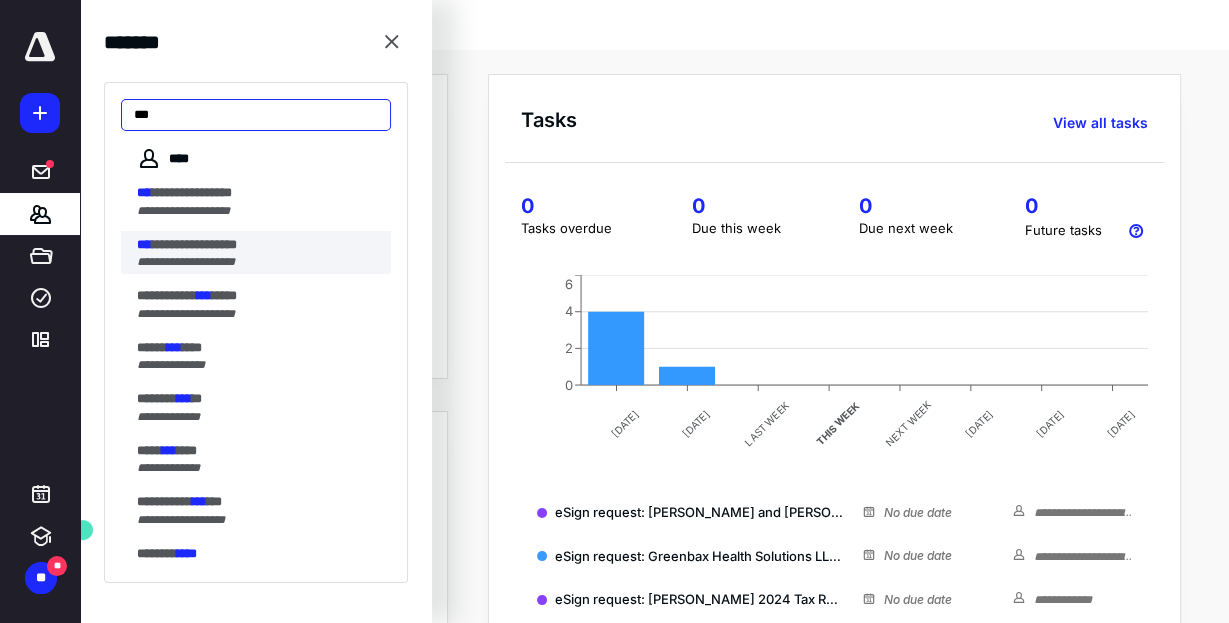 type on "***" 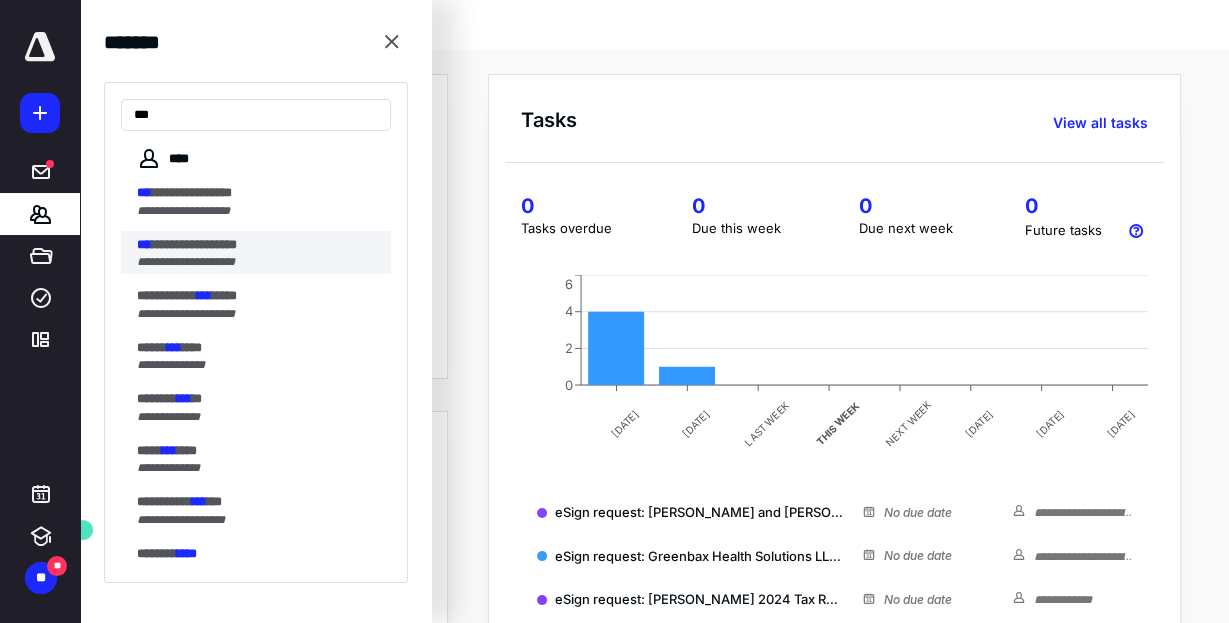 click on "**********" at bounding box center (194, 244) 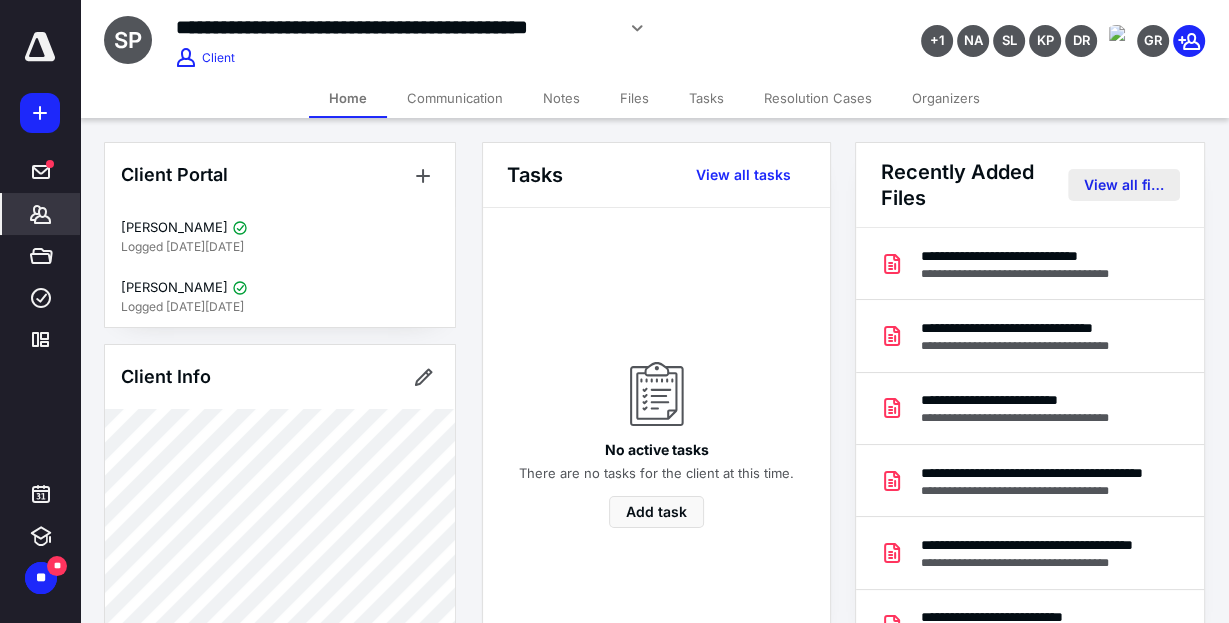 click on "View all files" at bounding box center [1124, 185] 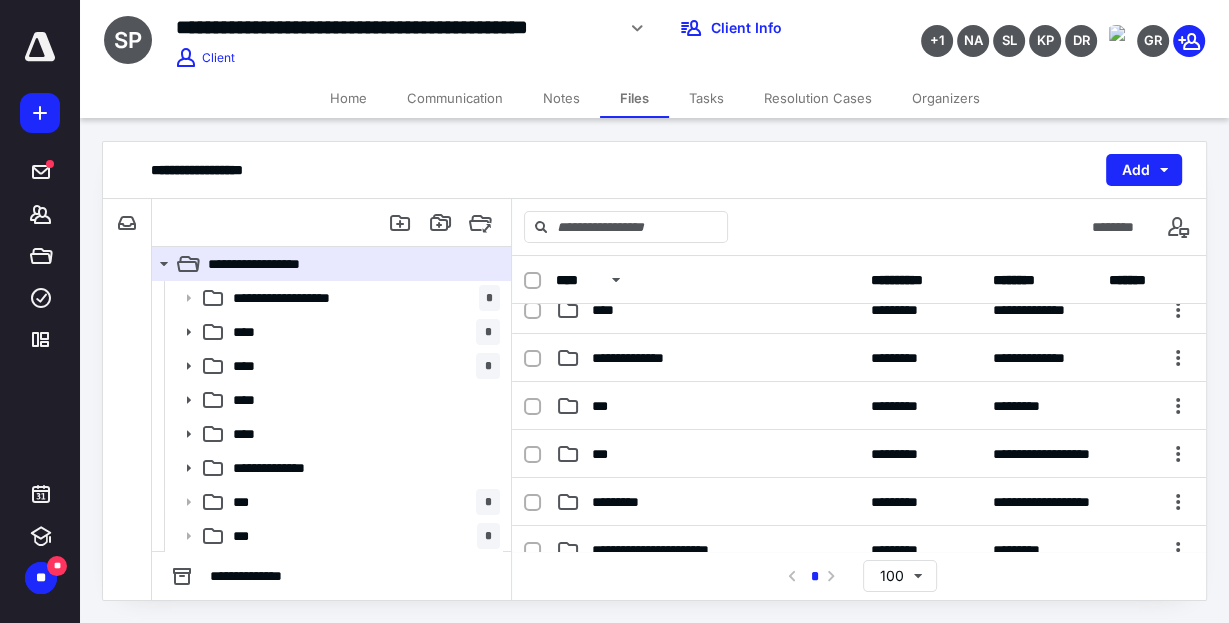scroll, scrollTop: 209, scrollLeft: 0, axis: vertical 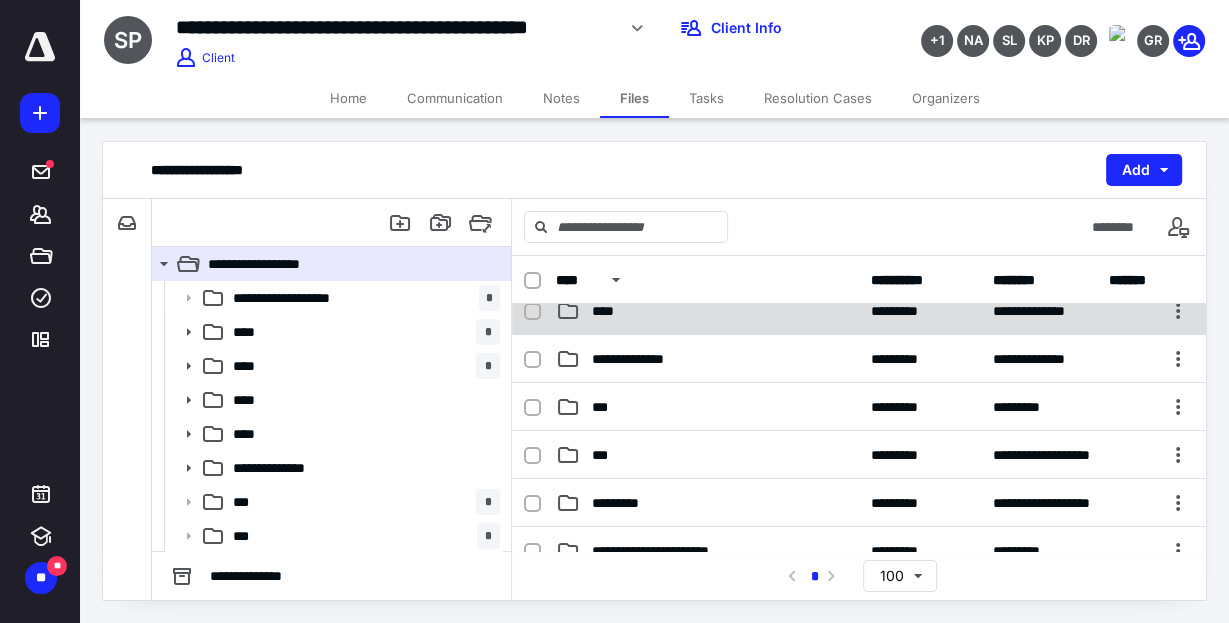 click 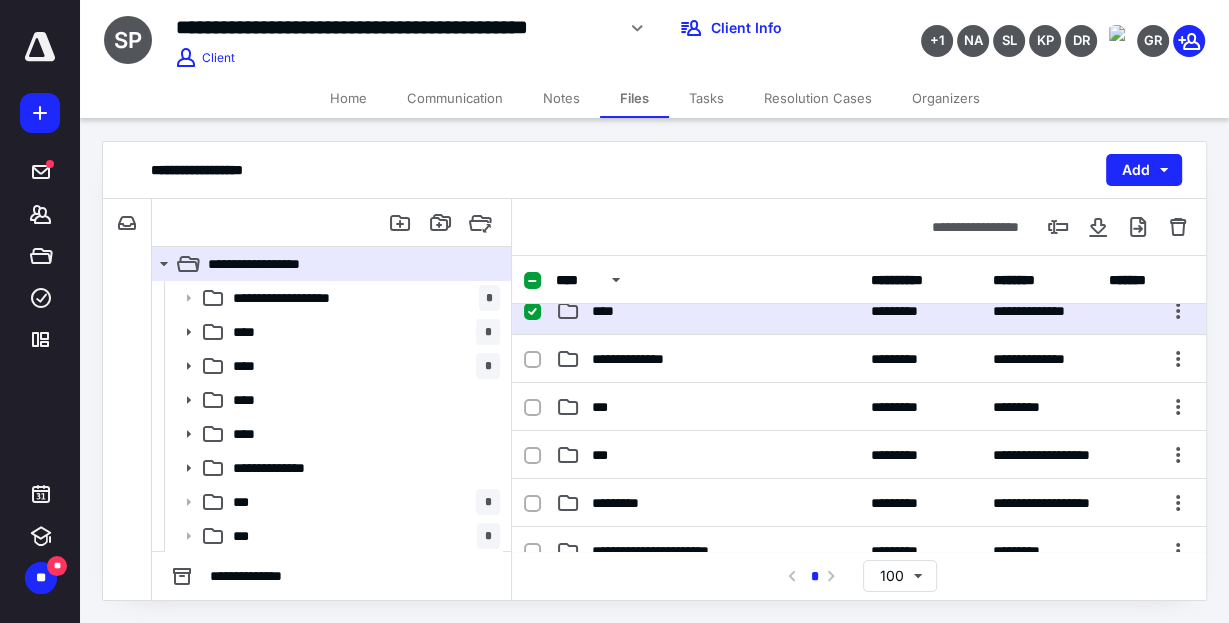 checkbox on "true" 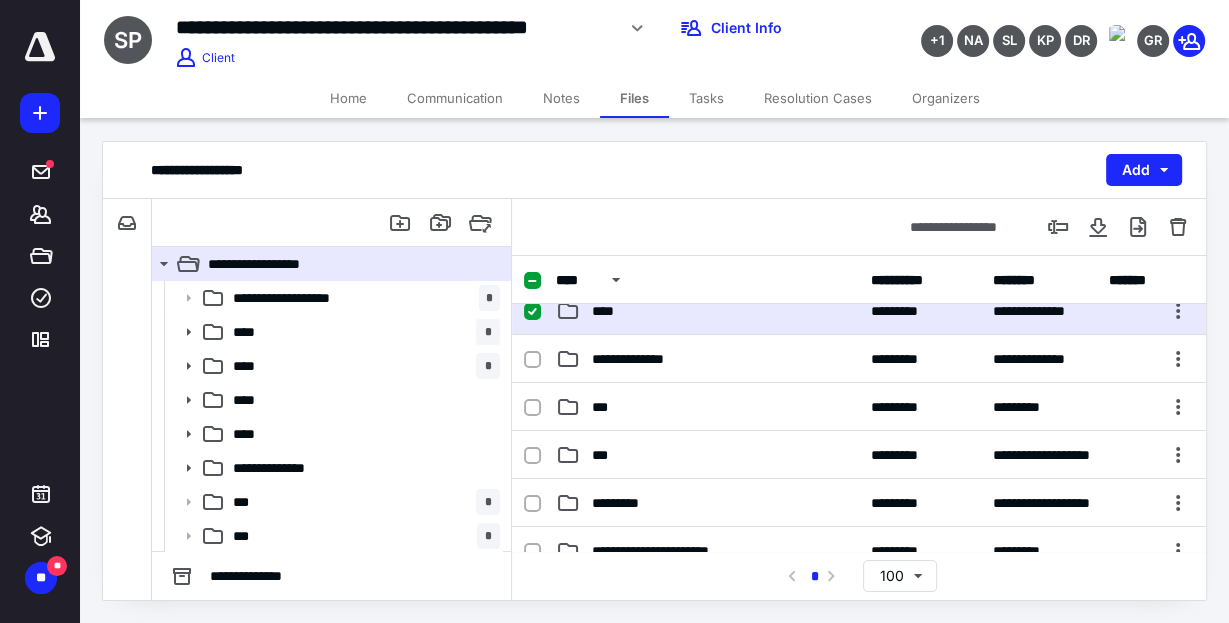 click 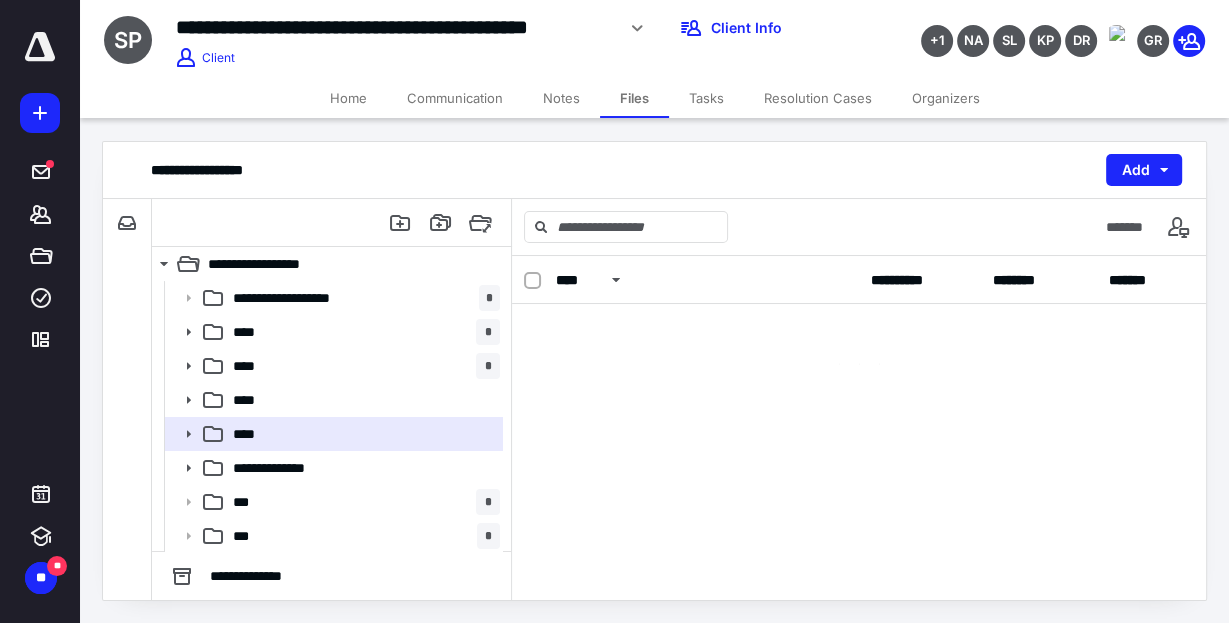 scroll, scrollTop: 0, scrollLeft: 0, axis: both 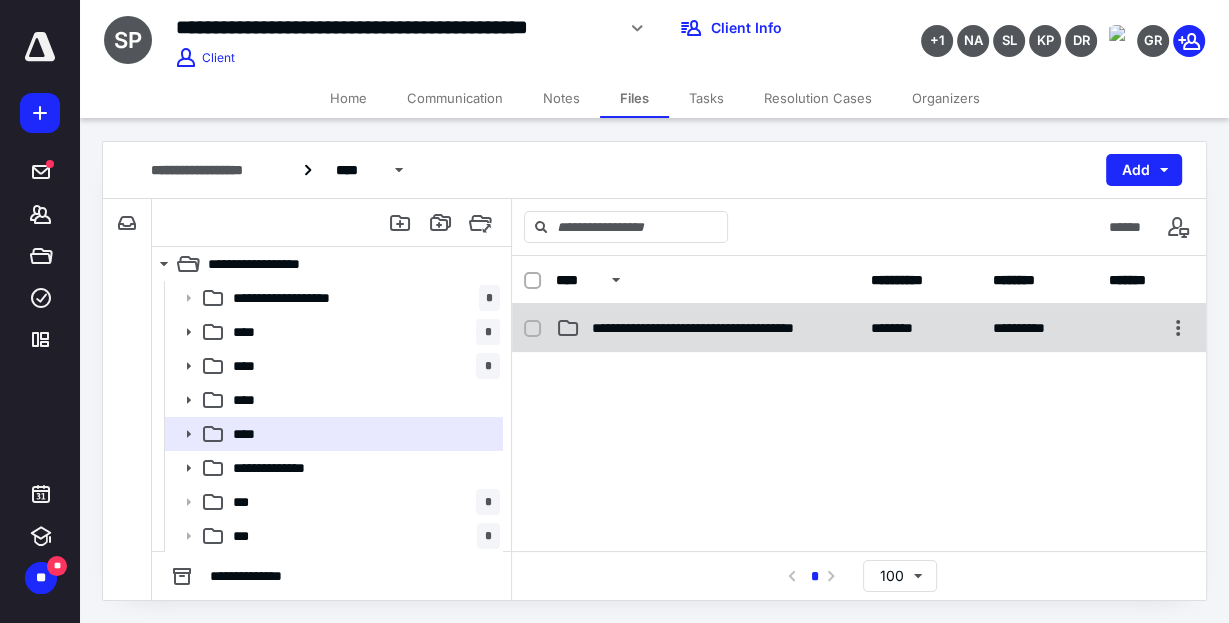 click 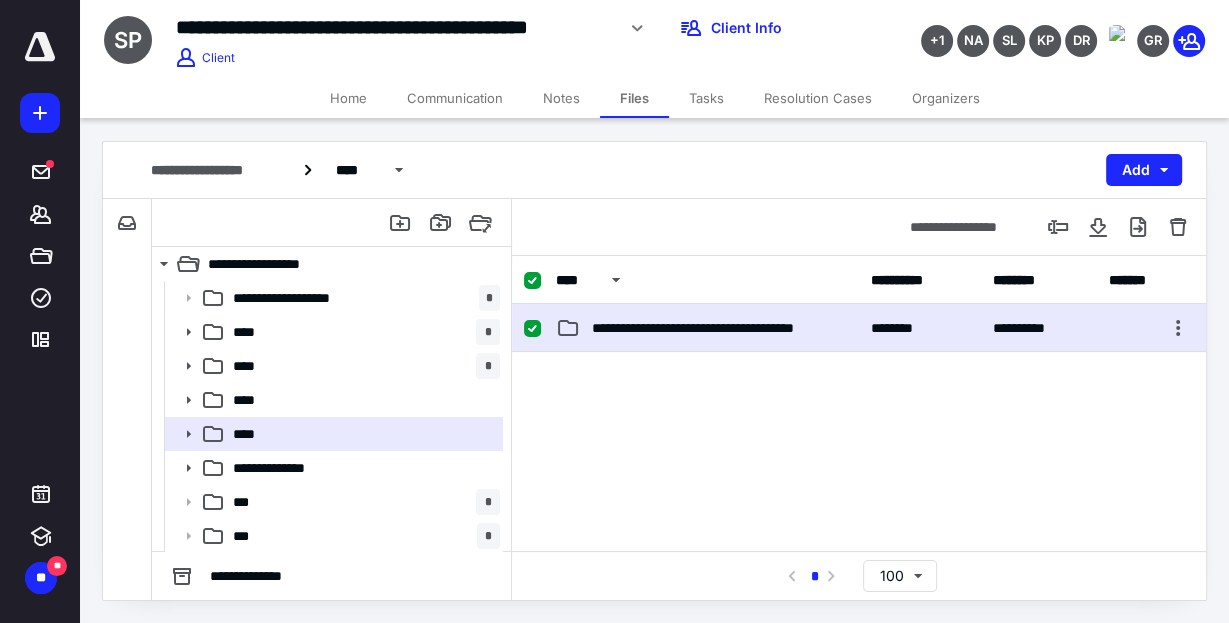 click 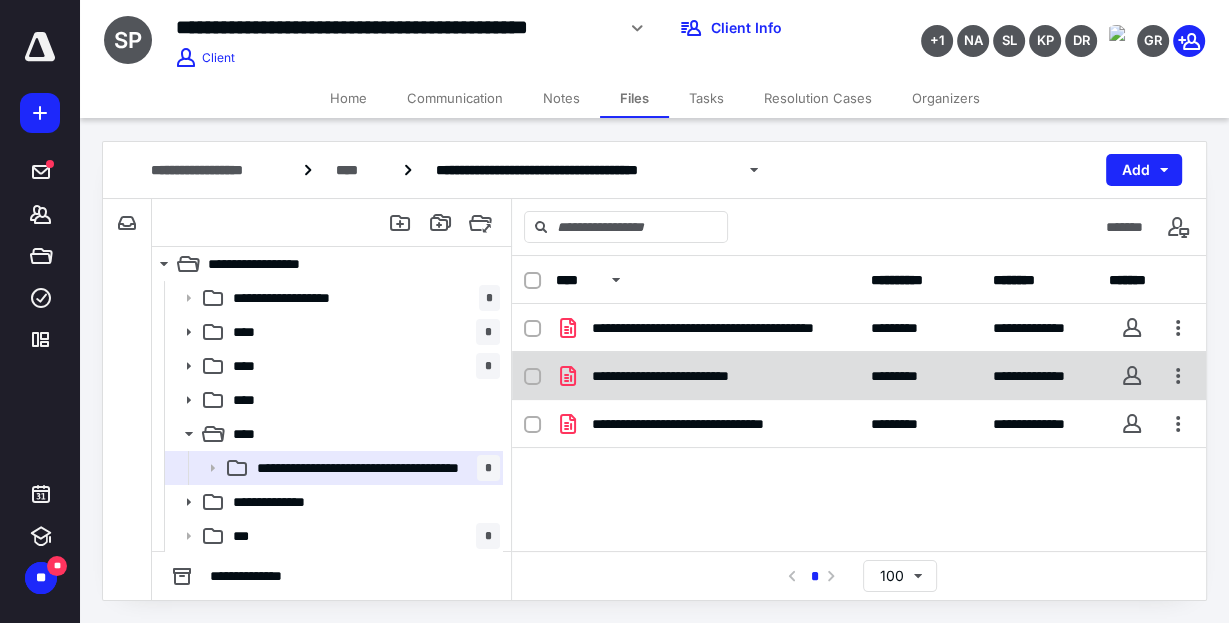 click 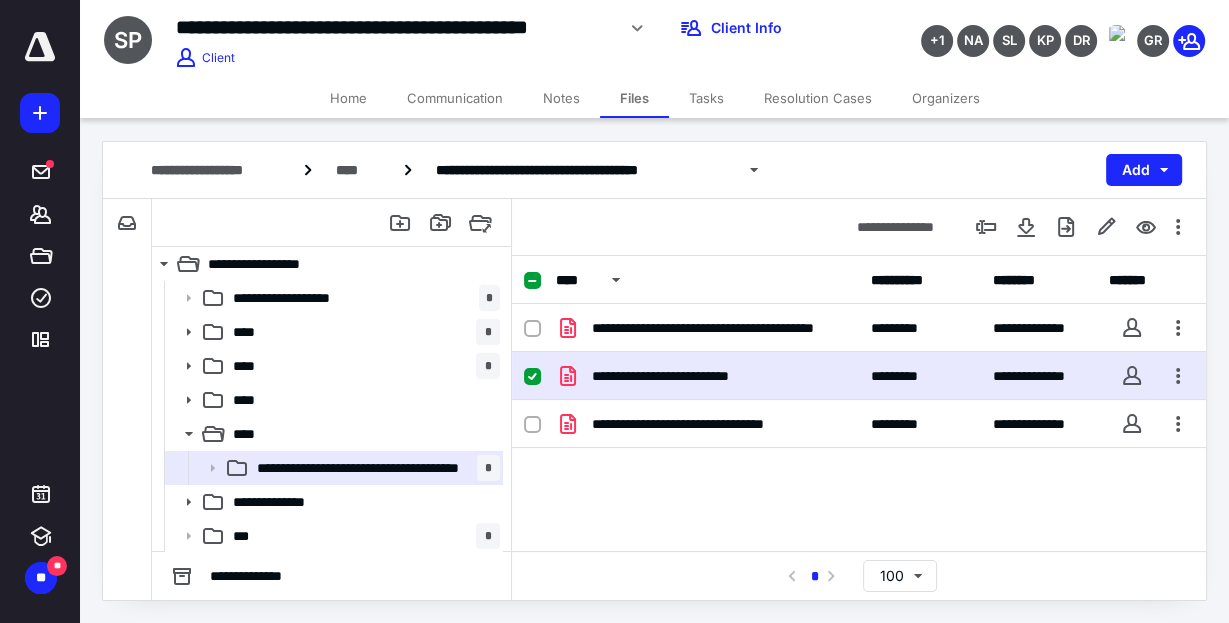 click 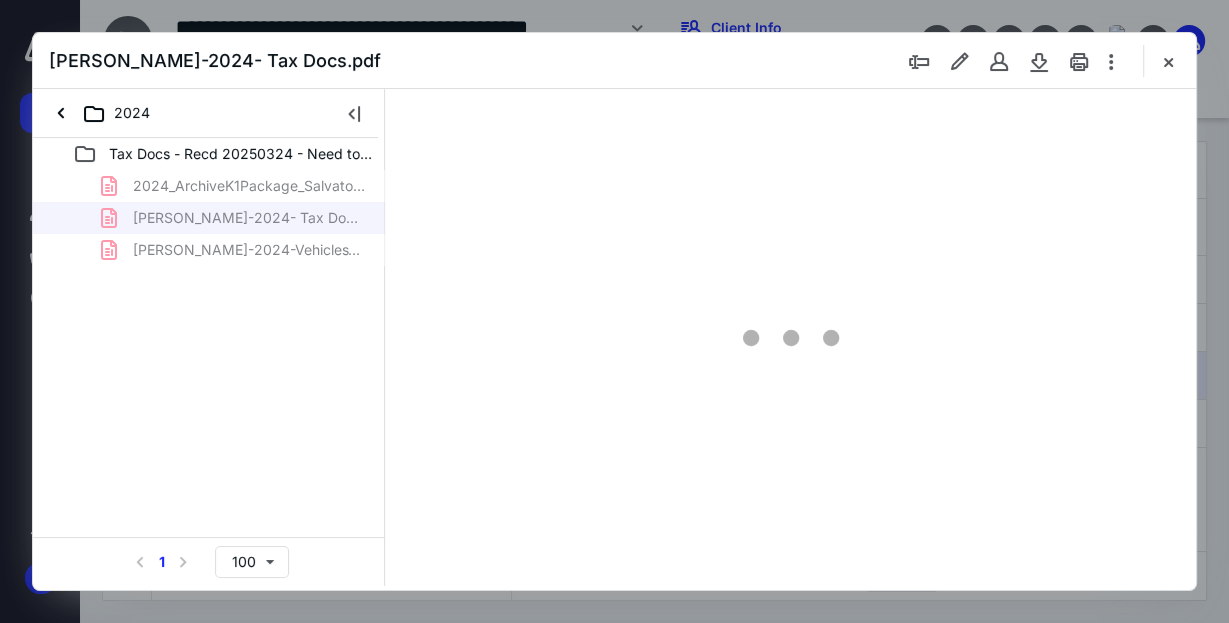 scroll, scrollTop: 0, scrollLeft: 0, axis: both 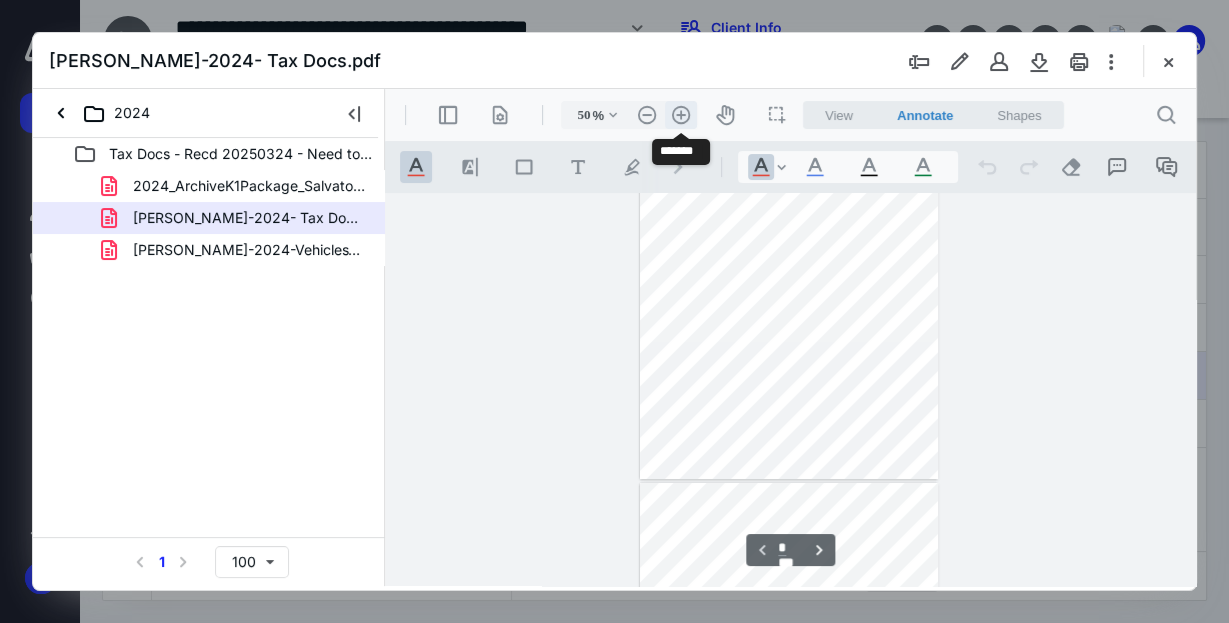 click on ".cls-1{fill:#abb0c4;} icon - header - zoom - in - line" at bounding box center [681, 115] 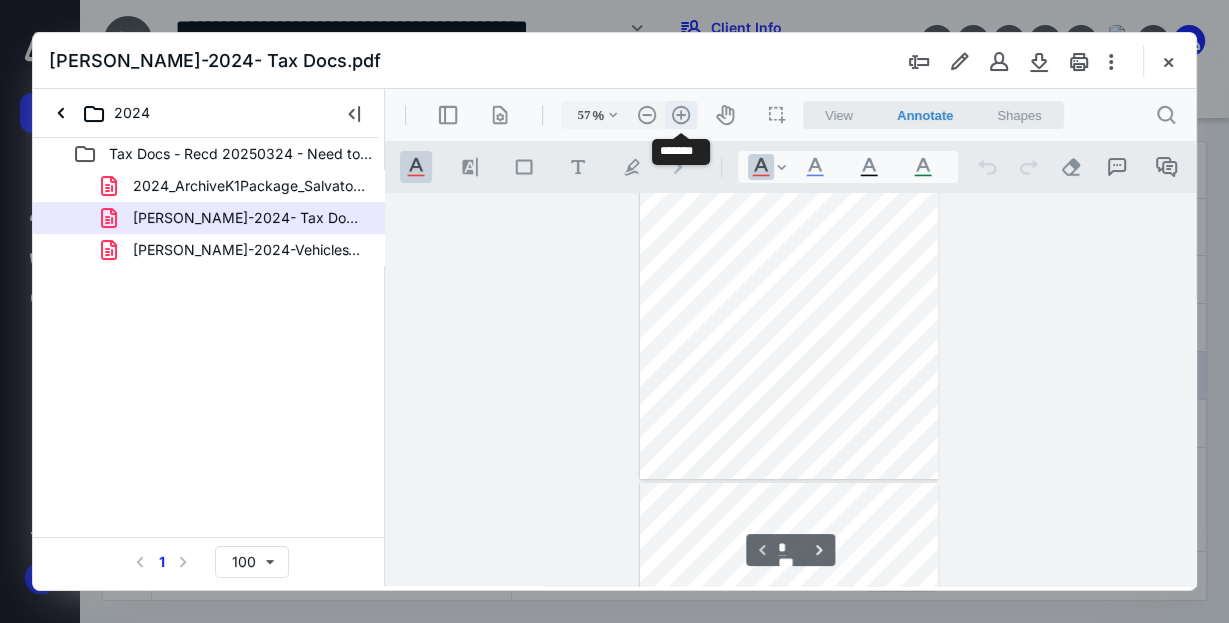 scroll, scrollTop: 144, scrollLeft: 0, axis: vertical 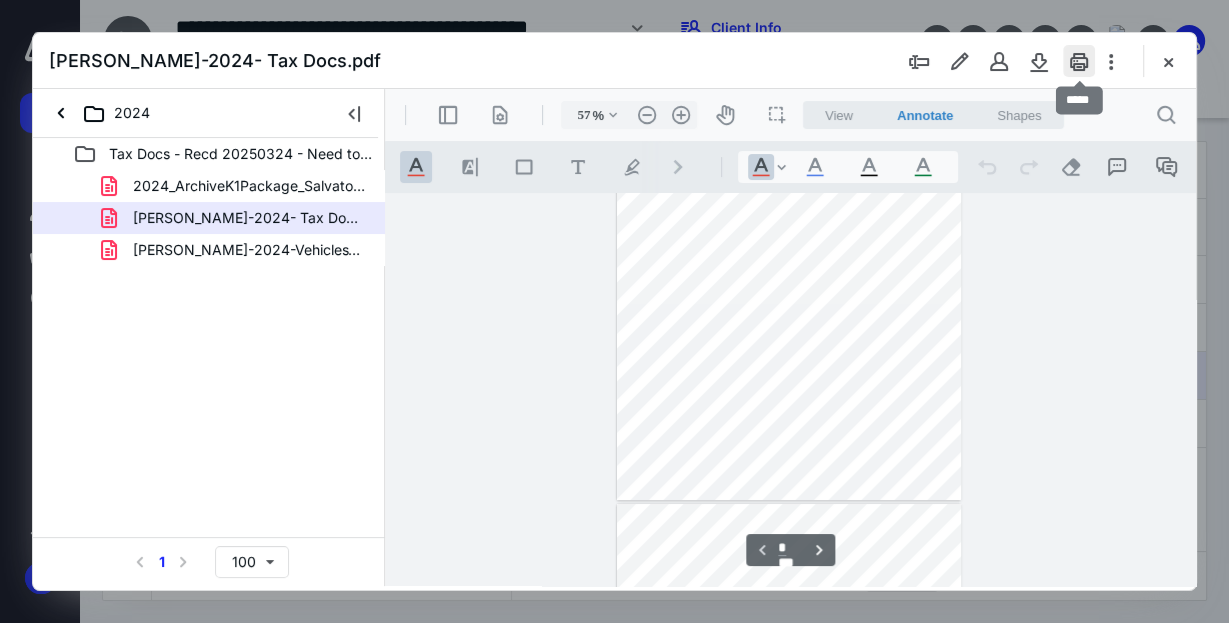 click at bounding box center (1079, 61) 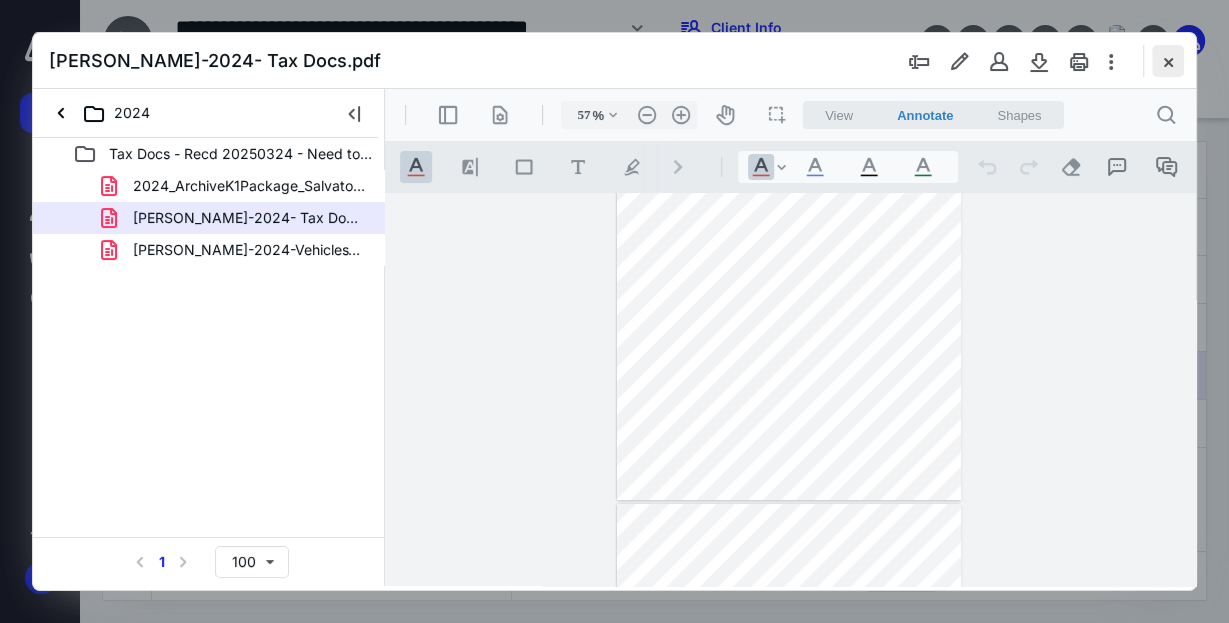 click at bounding box center (1168, 61) 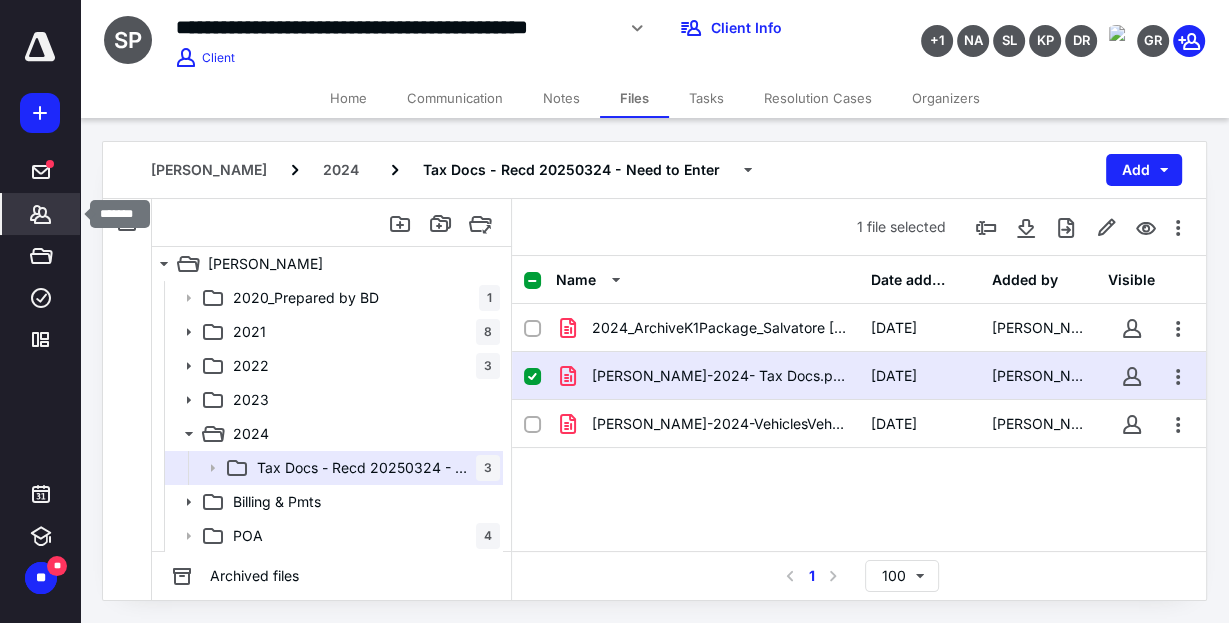 click 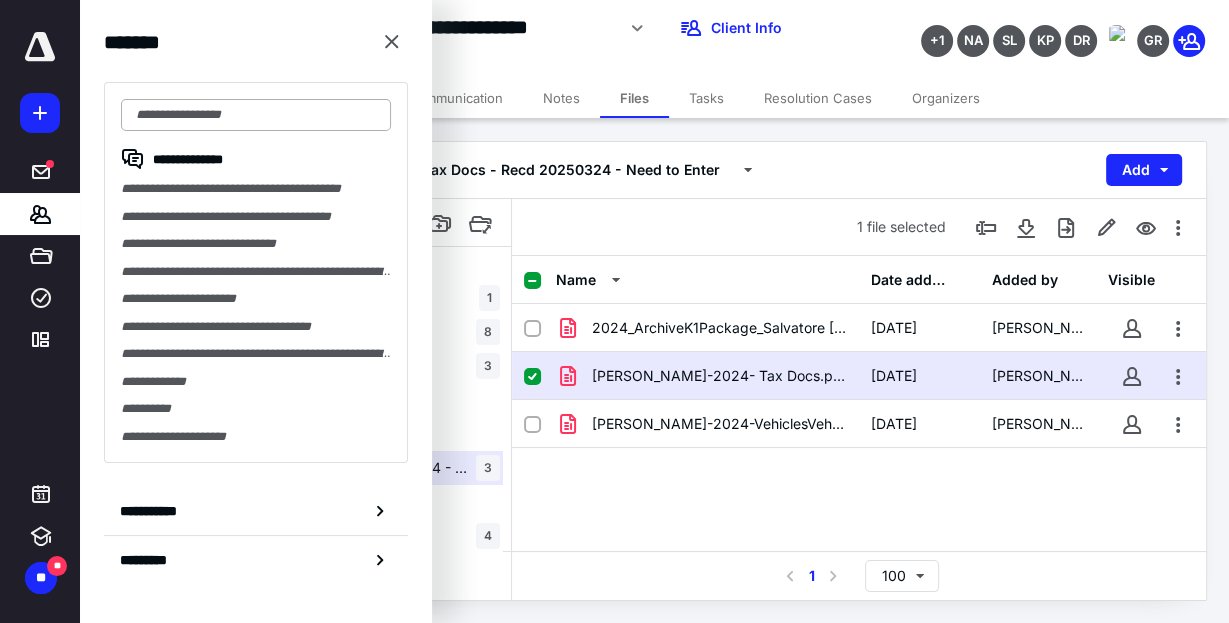 click at bounding box center [256, 115] 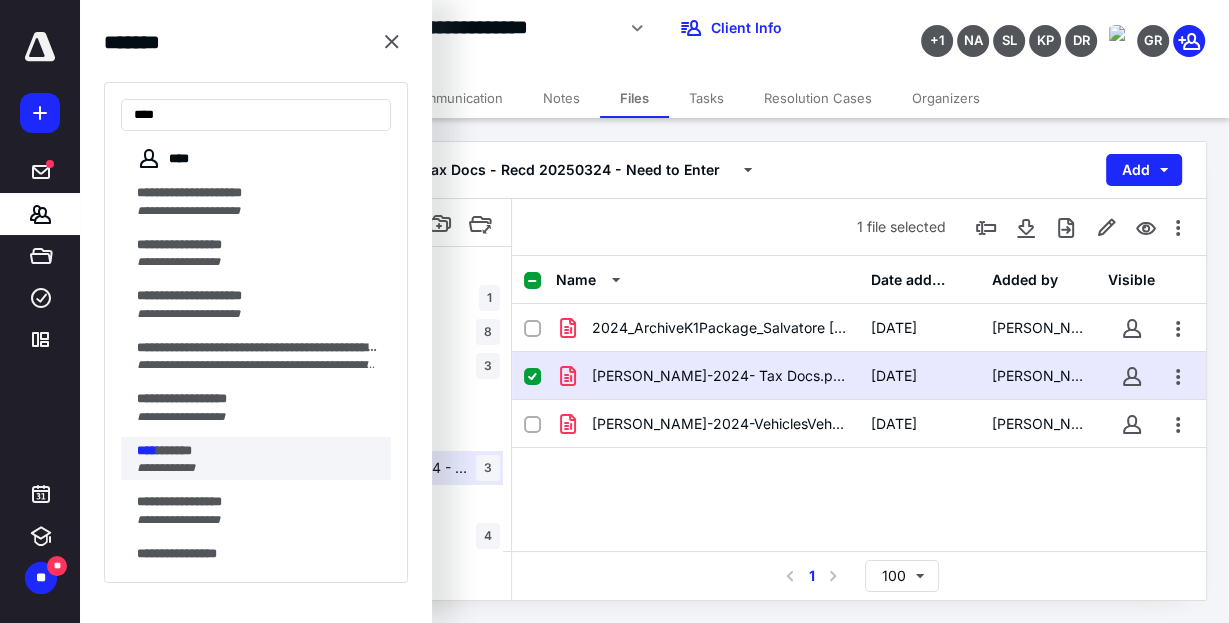 type on "****" 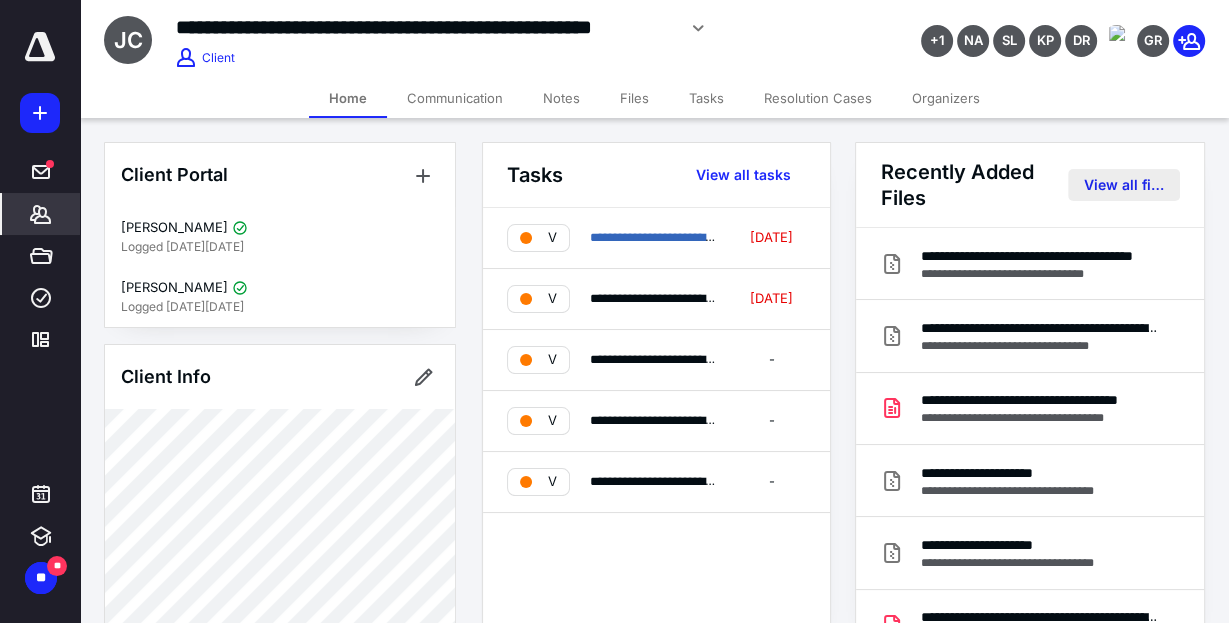 click on "View all files" at bounding box center [1124, 185] 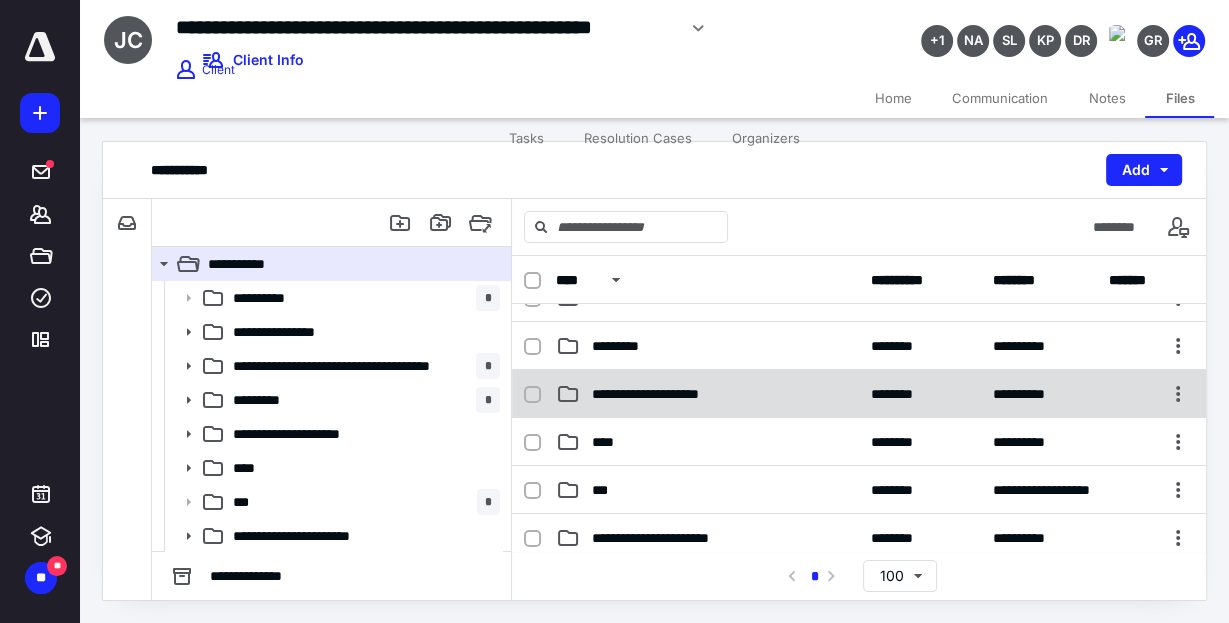scroll, scrollTop: 129, scrollLeft: 0, axis: vertical 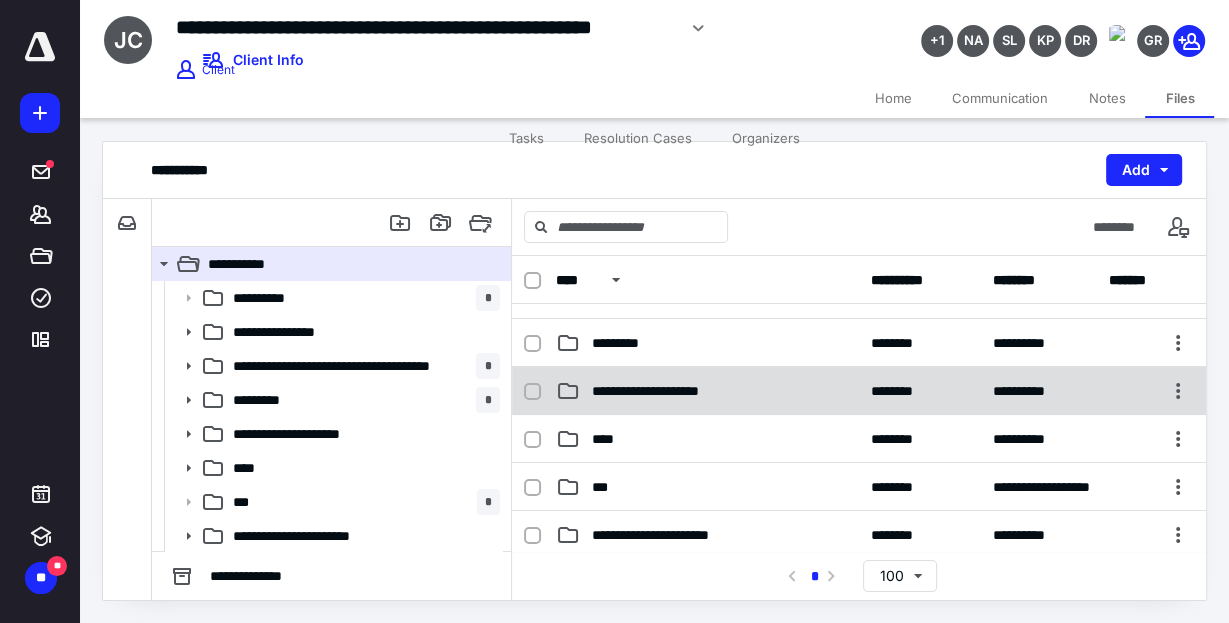 click 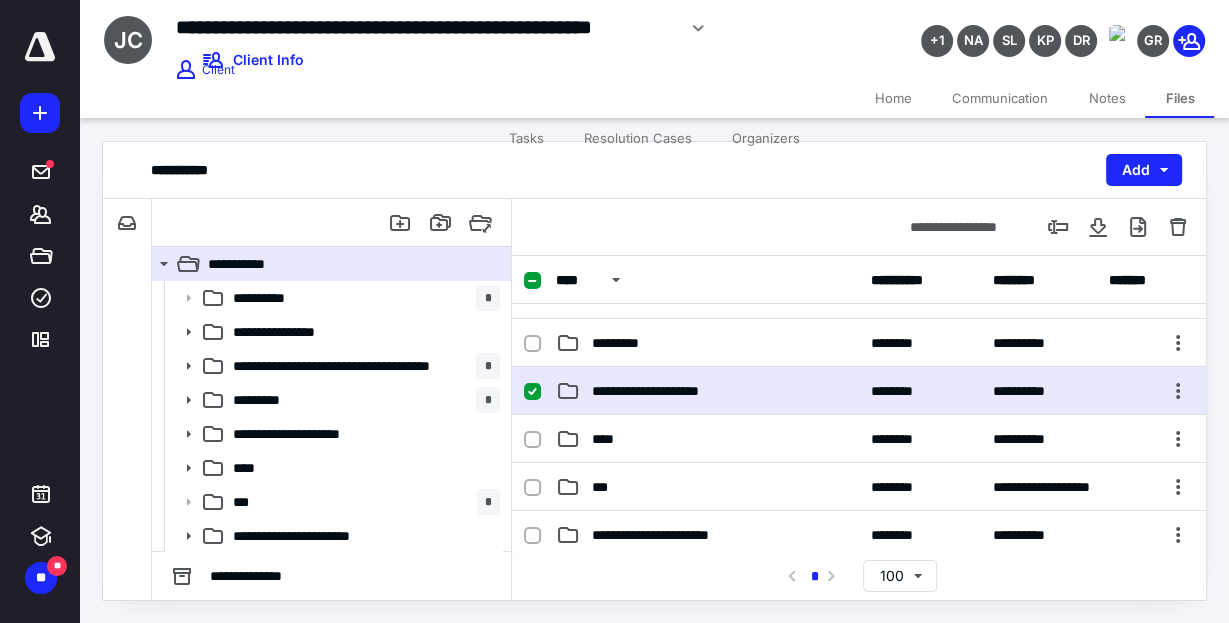 click 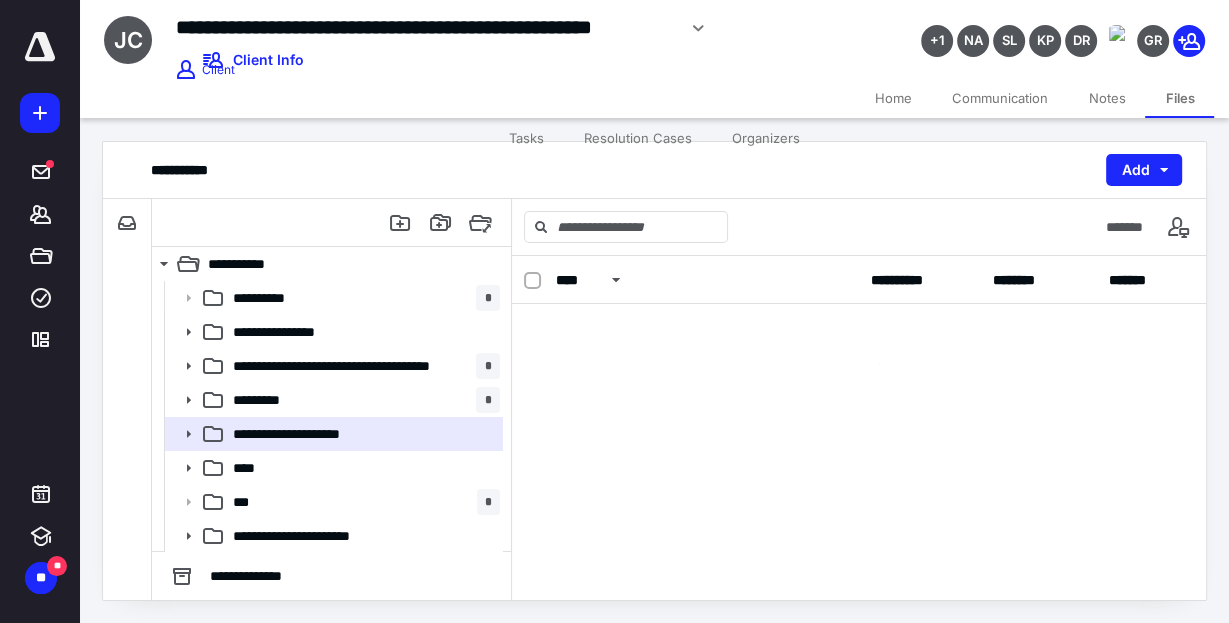 scroll, scrollTop: 0, scrollLeft: 0, axis: both 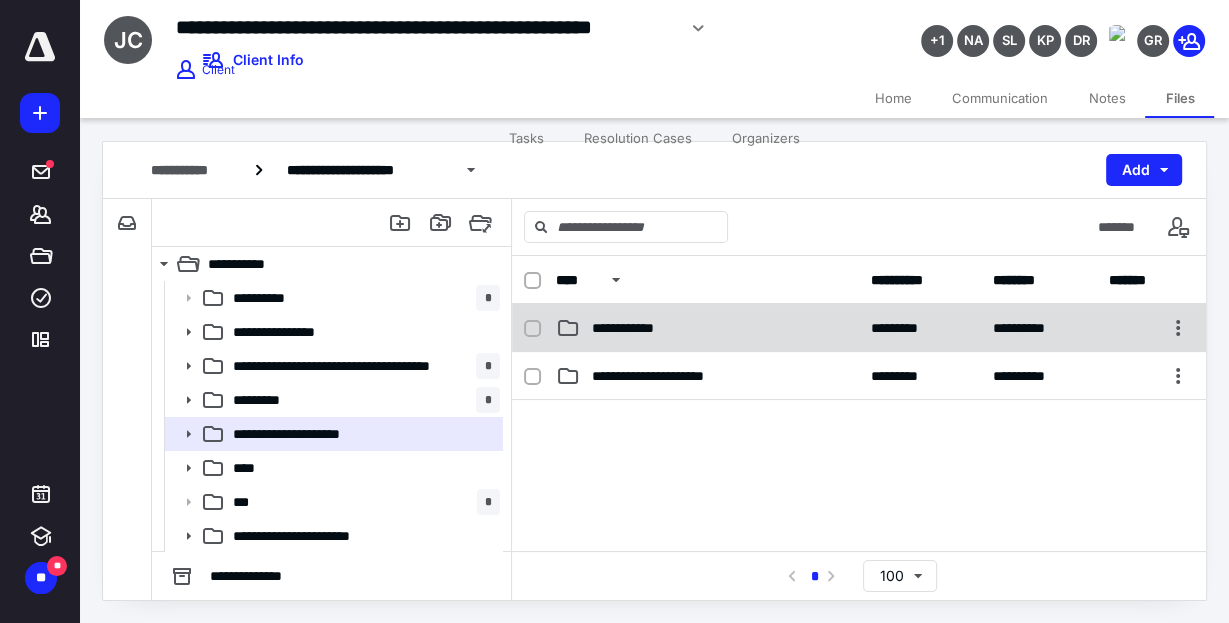 click 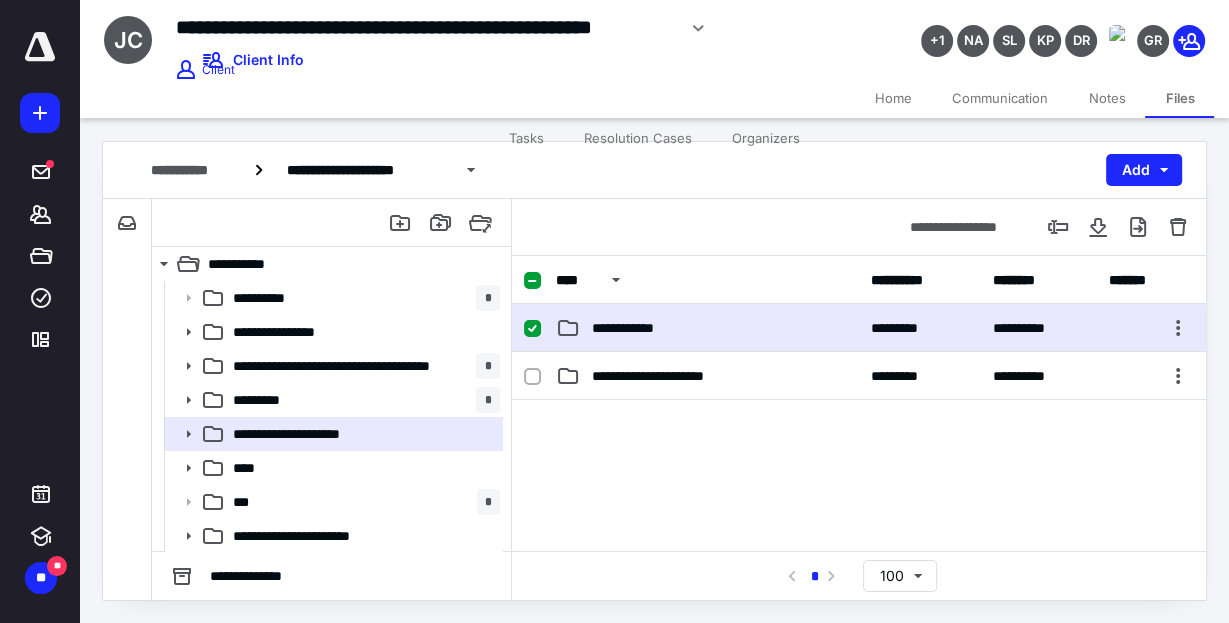 click 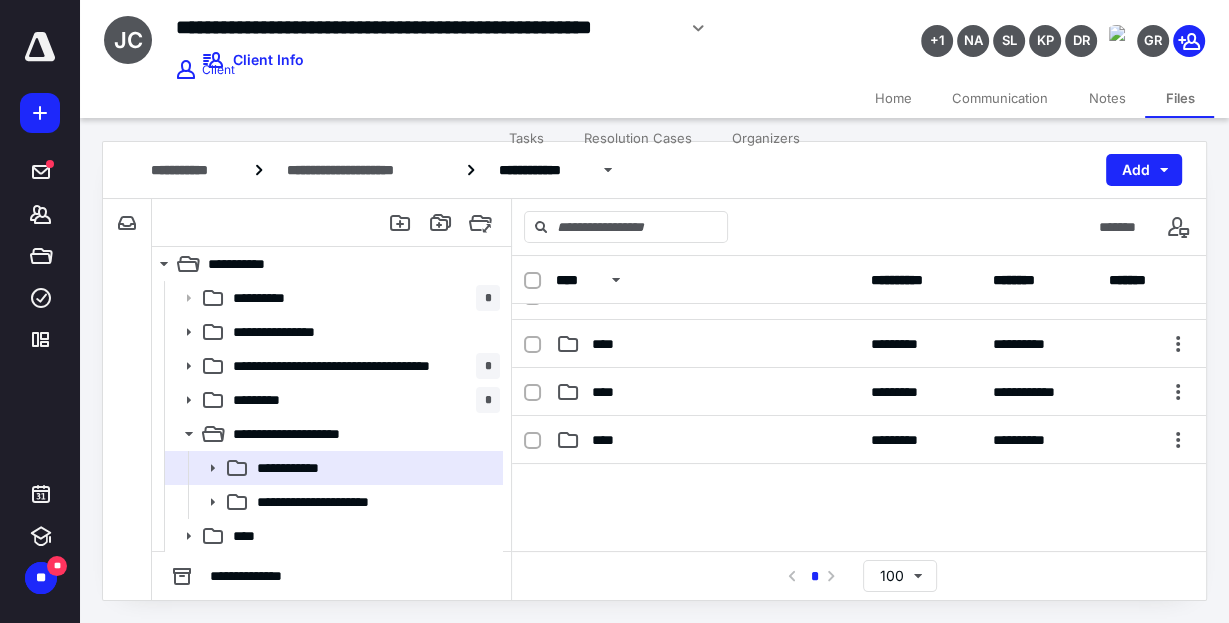 scroll, scrollTop: 193, scrollLeft: 0, axis: vertical 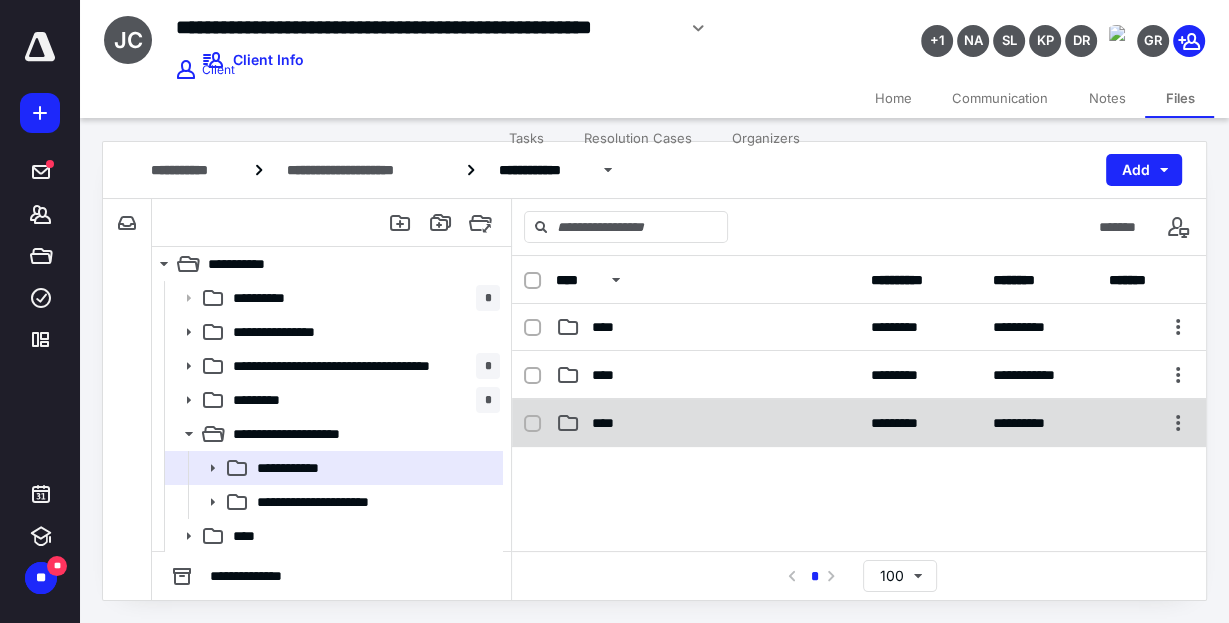 click on "****" at bounding box center (609, 423) 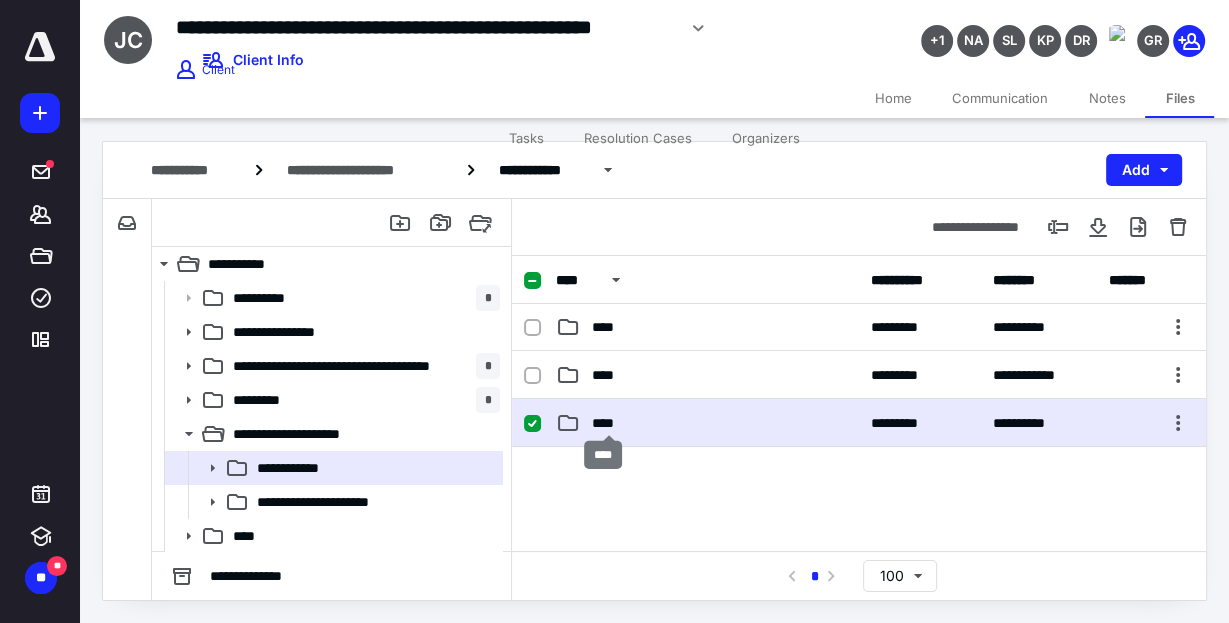 checkbox on "true" 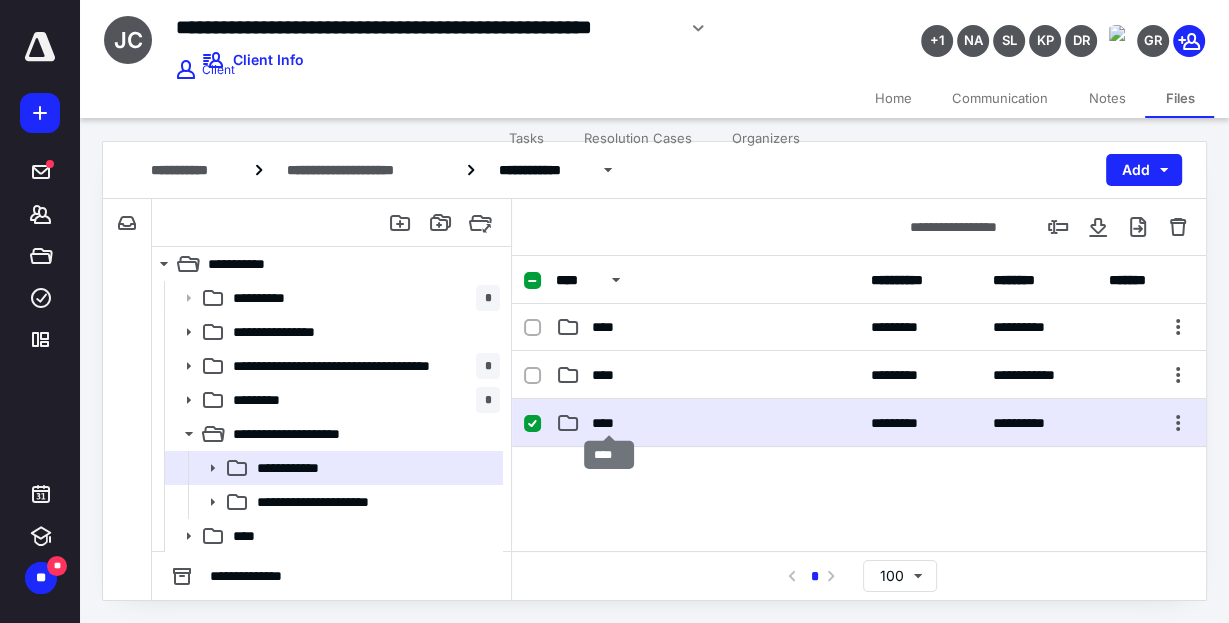 click on "****" at bounding box center (609, 423) 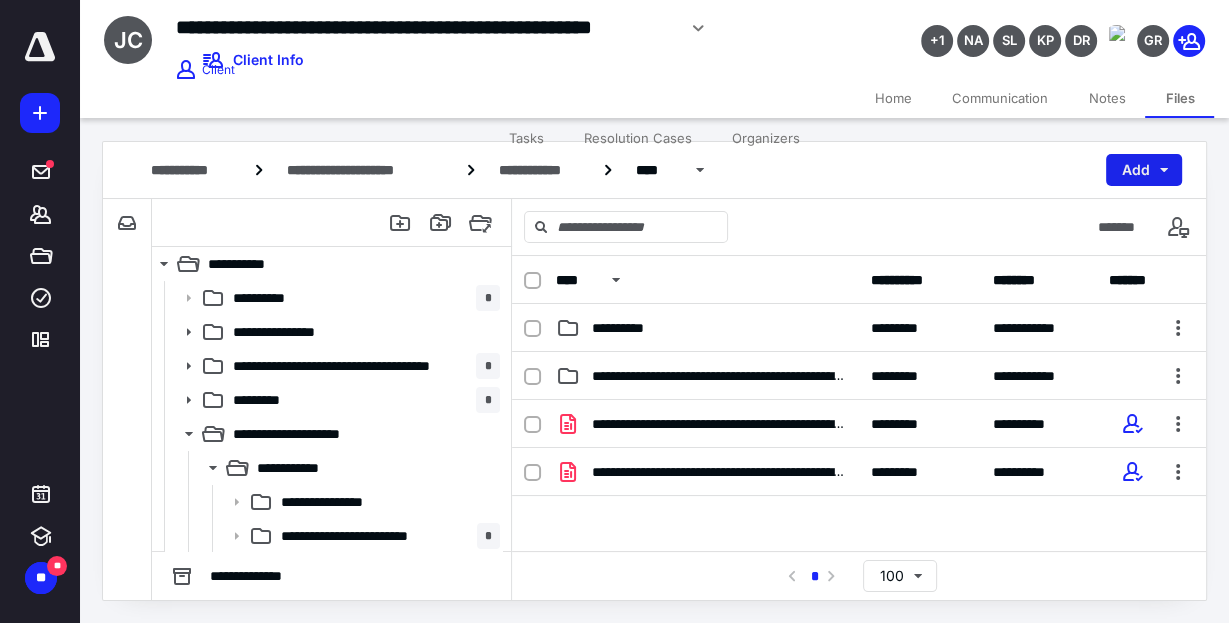 click on "Add" at bounding box center [1144, 170] 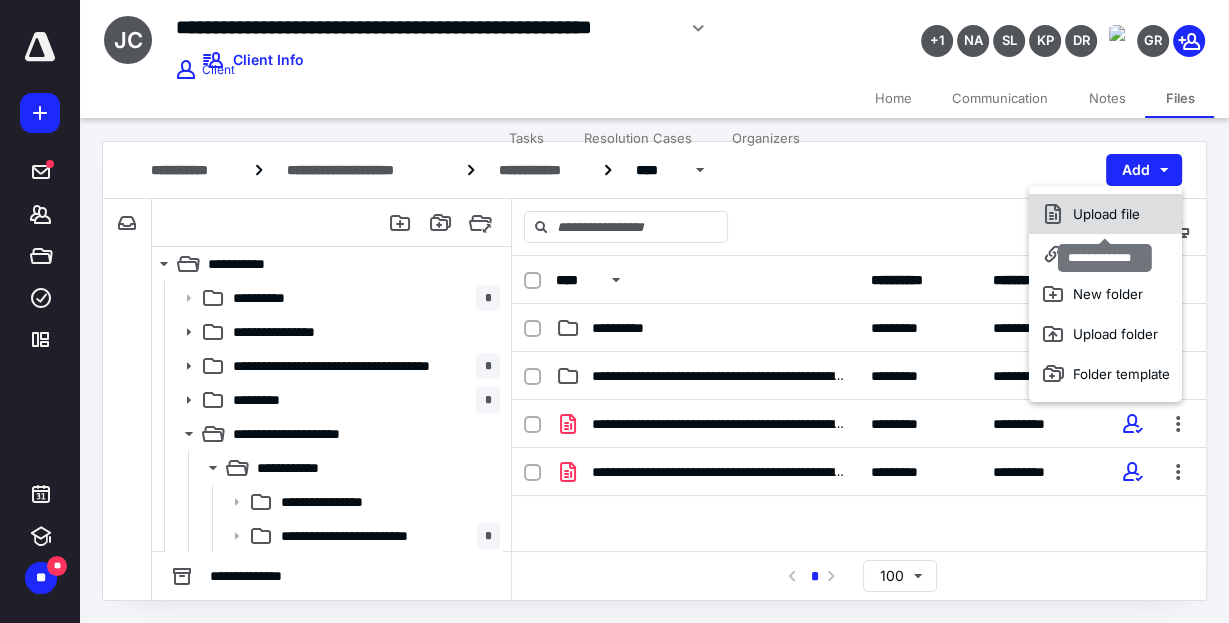 click on "Upload file" at bounding box center [1105, 214] 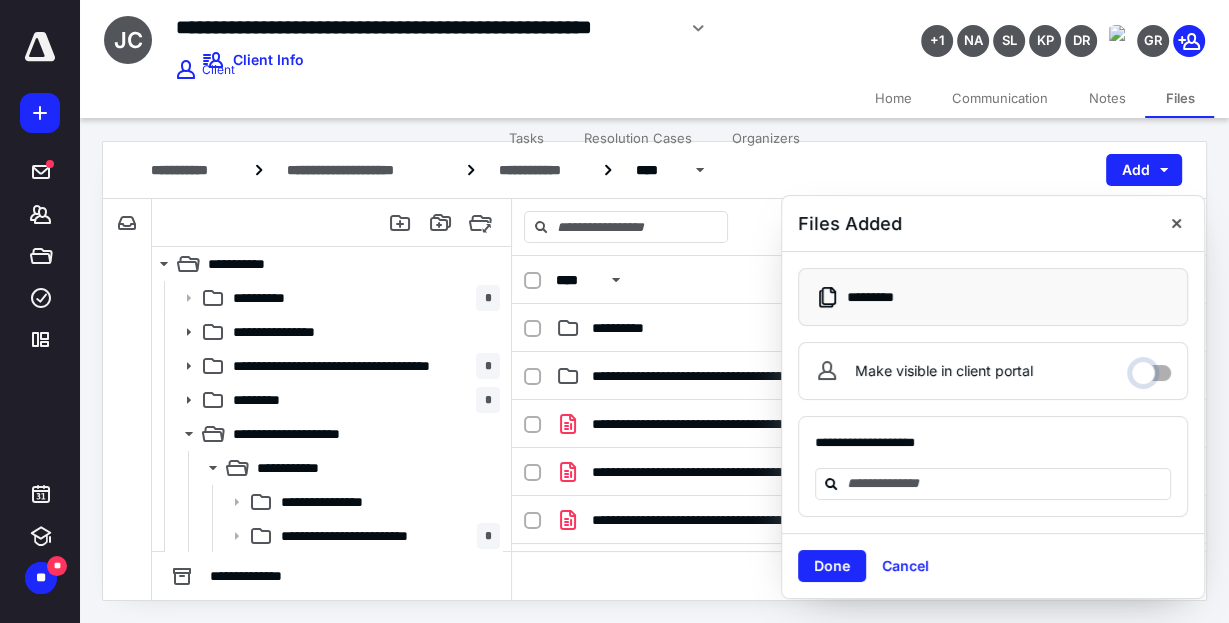 drag, startPoint x: 1141, startPoint y: 362, endPoint x: 1140, endPoint y: 377, distance: 15.033297 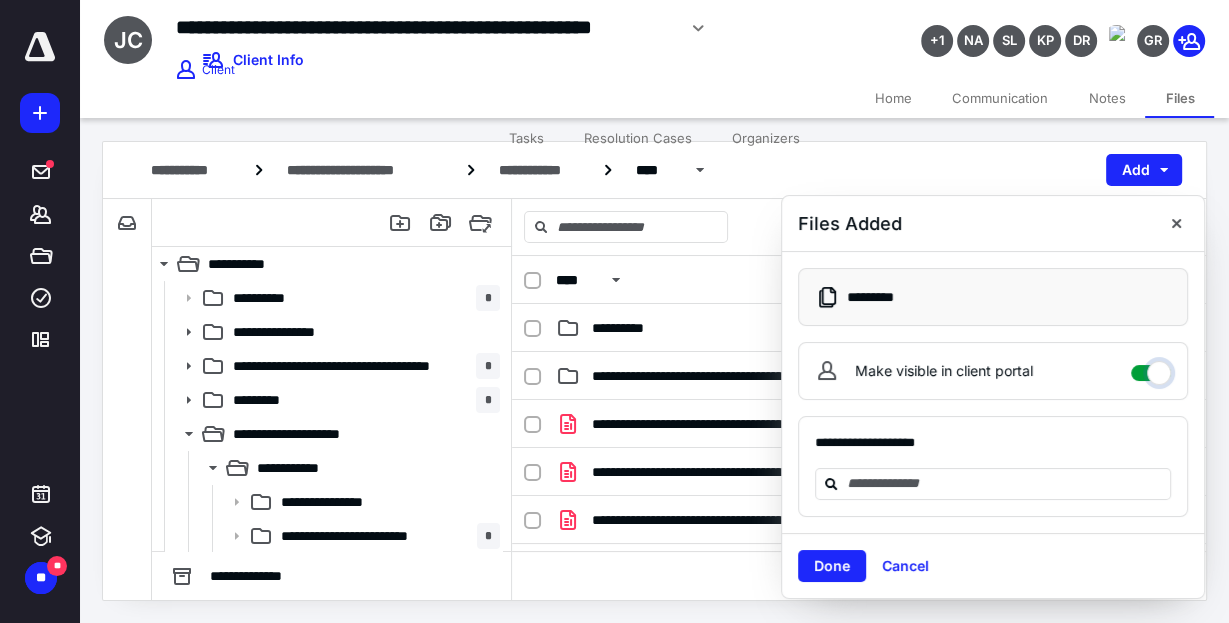 checkbox on "****" 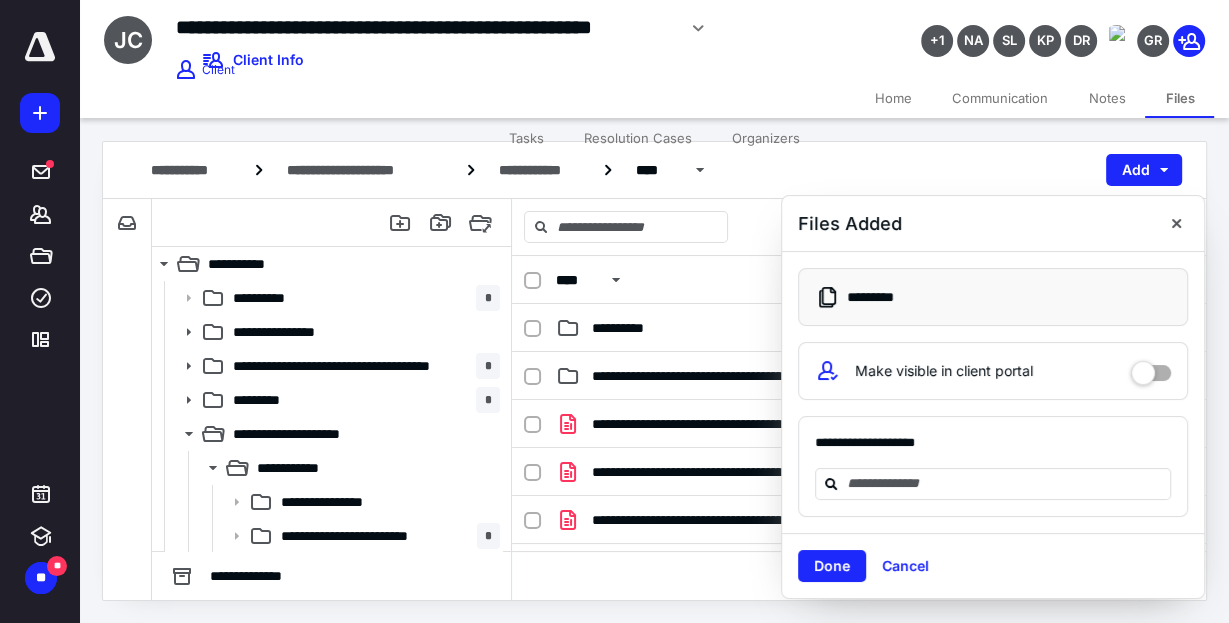 drag, startPoint x: 827, startPoint y: 563, endPoint x: 815, endPoint y: 557, distance: 13.416408 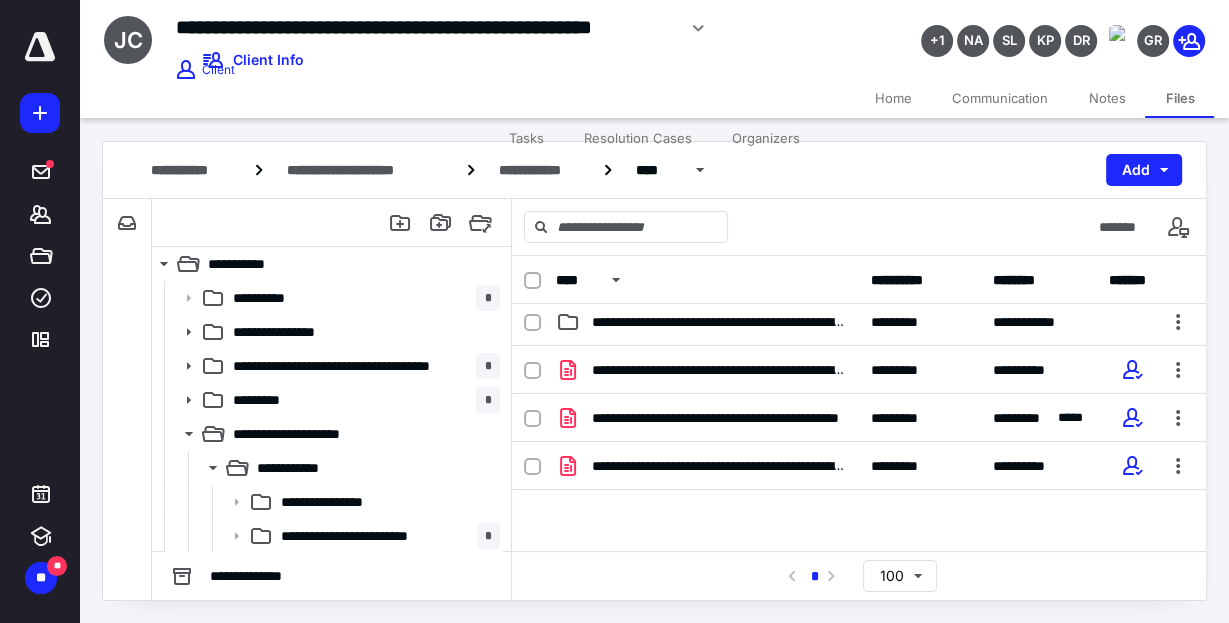 scroll, scrollTop: 52, scrollLeft: 0, axis: vertical 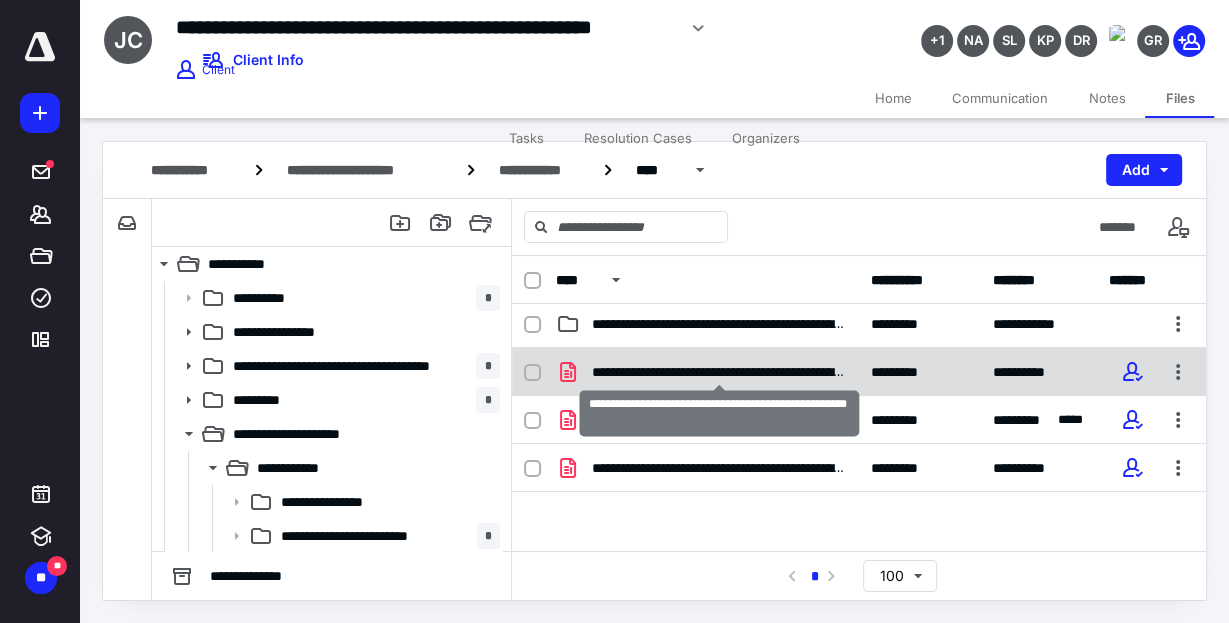 checkbox on "true" 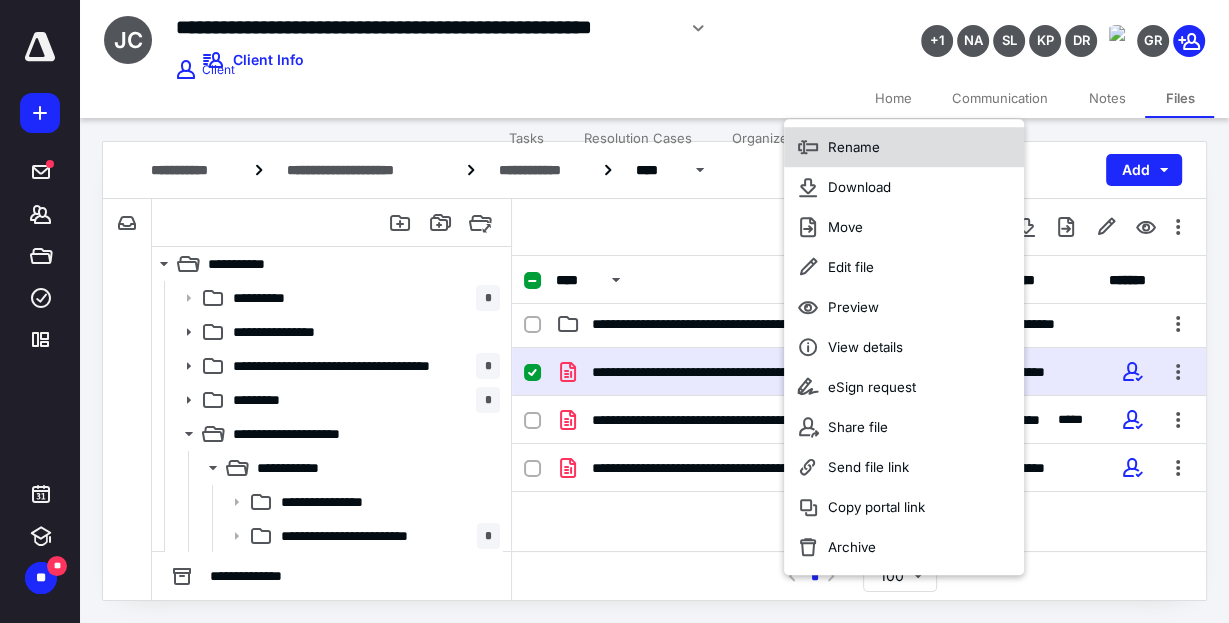 click on "Rename" at bounding box center (854, 147) 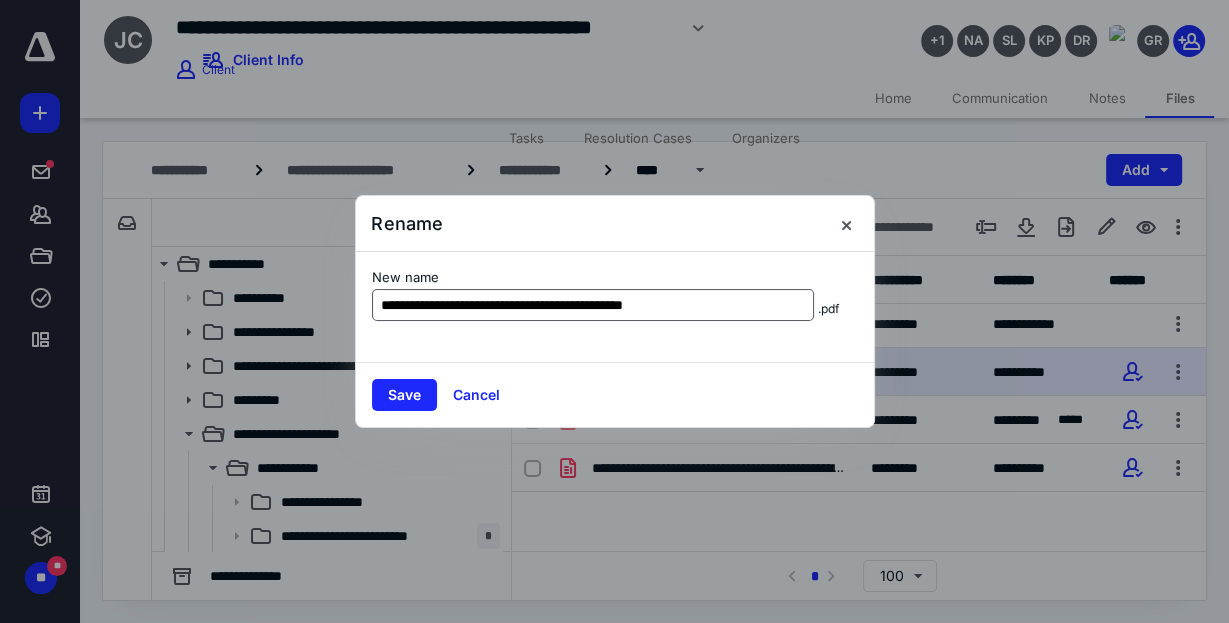 click on "**********" at bounding box center [593, 305] 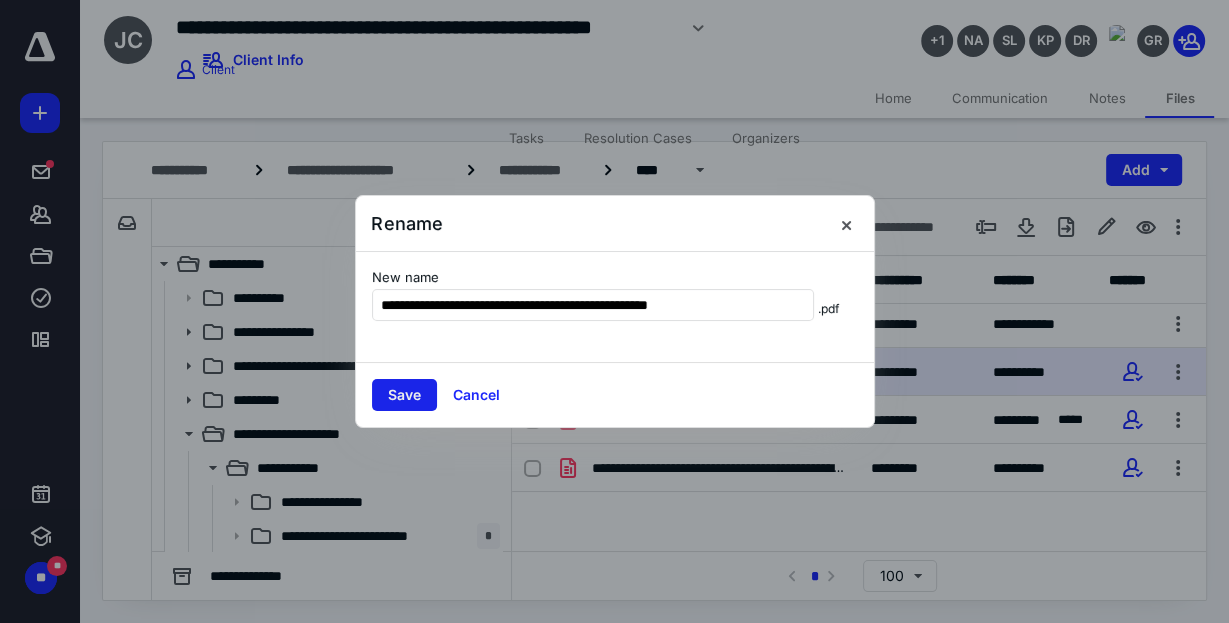 type on "**********" 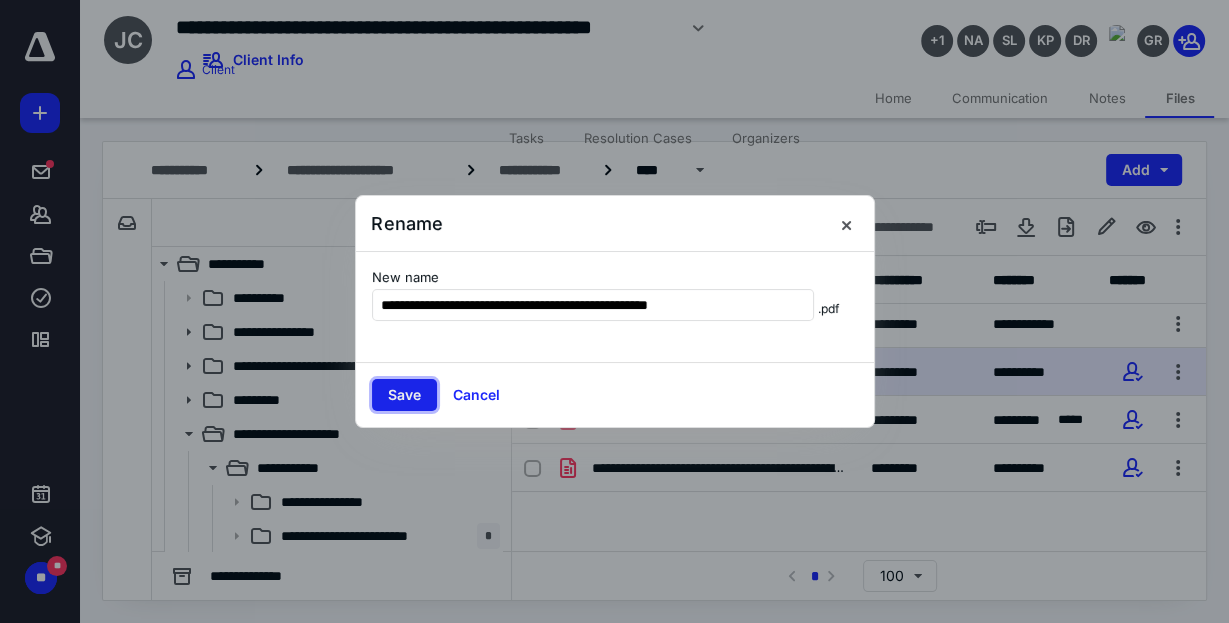 click on "Save" at bounding box center (404, 395) 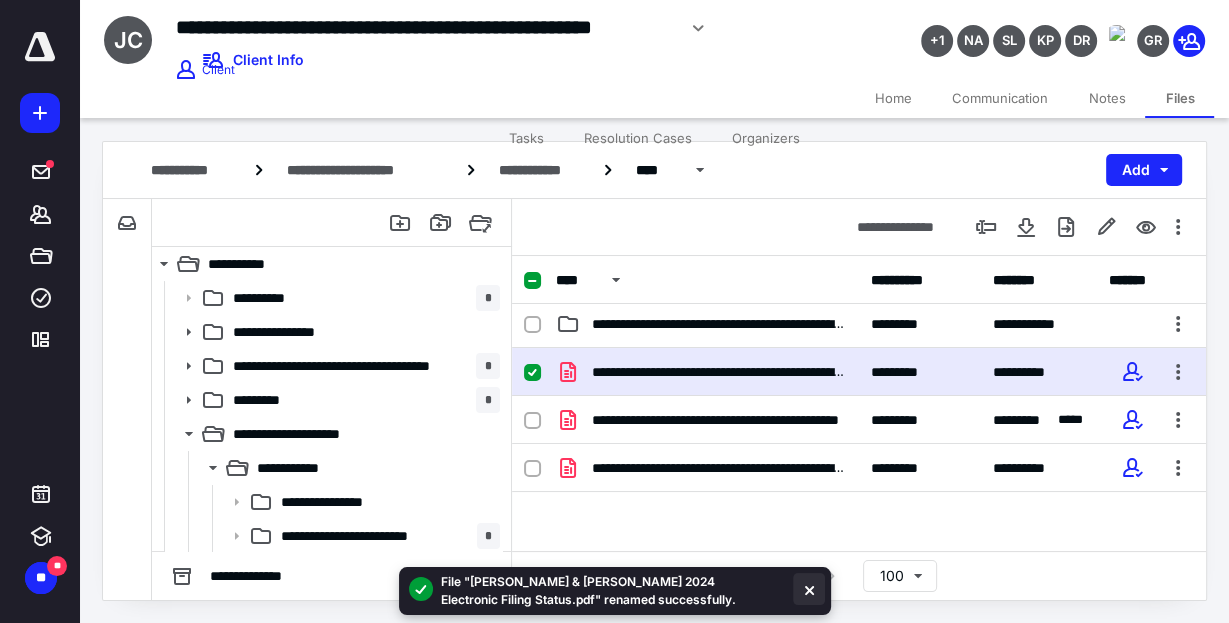 click at bounding box center (809, 589) 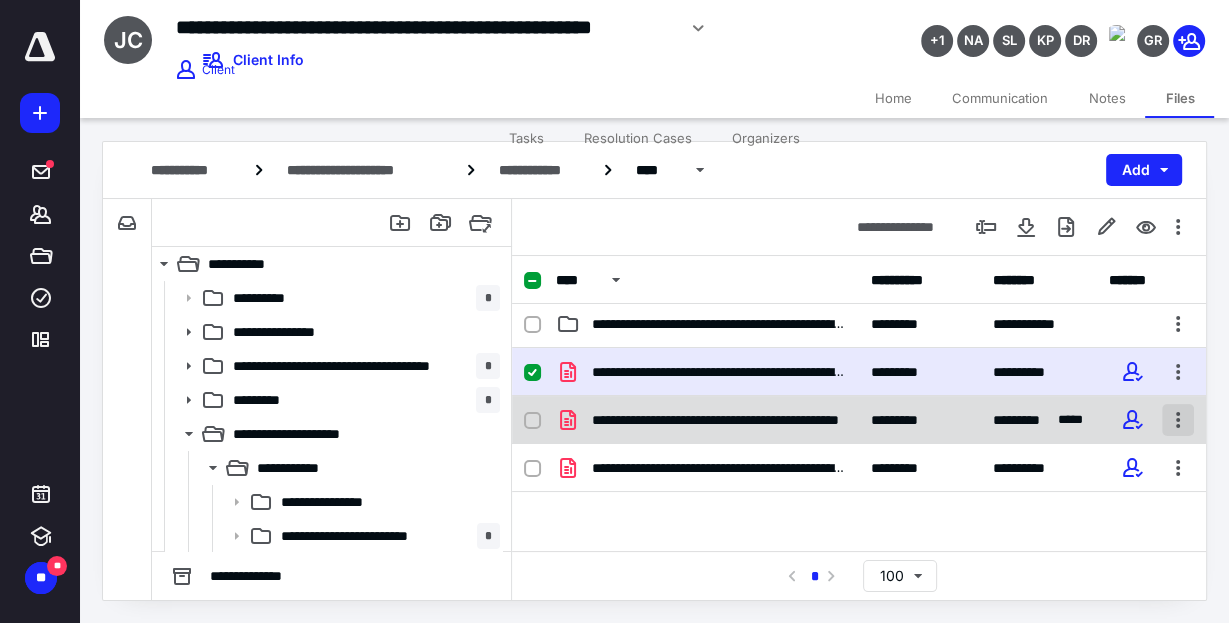 click at bounding box center [1178, 420] 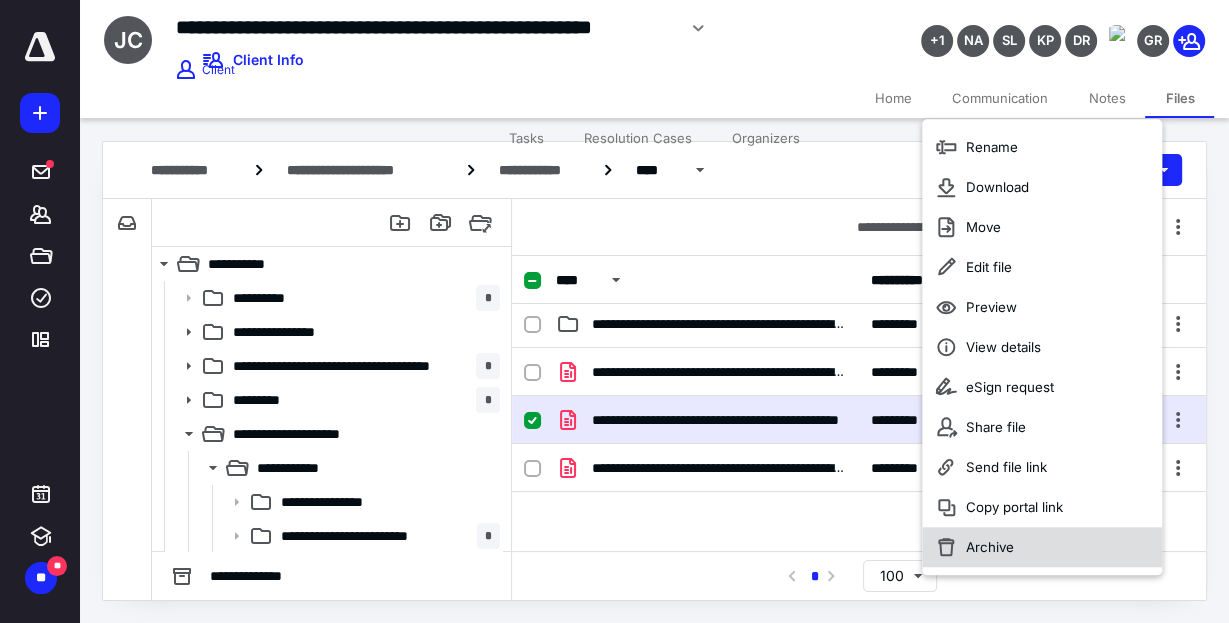 click on "Archive" at bounding box center (1042, 547) 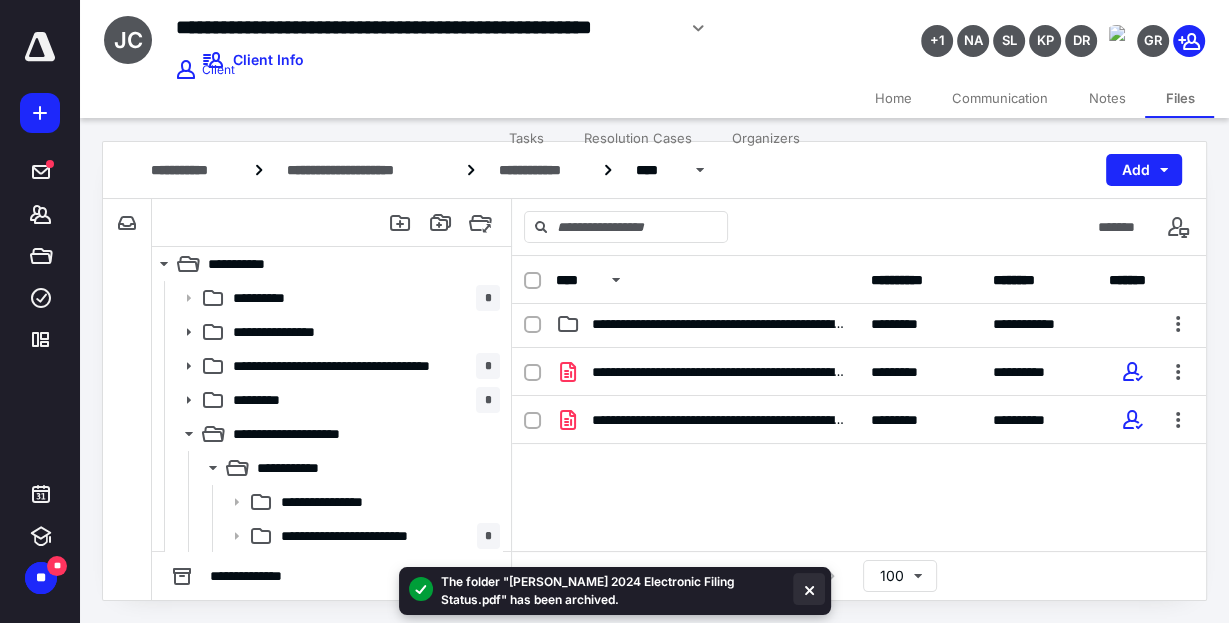 click at bounding box center [809, 589] 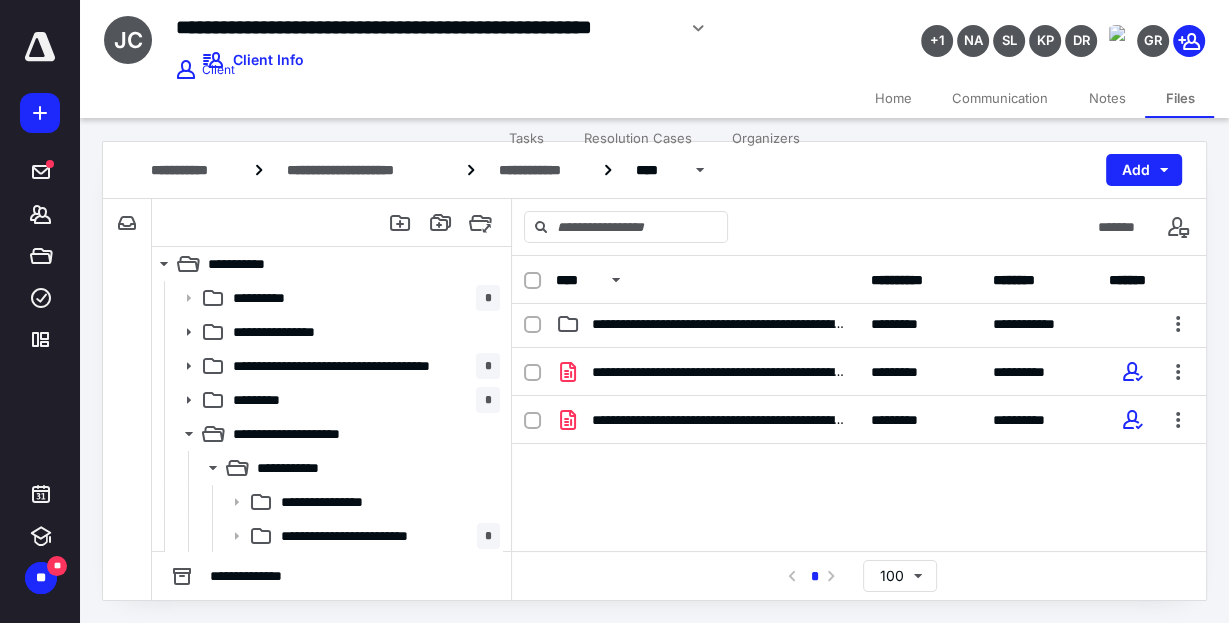 scroll, scrollTop: 0, scrollLeft: 0, axis: both 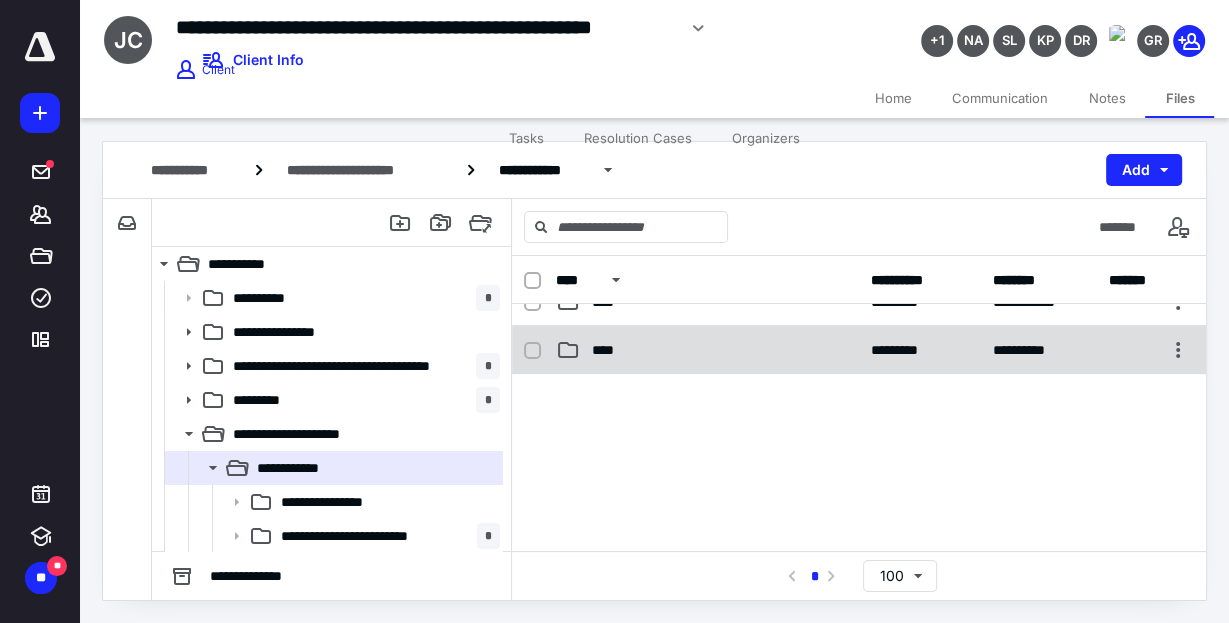 click on "****" at bounding box center (609, 350) 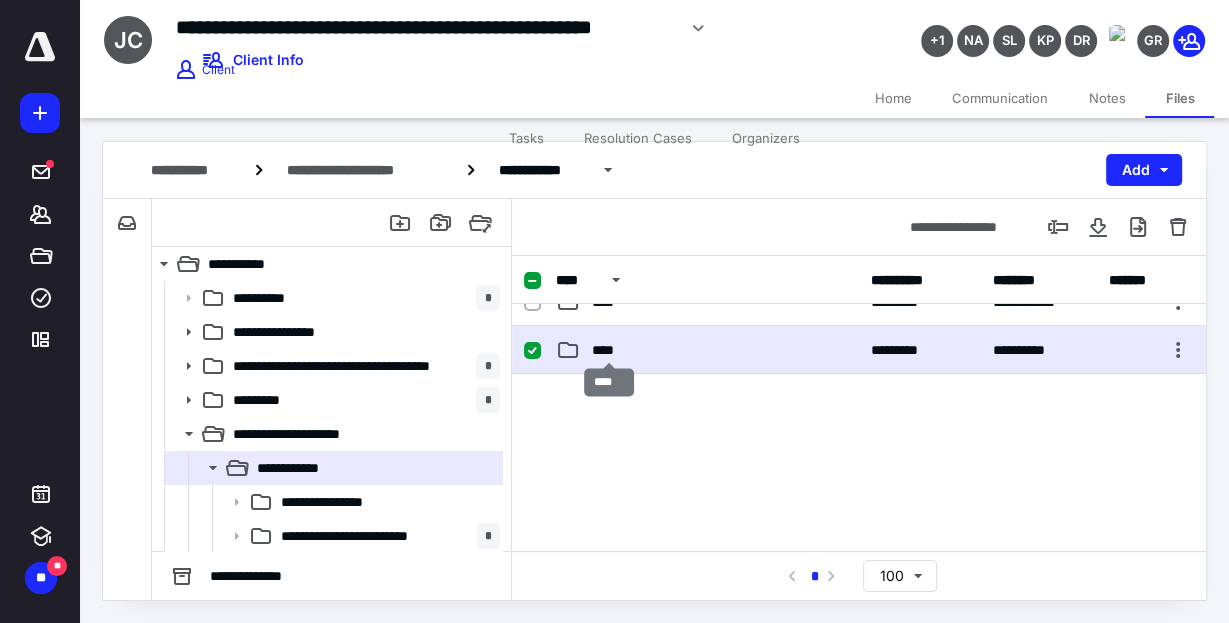 click on "****" at bounding box center (609, 350) 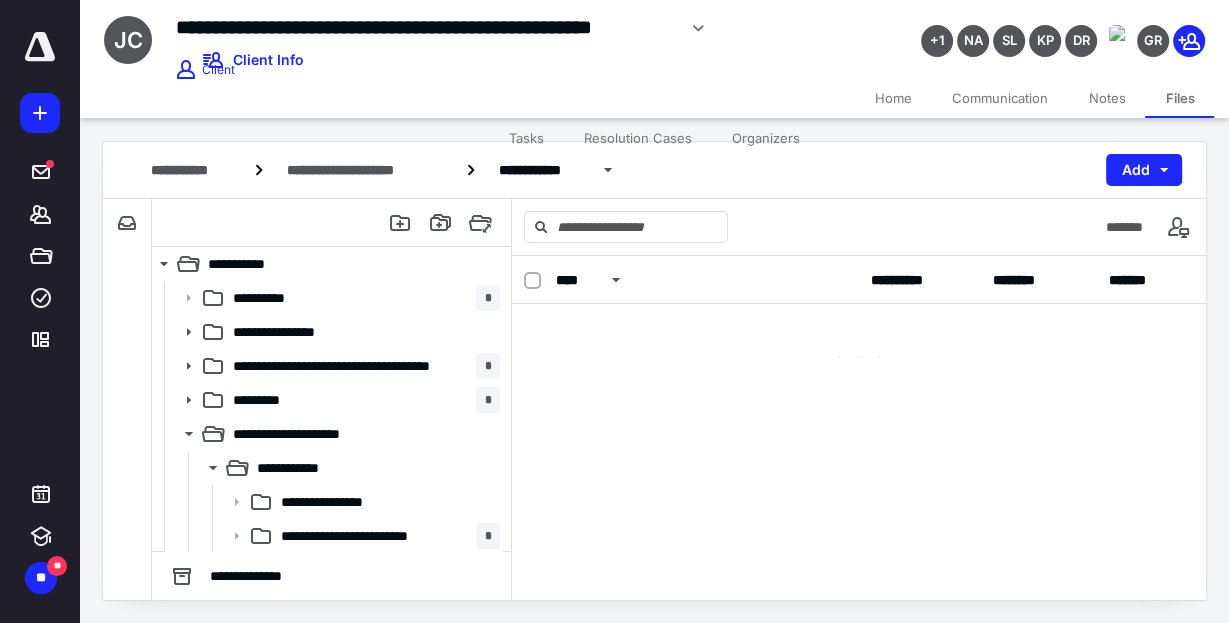 scroll, scrollTop: 0, scrollLeft: 0, axis: both 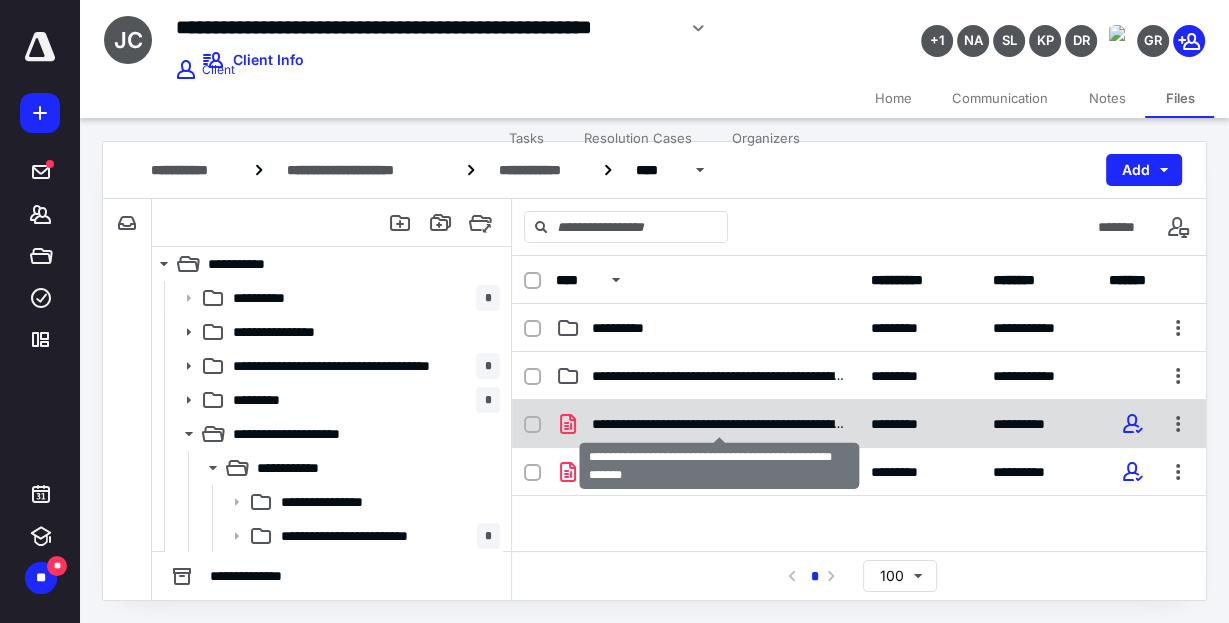 click on "**********" at bounding box center [719, 424] 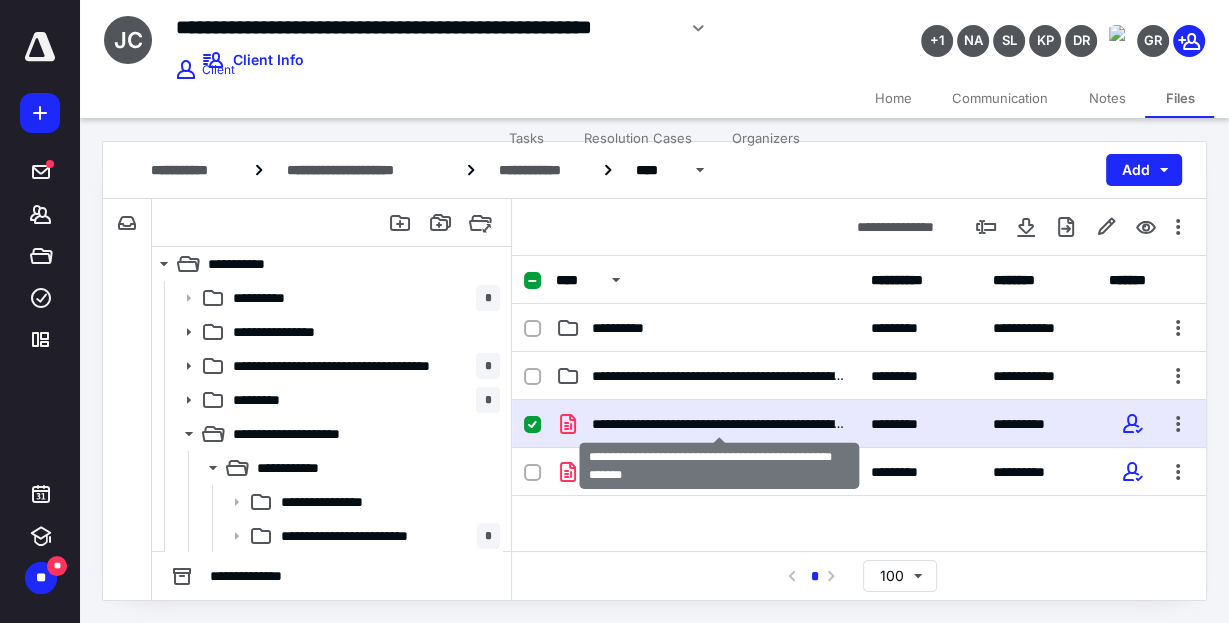 click on "**********" at bounding box center (719, 424) 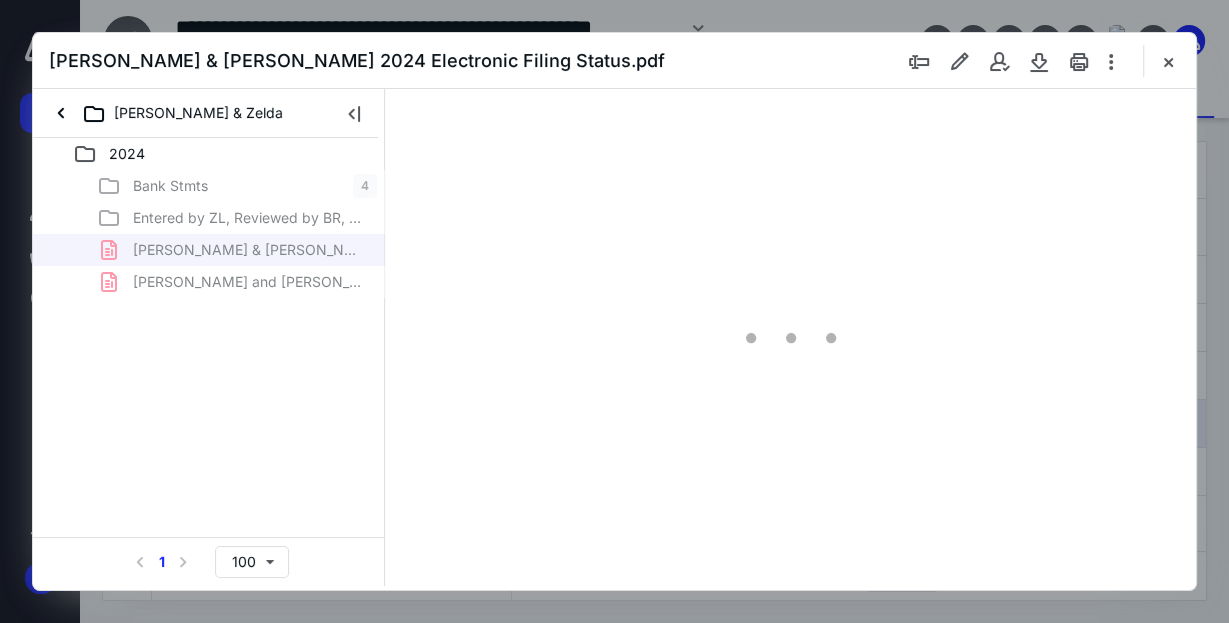 scroll, scrollTop: 0, scrollLeft: 0, axis: both 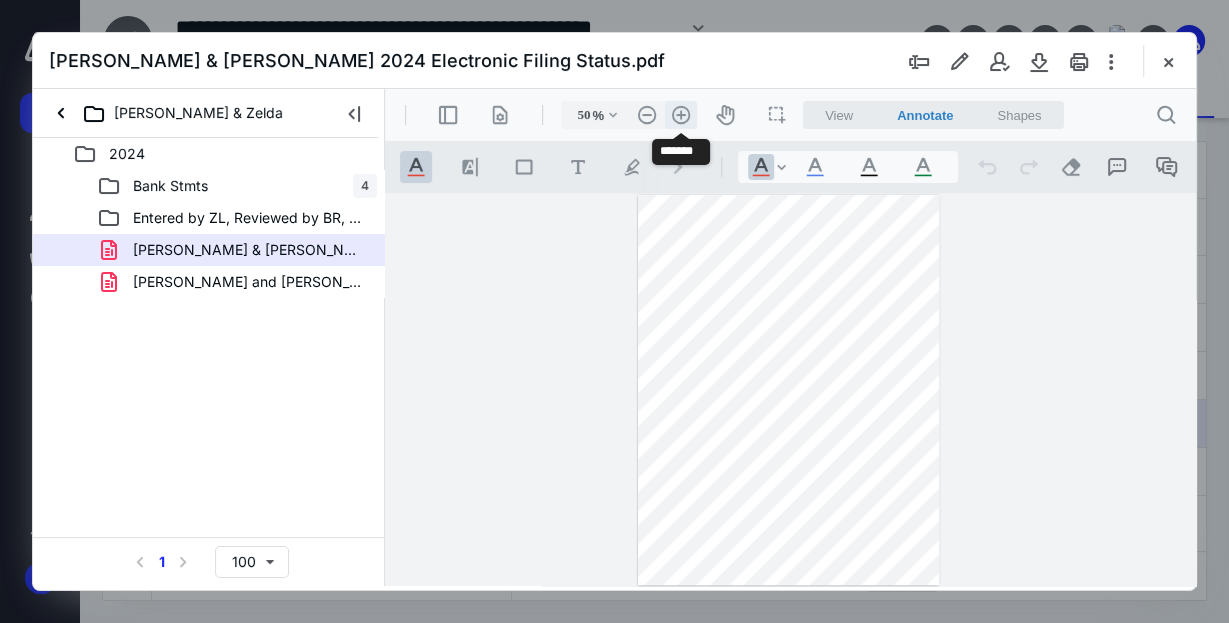 click on ".cls-1{fill:#abb0c4;} icon - header - zoom - in - line" at bounding box center (681, 115) 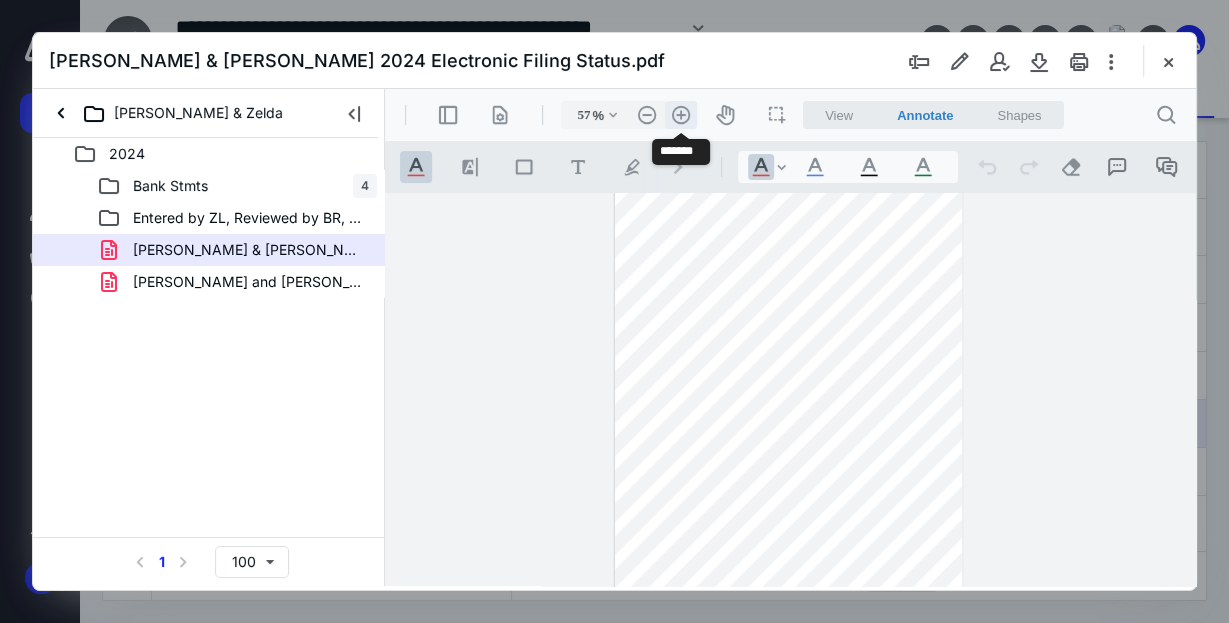 click on ".cls-1{fill:#abb0c4;} icon - header - zoom - in - line" at bounding box center [681, 115] 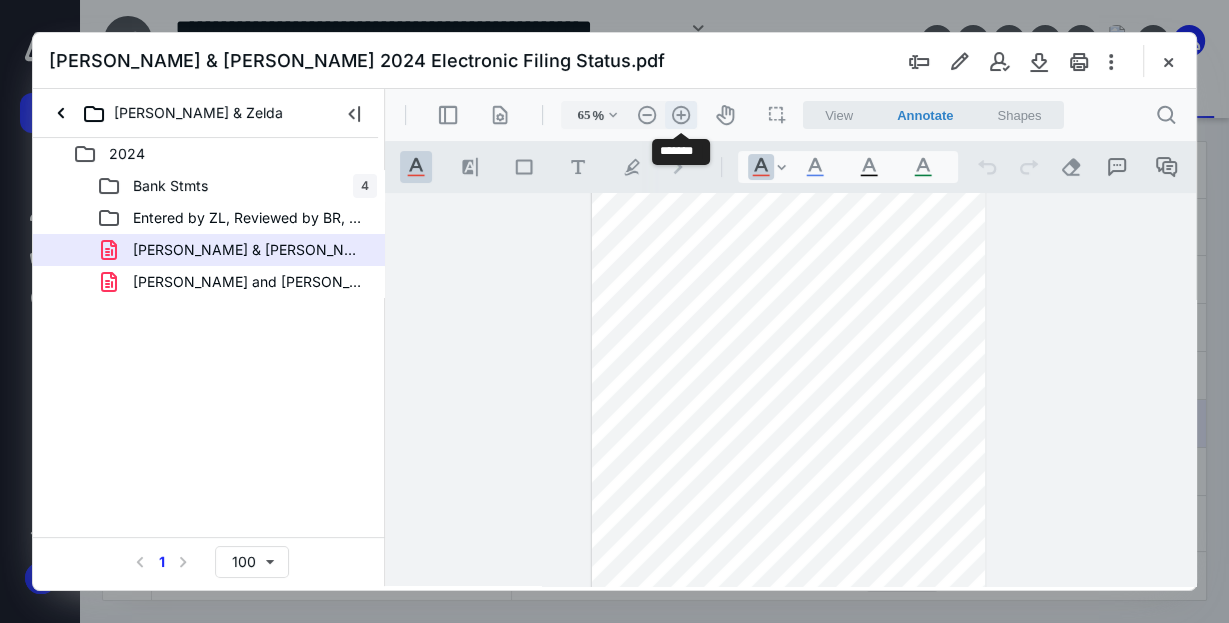 click on ".cls-1{fill:#abb0c4;} icon - header - zoom - in - line" at bounding box center [681, 115] 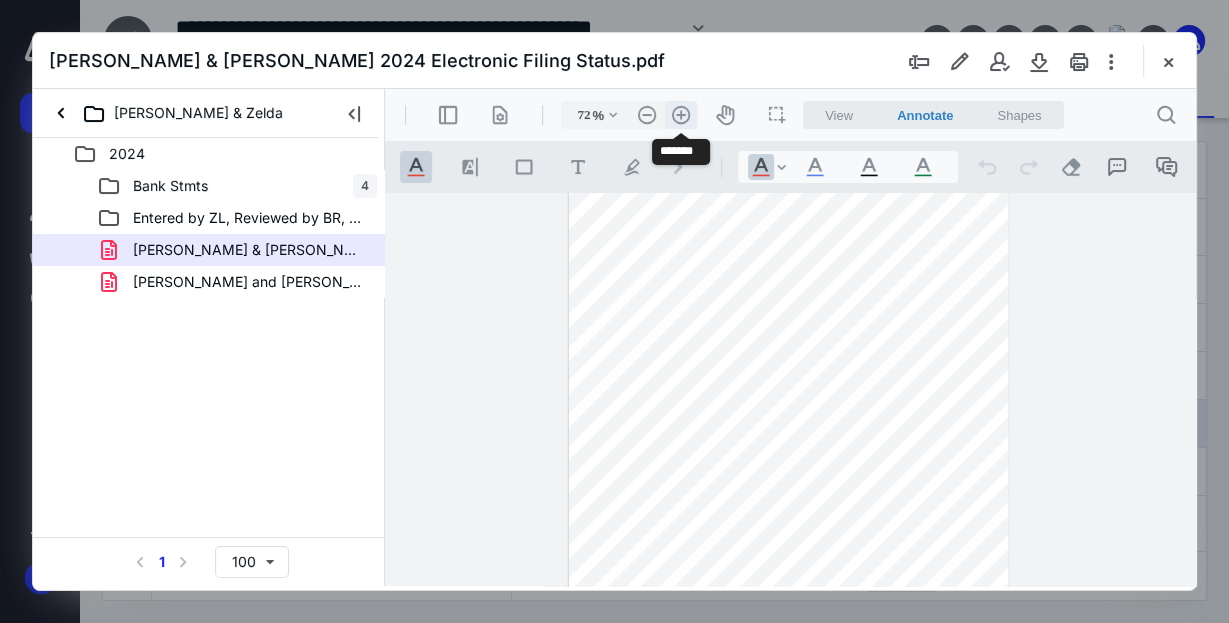 click on ".cls-1{fill:#abb0c4;} icon - header - zoom - in - line" at bounding box center [681, 115] 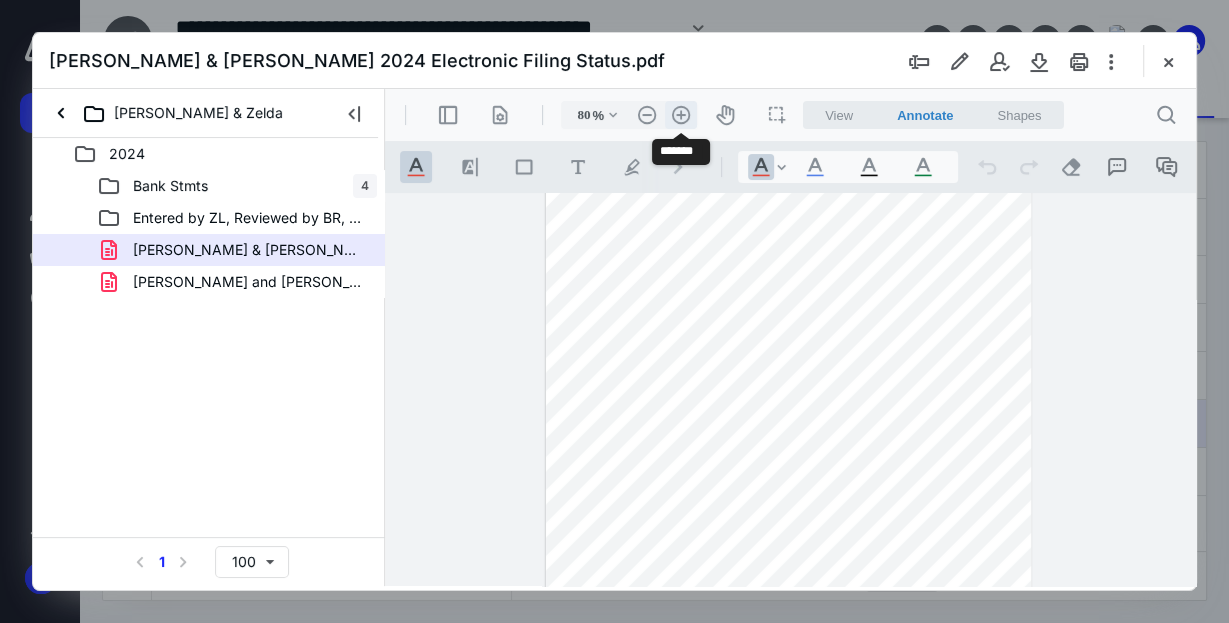 click on ".cls-1{fill:#abb0c4;} icon - header - zoom - in - line" at bounding box center (681, 115) 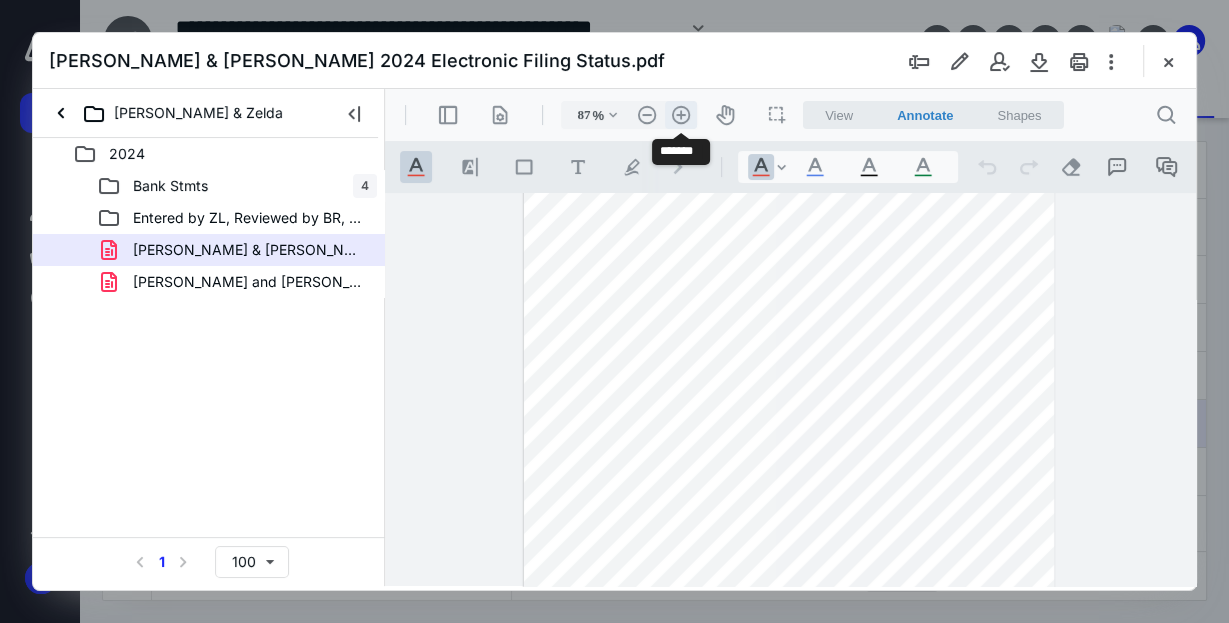 click on ".cls-1{fill:#abb0c4;} icon - header - zoom - in - line" at bounding box center [681, 115] 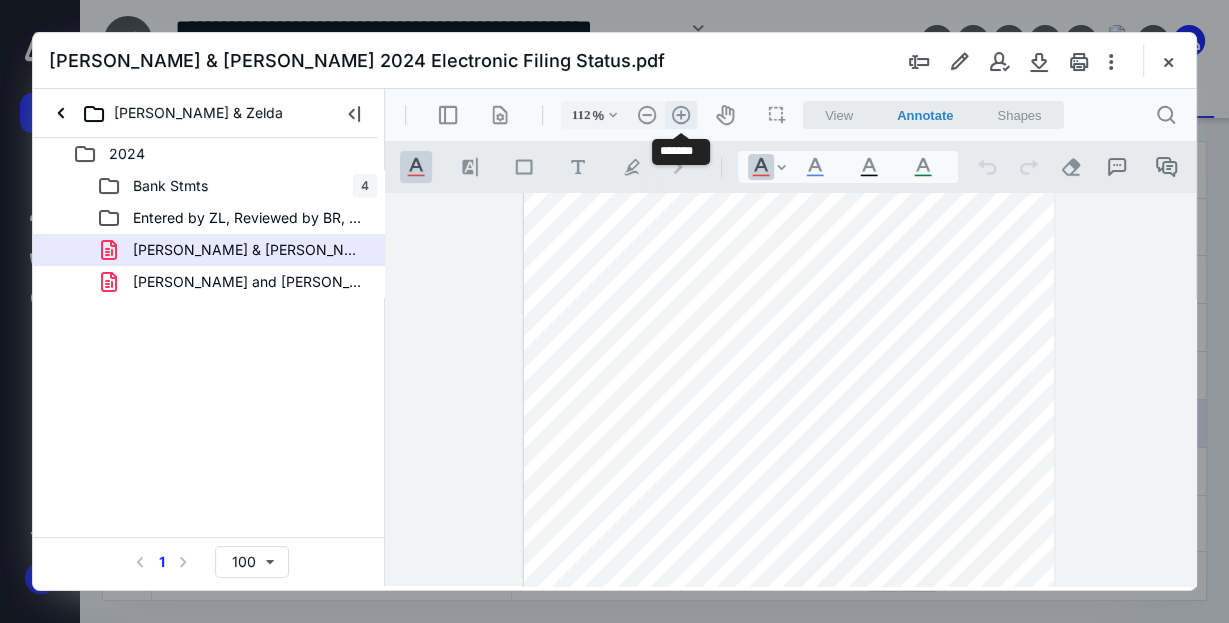 scroll, scrollTop: 183, scrollLeft: 0, axis: vertical 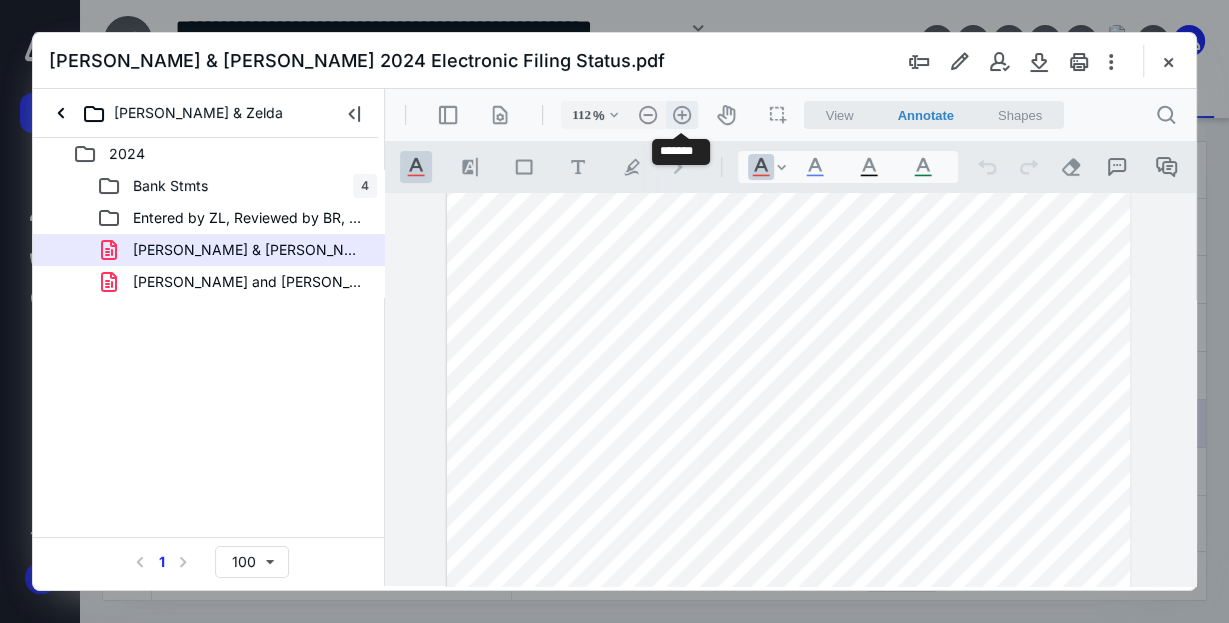 click on ".cls-1{fill:#abb0c4;} icon - header - zoom - in - line" at bounding box center (682, 115) 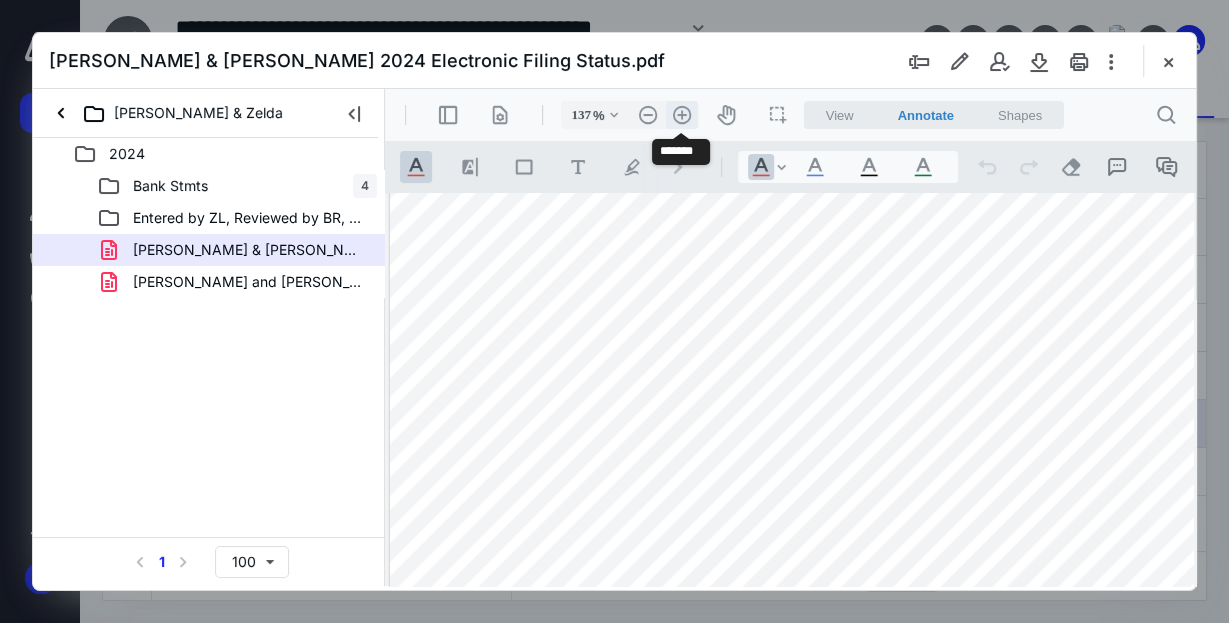scroll, scrollTop: 256, scrollLeft: 19, axis: both 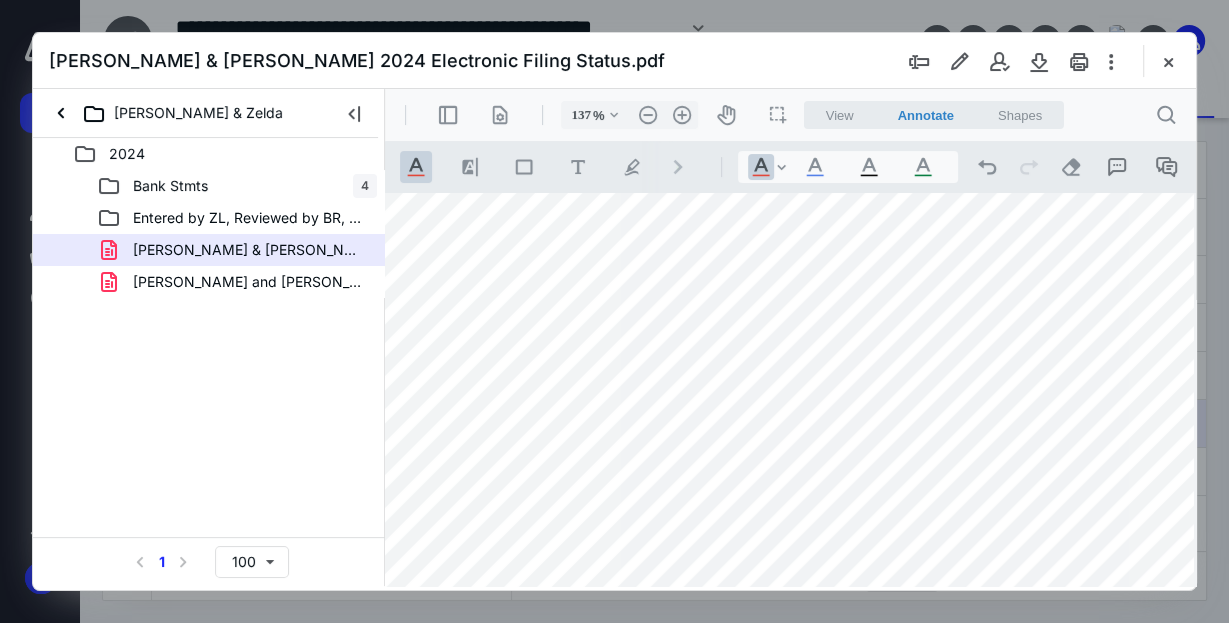click at bounding box center [789, 483] 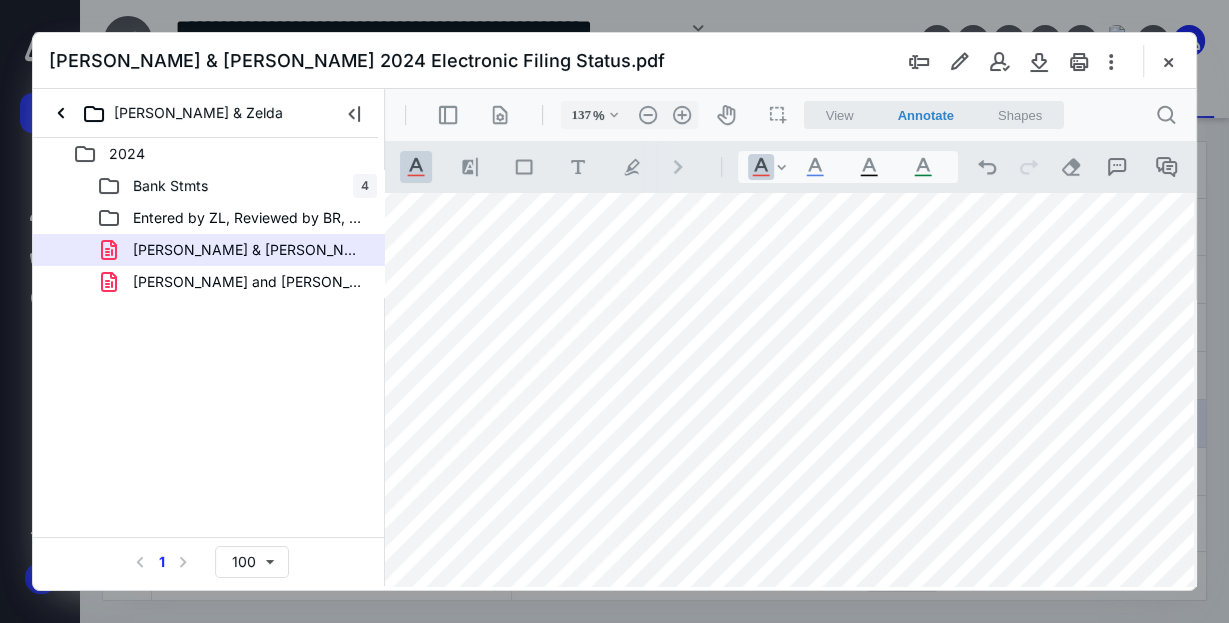 scroll, scrollTop: 0, scrollLeft: 19, axis: horizontal 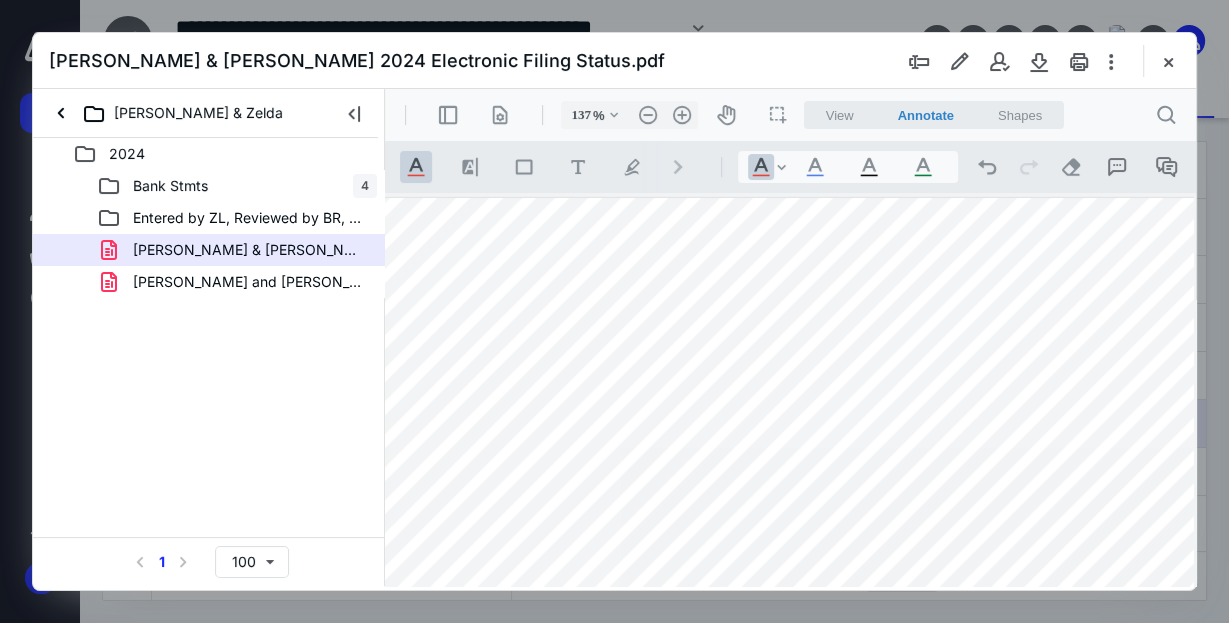 drag, startPoint x: 1190, startPoint y: 343, endPoint x: 1606, endPoint y: 307, distance: 417.55478 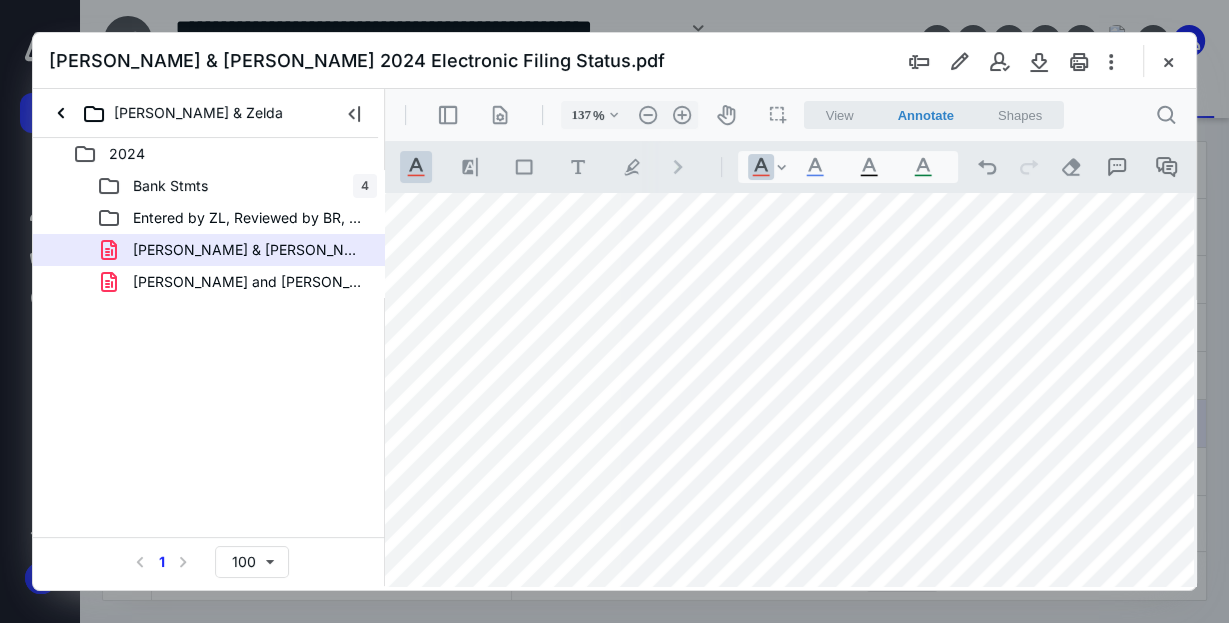 scroll, scrollTop: 104, scrollLeft: 19, axis: both 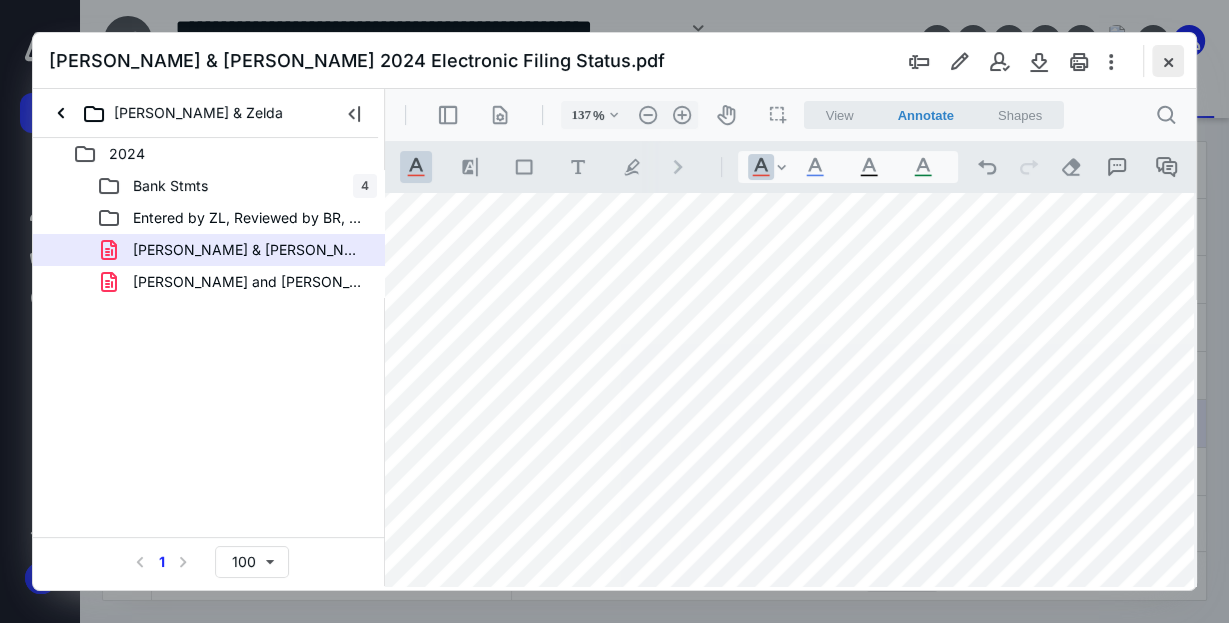 click at bounding box center [1168, 61] 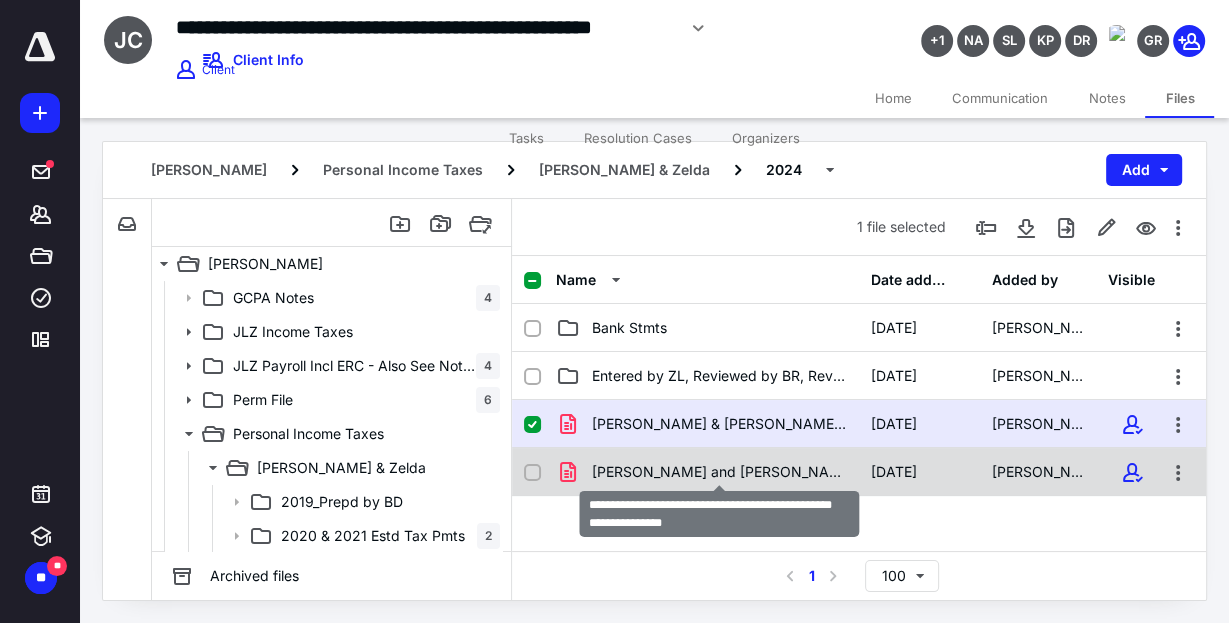 click on "[PERSON_NAME] and [PERSON_NAME] 2024 Tax Return(signed_[DATE]).pdf" at bounding box center (719, 472) 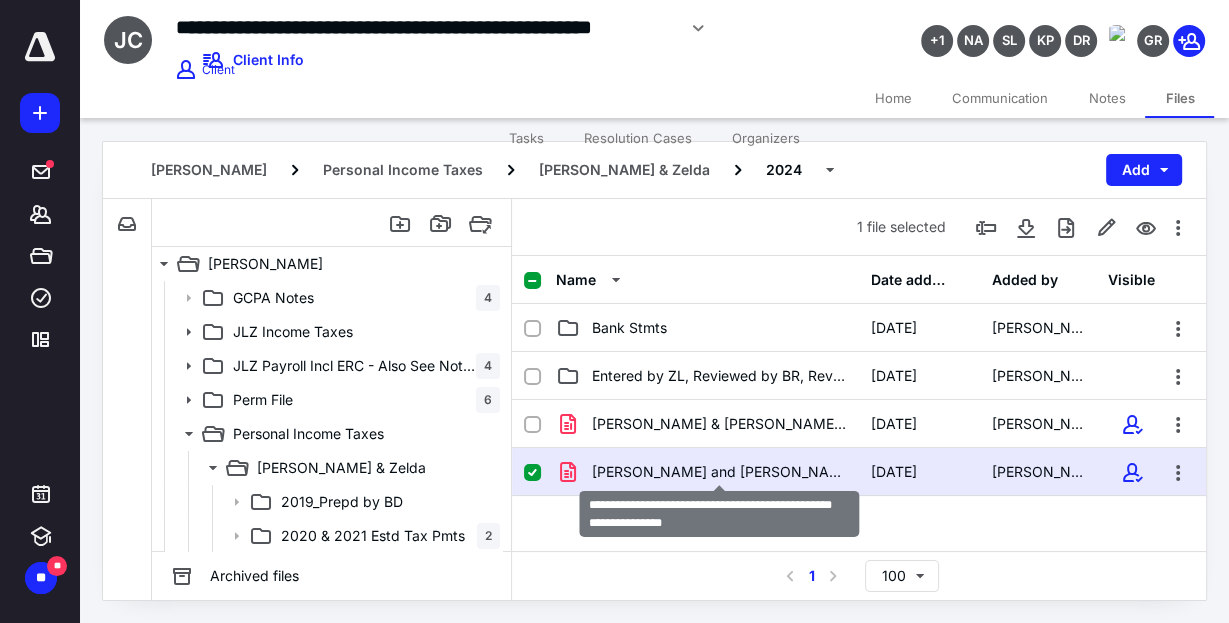 click on "[PERSON_NAME] and [PERSON_NAME] 2024 Tax Return(signed_[DATE]).pdf" at bounding box center [719, 472] 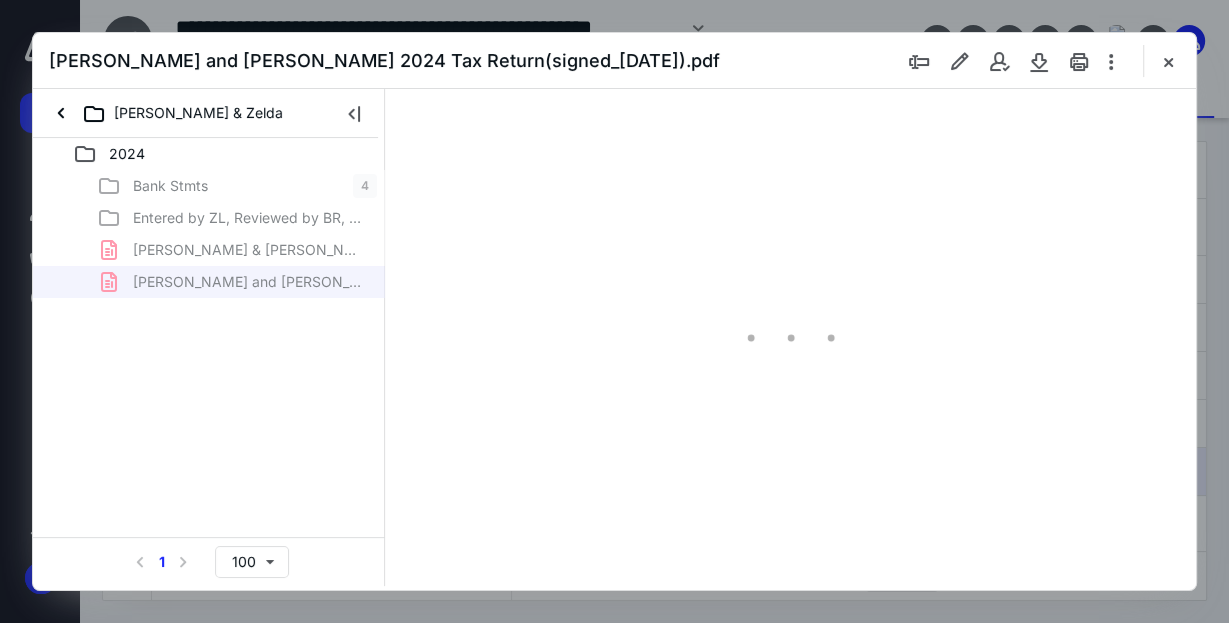 type on "50" 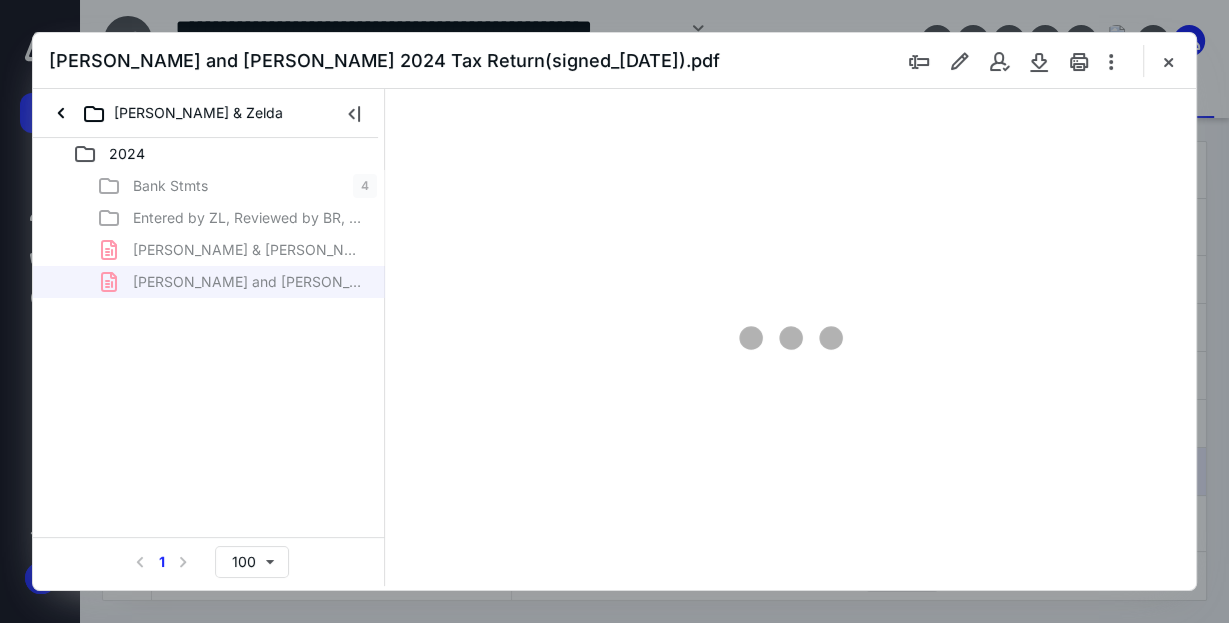 scroll, scrollTop: 0, scrollLeft: 0, axis: both 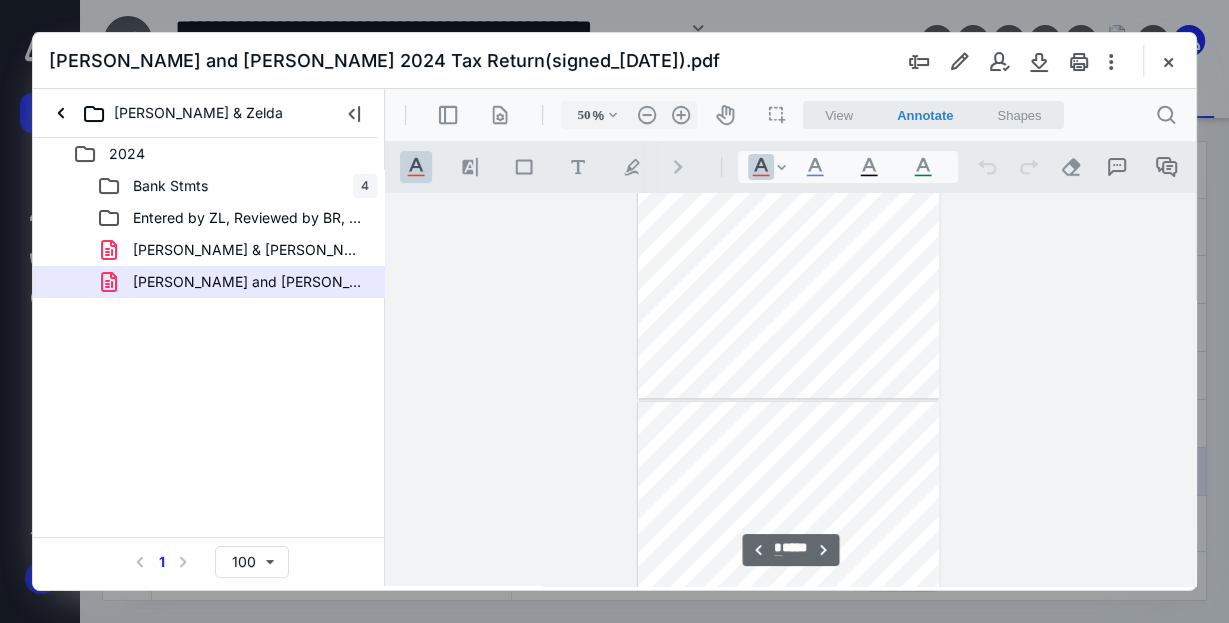 type on "*" 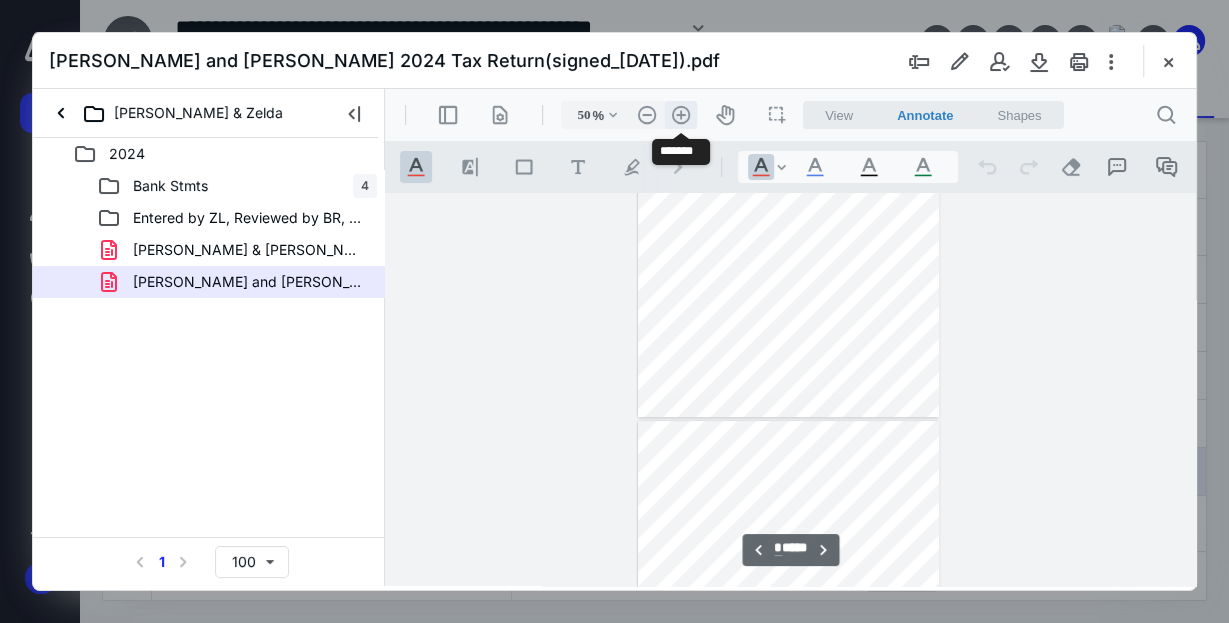 click on ".cls-1{fill:#abb0c4;} icon - header - zoom - in - line" at bounding box center [681, 115] 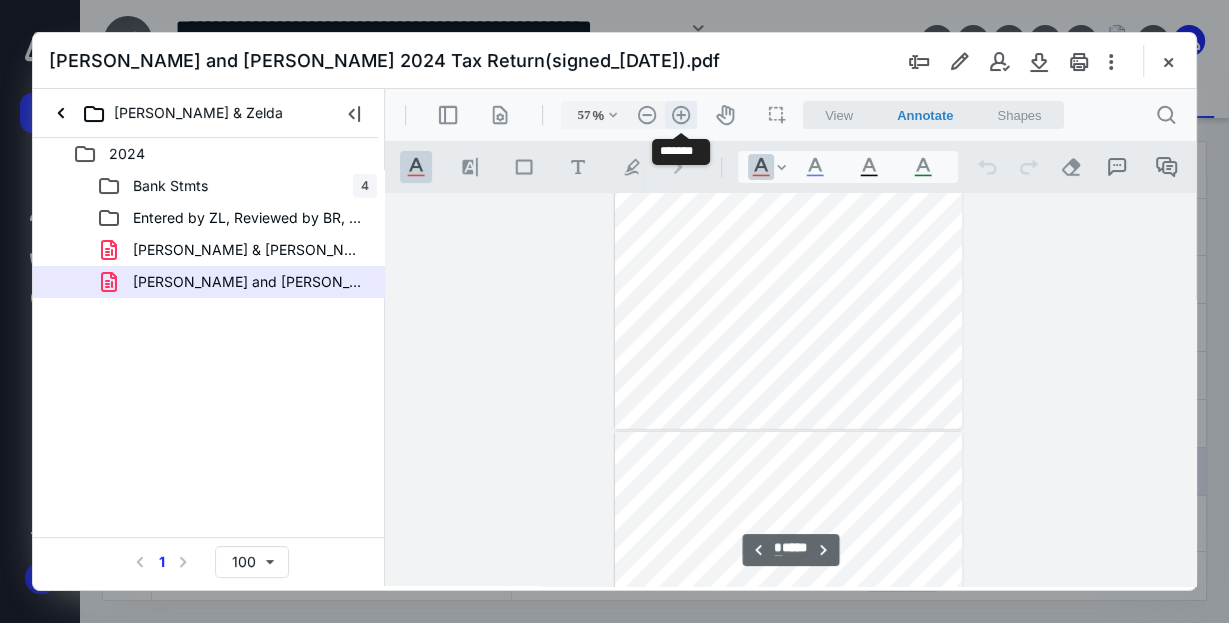 click on ".cls-1{fill:#abb0c4;} icon - header - zoom - in - line" at bounding box center (681, 115) 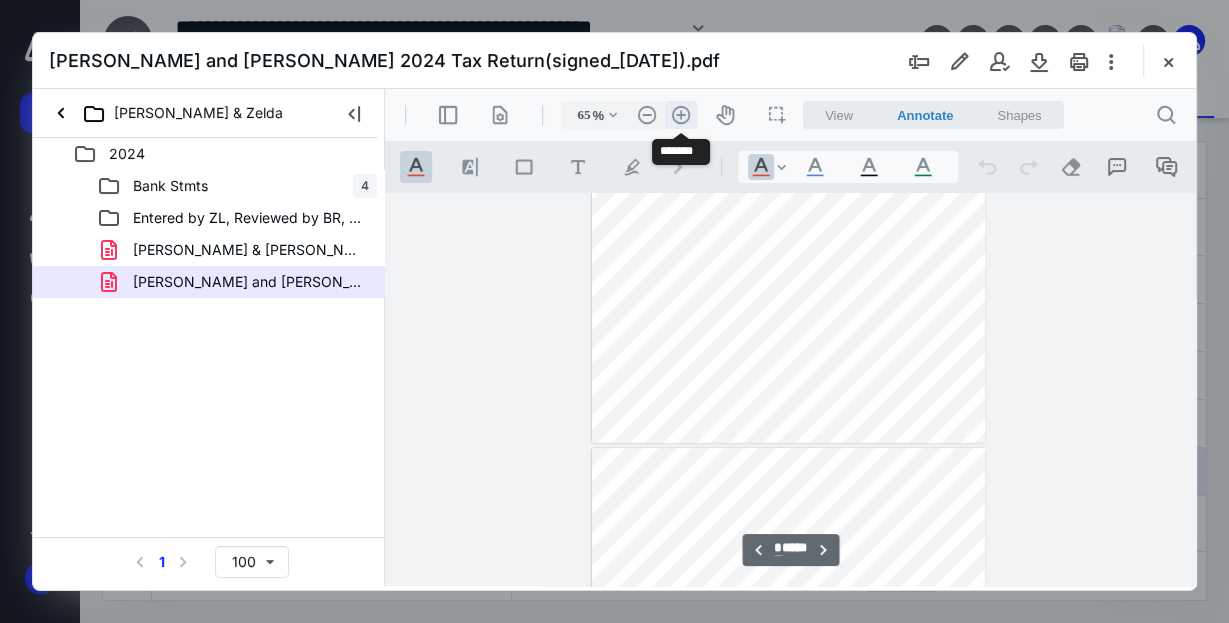 click on ".cls-1{fill:#abb0c4;} icon - header - zoom - in - line" at bounding box center [681, 115] 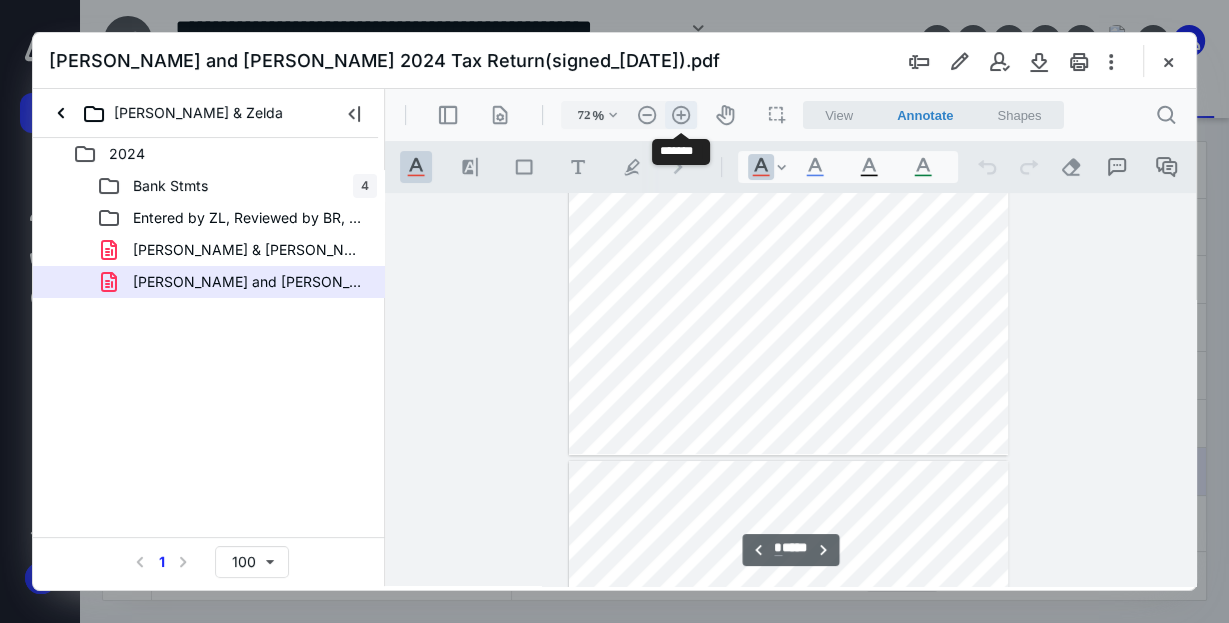 click on ".cls-1{fill:#abb0c4;} icon - header - zoom - in - line" at bounding box center [681, 115] 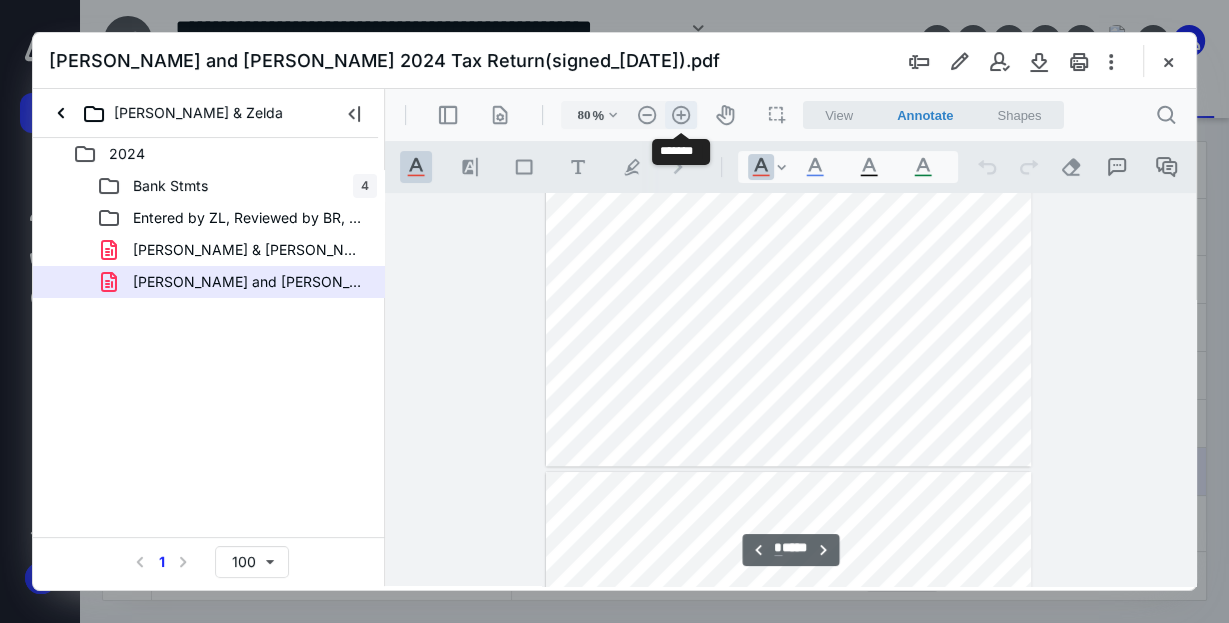 click on ".cls-1{fill:#abb0c4;} icon - header - zoom - in - line" at bounding box center [681, 115] 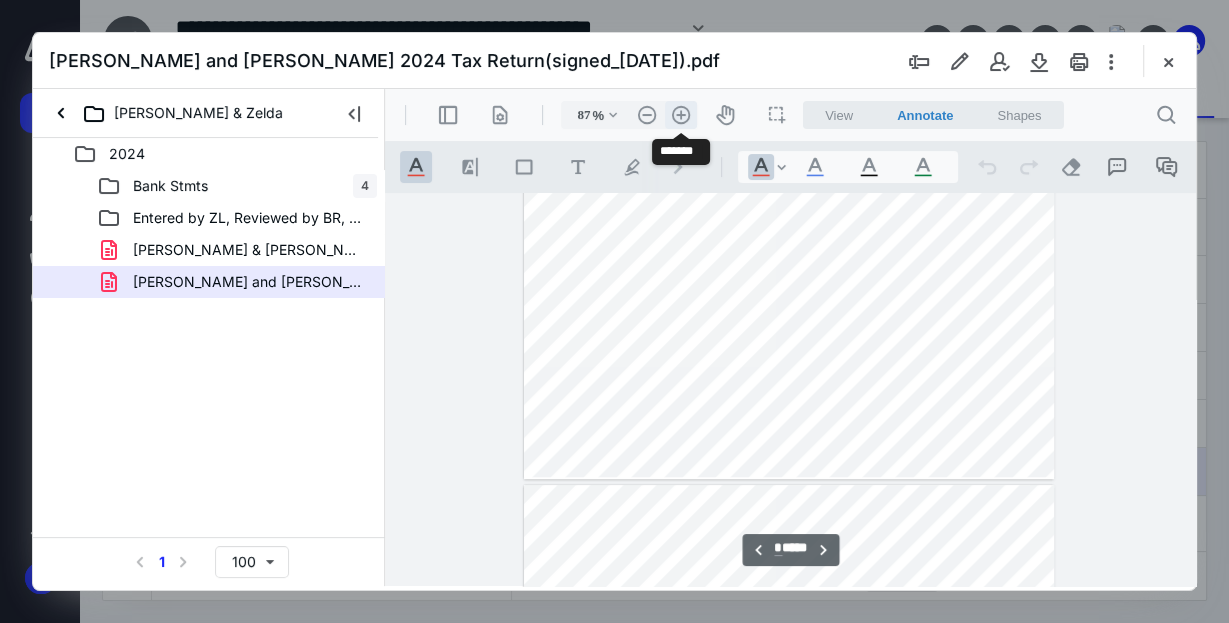 click on ".cls-1{fill:#abb0c4;} icon - header - zoom - in - line" at bounding box center (681, 115) 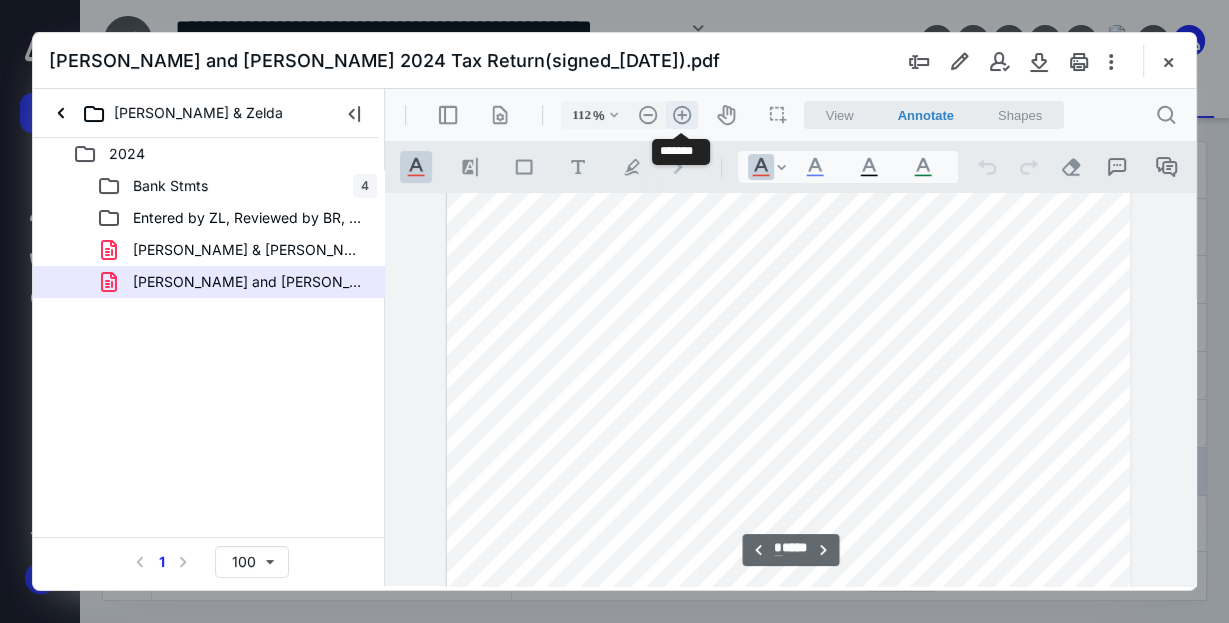 scroll, scrollTop: 1454, scrollLeft: 0, axis: vertical 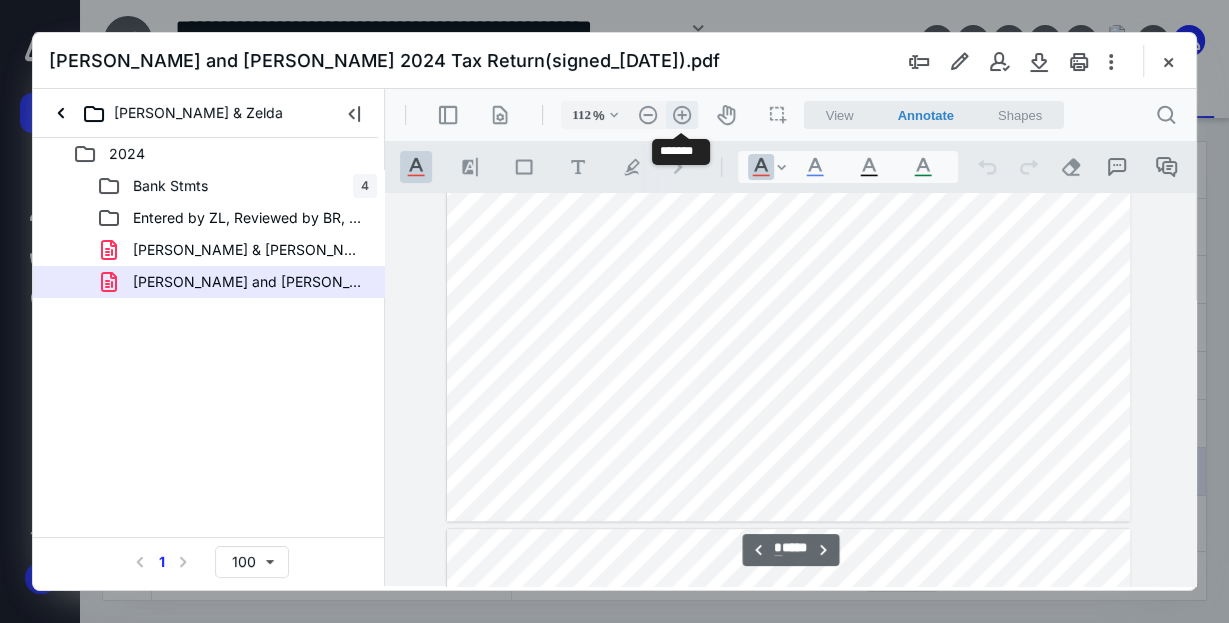 click on ".cls-1{fill:#abb0c4;} icon - header - zoom - in - line" at bounding box center (682, 115) 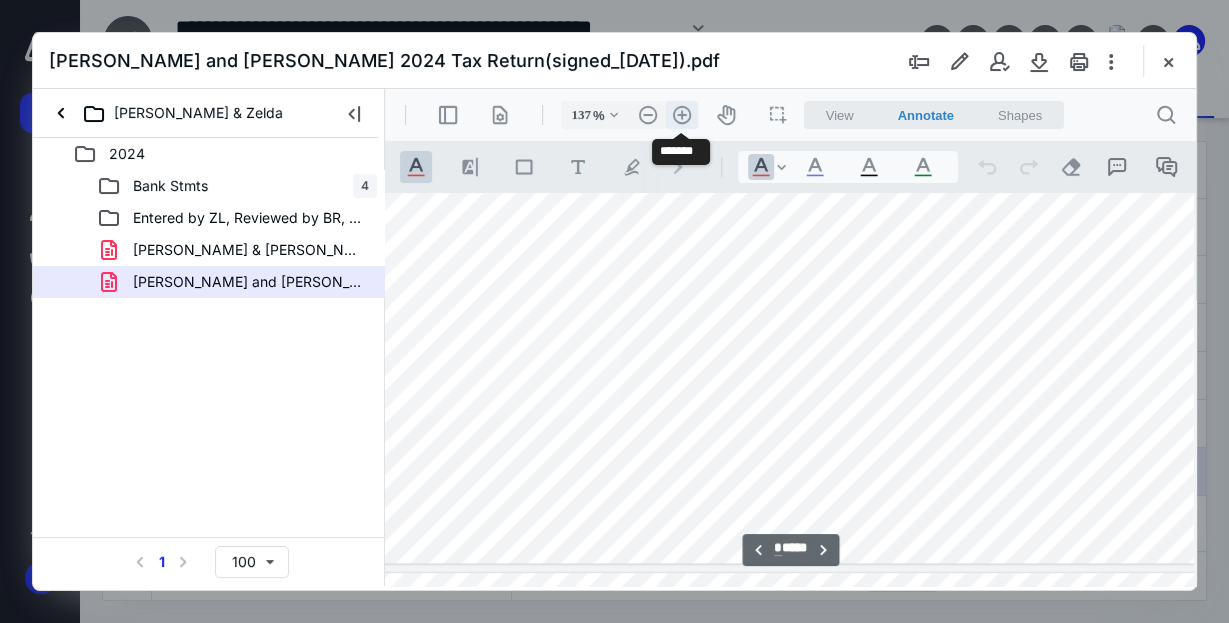 click on ".cls-1{fill:#abb0c4;} icon - header - zoom - in - line" at bounding box center [682, 115] 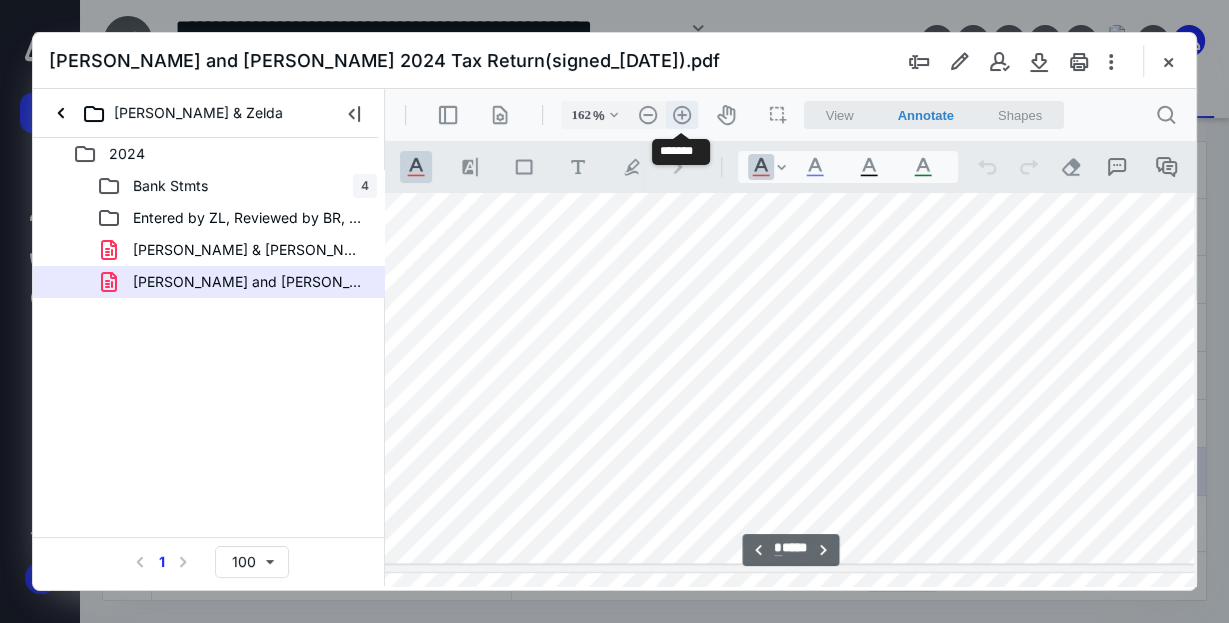 scroll, scrollTop: 2168, scrollLeft: 96, axis: both 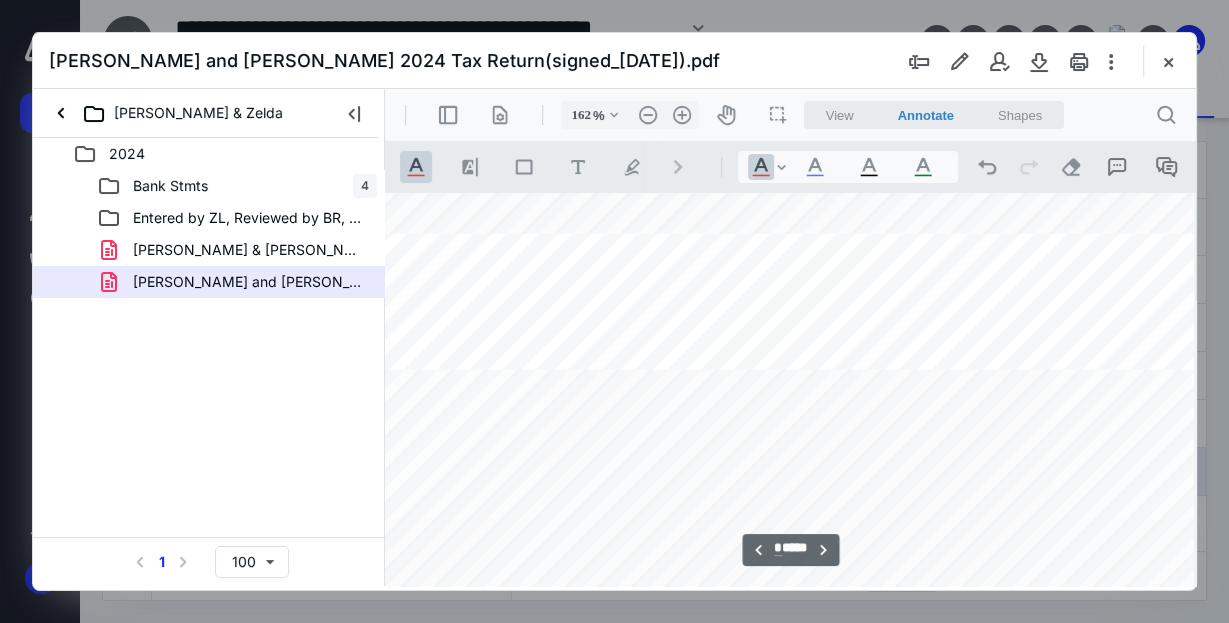 type on "*" 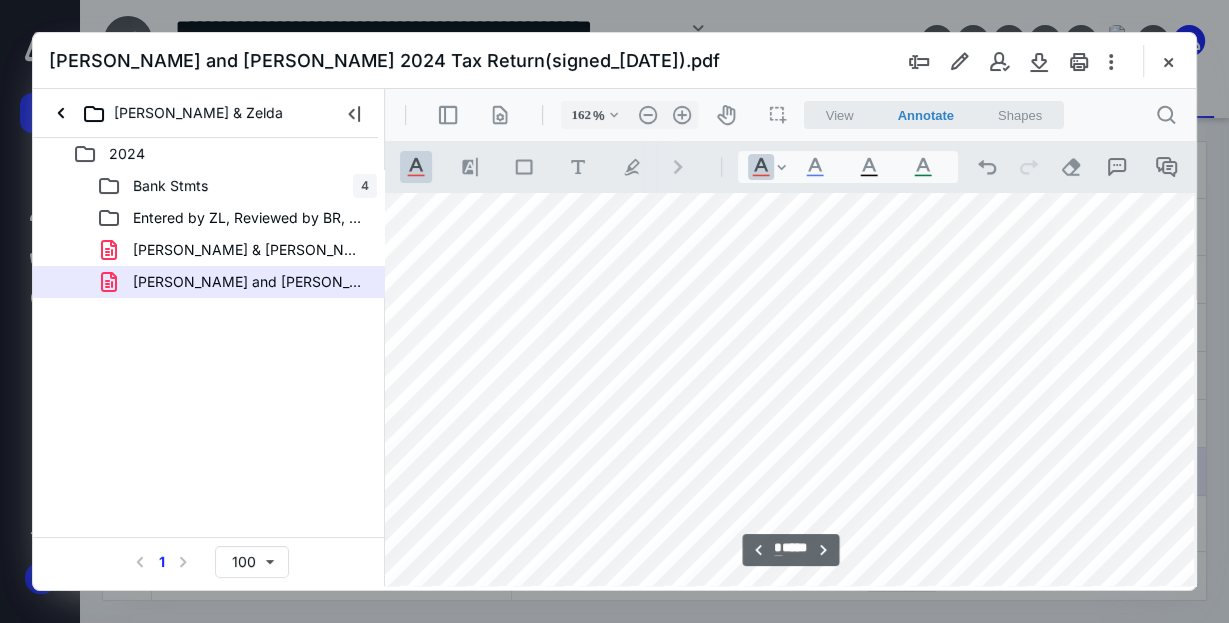 click at bounding box center [790, 388] 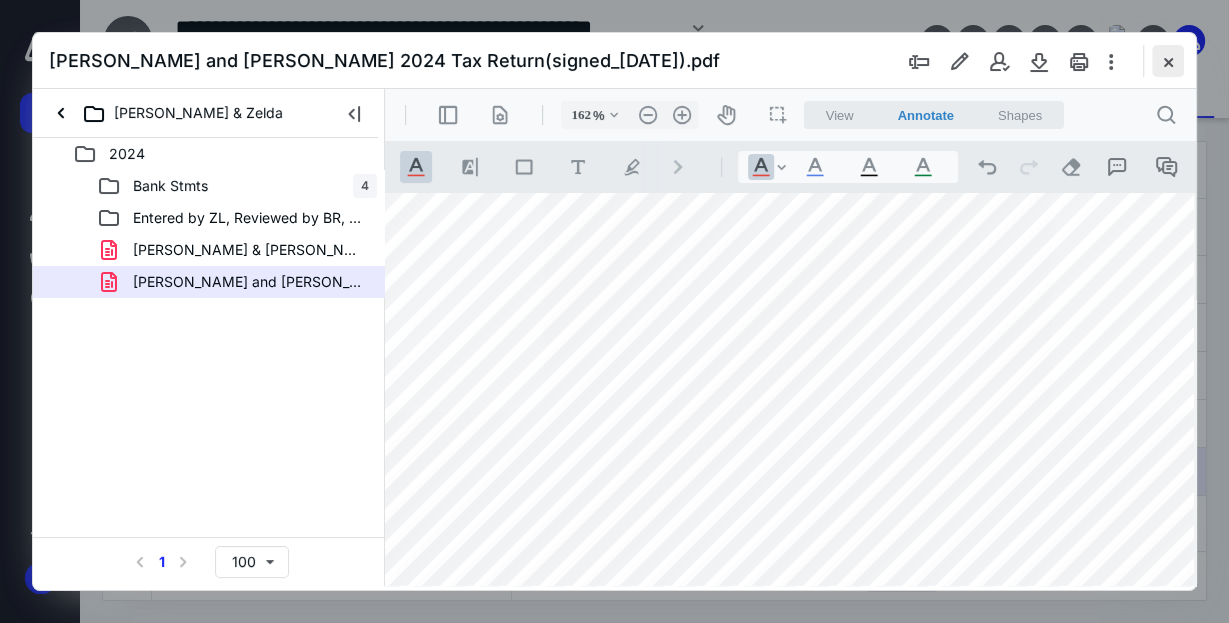 click at bounding box center [1168, 61] 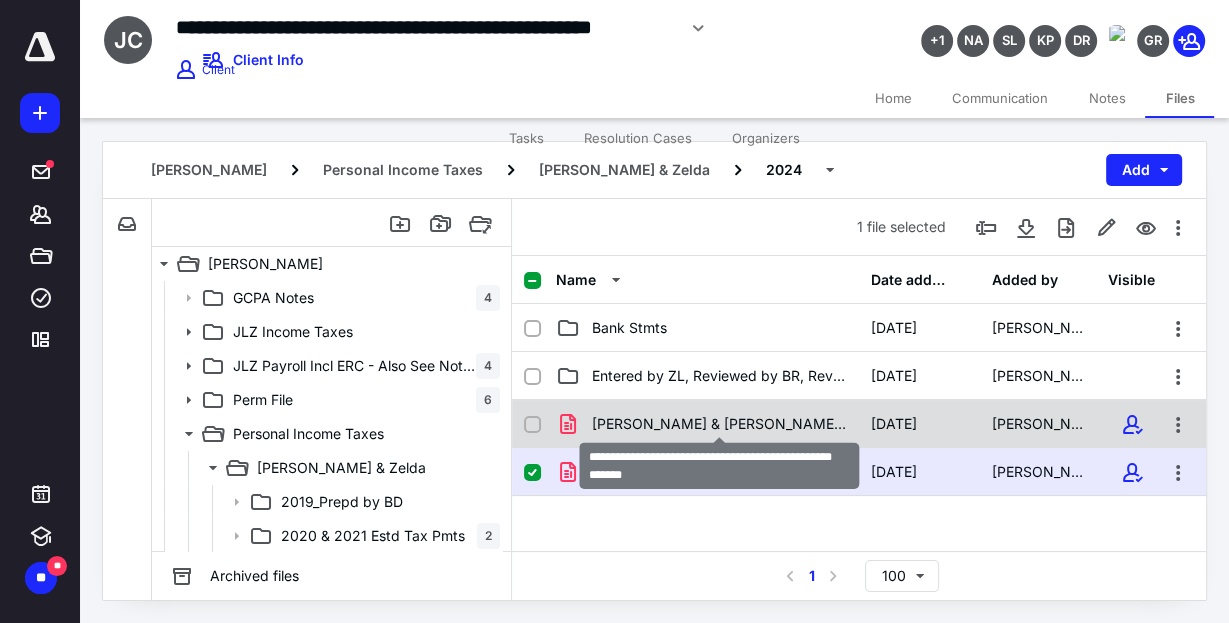 click on "[PERSON_NAME] & [PERSON_NAME] 2024 Electronic Filing Status.pdf" at bounding box center (719, 424) 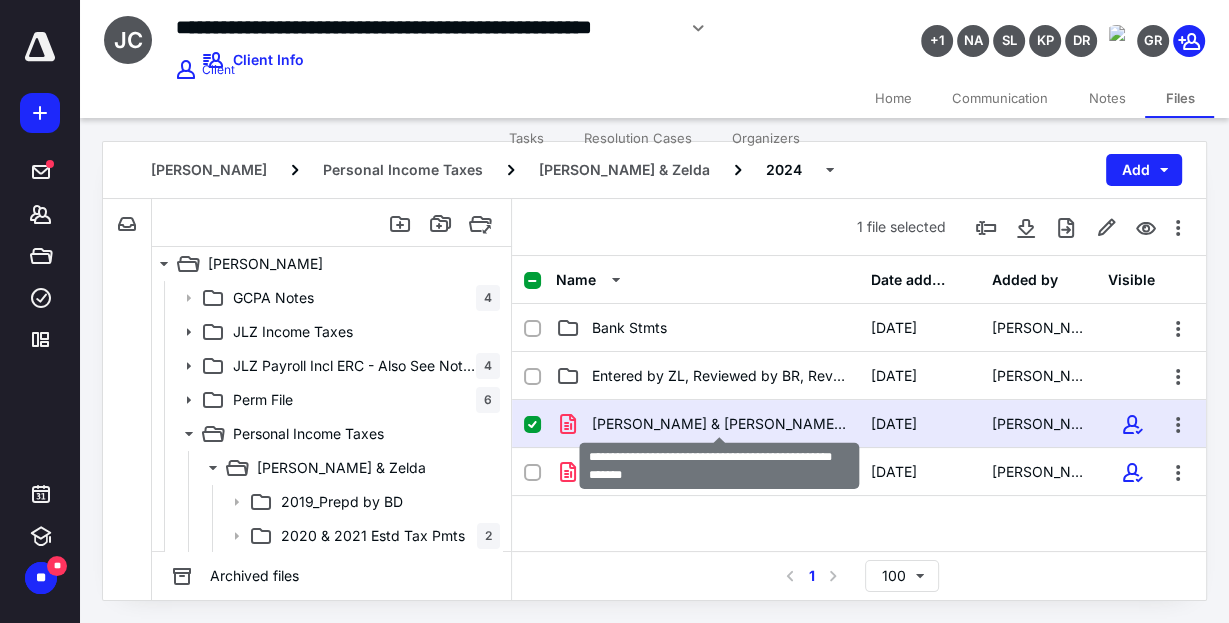 click on "[PERSON_NAME] & [PERSON_NAME] 2024 Electronic Filing Status.pdf" at bounding box center (719, 424) 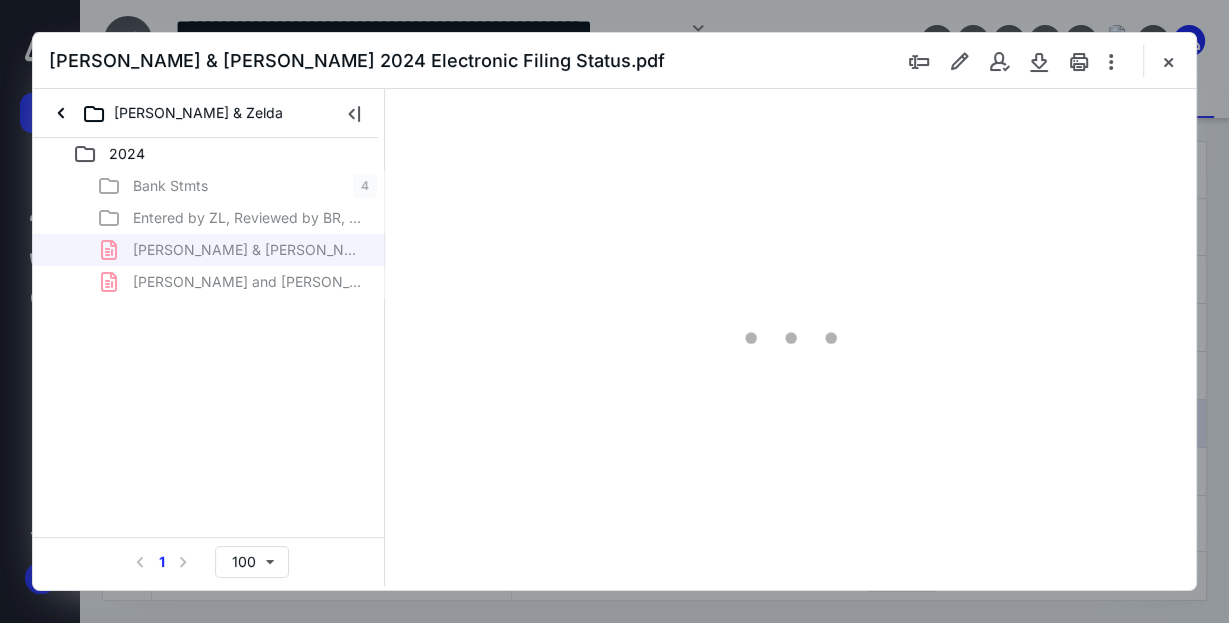 scroll, scrollTop: 0, scrollLeft: 0, axis: both 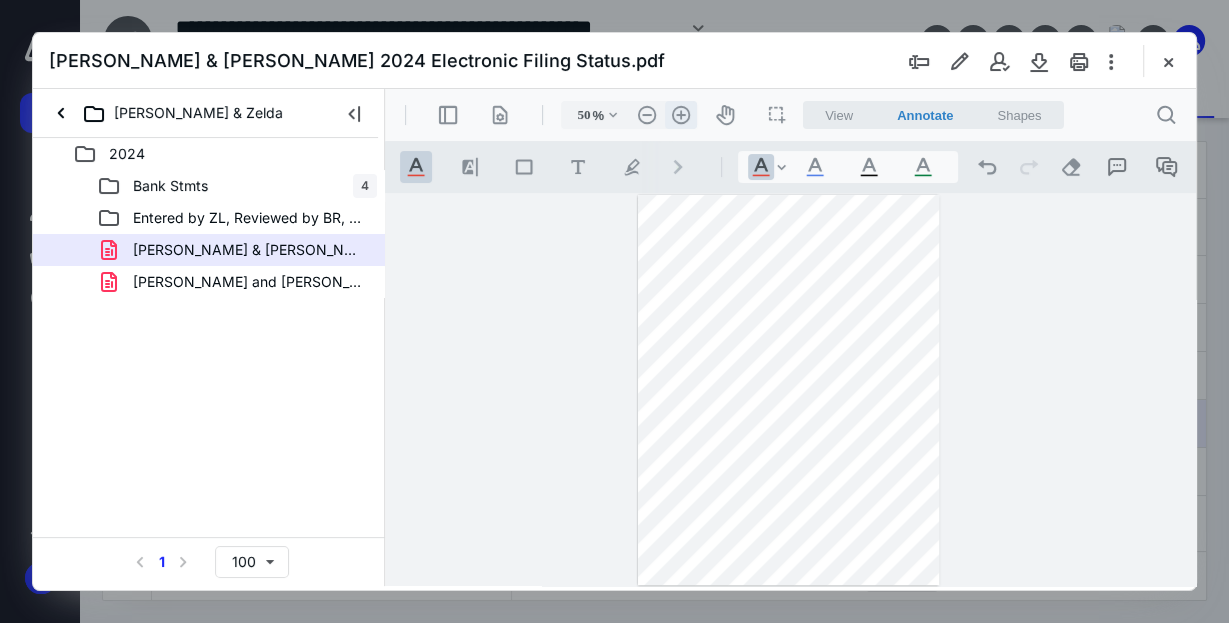 click on ".cls-1{fill:#abb0c4;} icon - header - zoom - in - line" at bounding box center (681, 115) 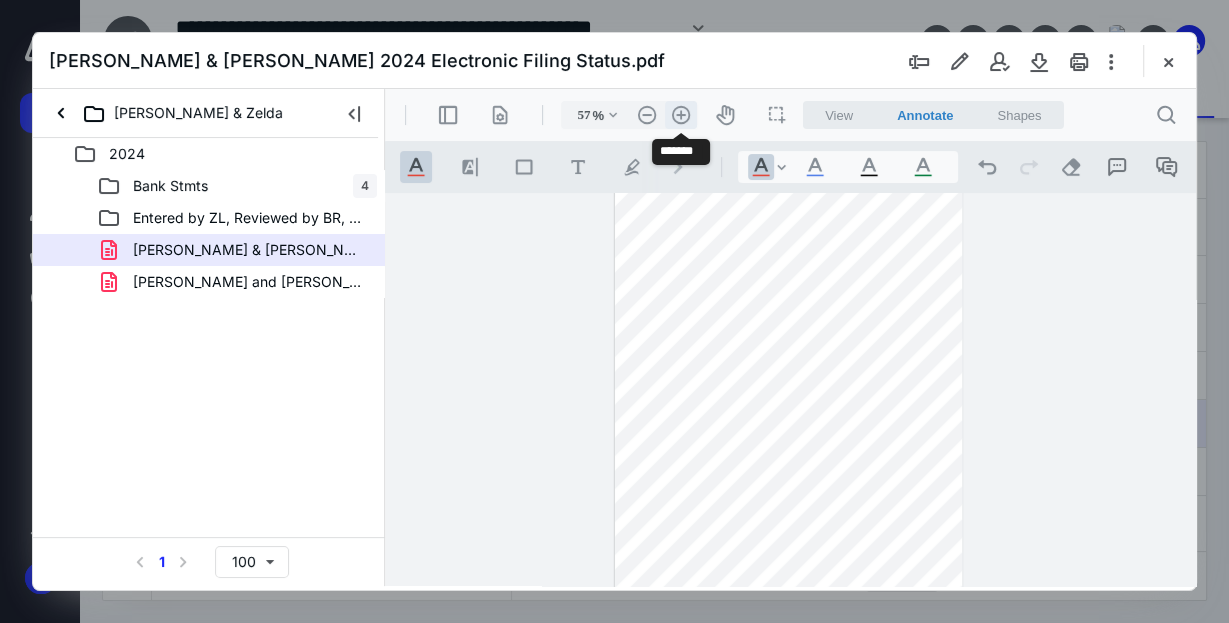 click on ".cls-1{fill:#abb0c4;} icon - header - zoom - in - line" at bounding box center (681, 115) 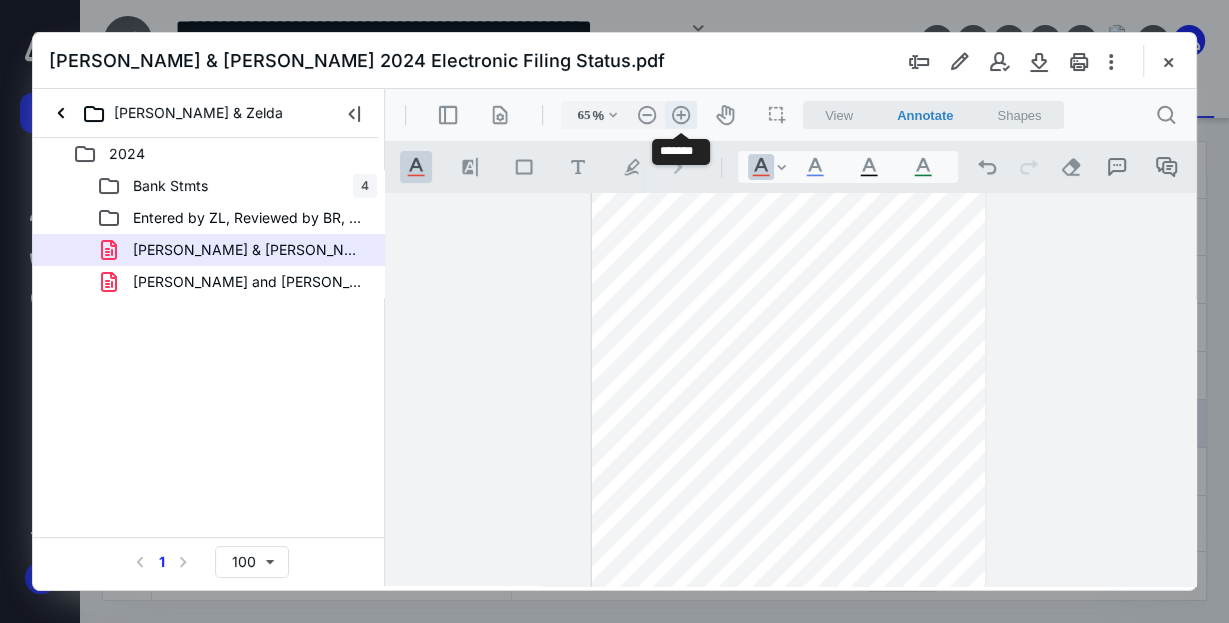 click on ".cls-1{fill:#abb0c4;} icon - header - zoom - in - line" at bounding box center [681, 115] 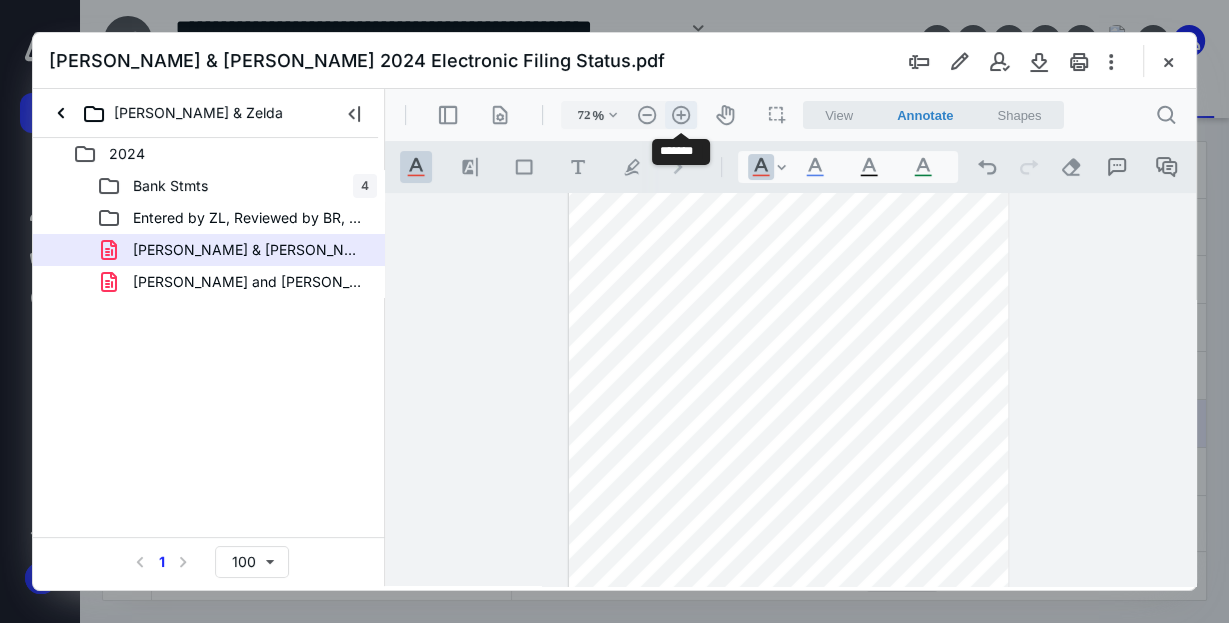 click on ".cls-1{fill:#abb0c4;} icon - header - zoom - in - line" at bounding box center (681, 115) 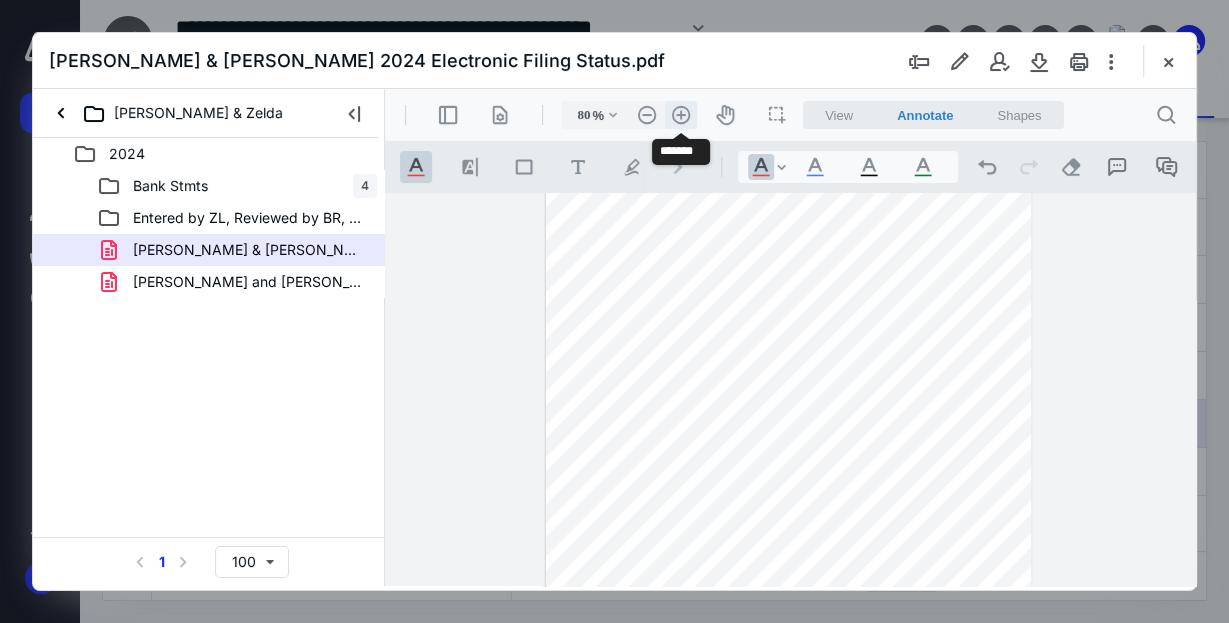 click on ".cls-1{fill:#abb0c4;} icon - header - zoom - in - line" at bounding box center (681, 115) 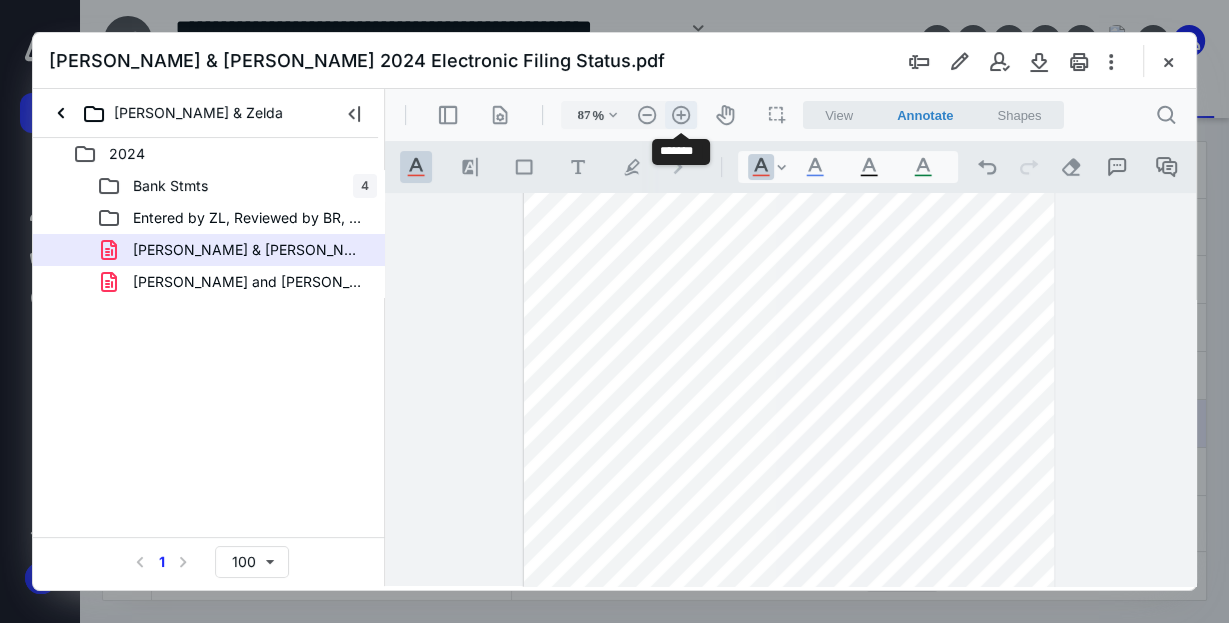 click on ".cls-1{fill:#abb0c4;} icon - header - zoom - in - line" at bounding box center [681, 115] 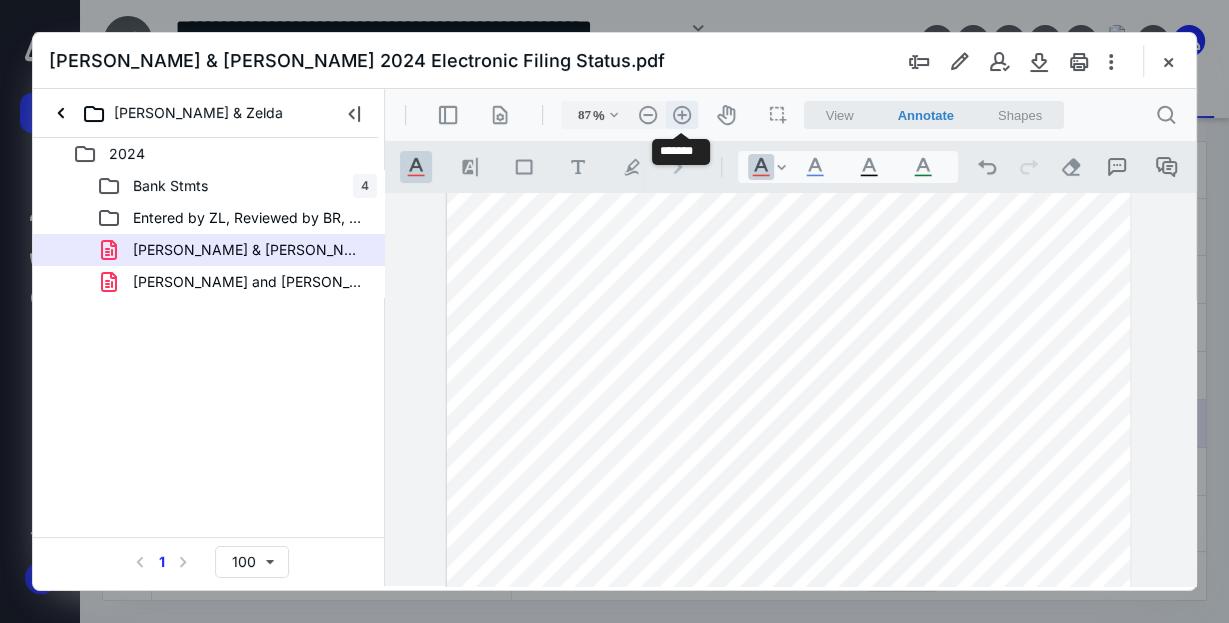 type on "112" 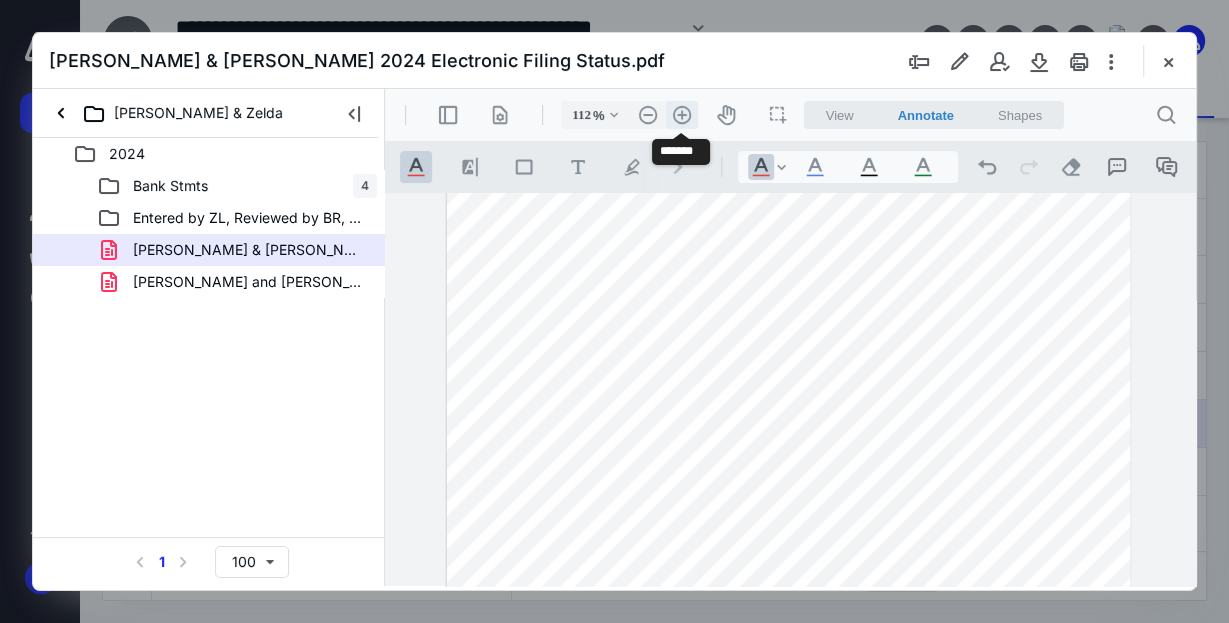 scroll, scrollTop: 183, scrollLeft: 0, axis: vertical 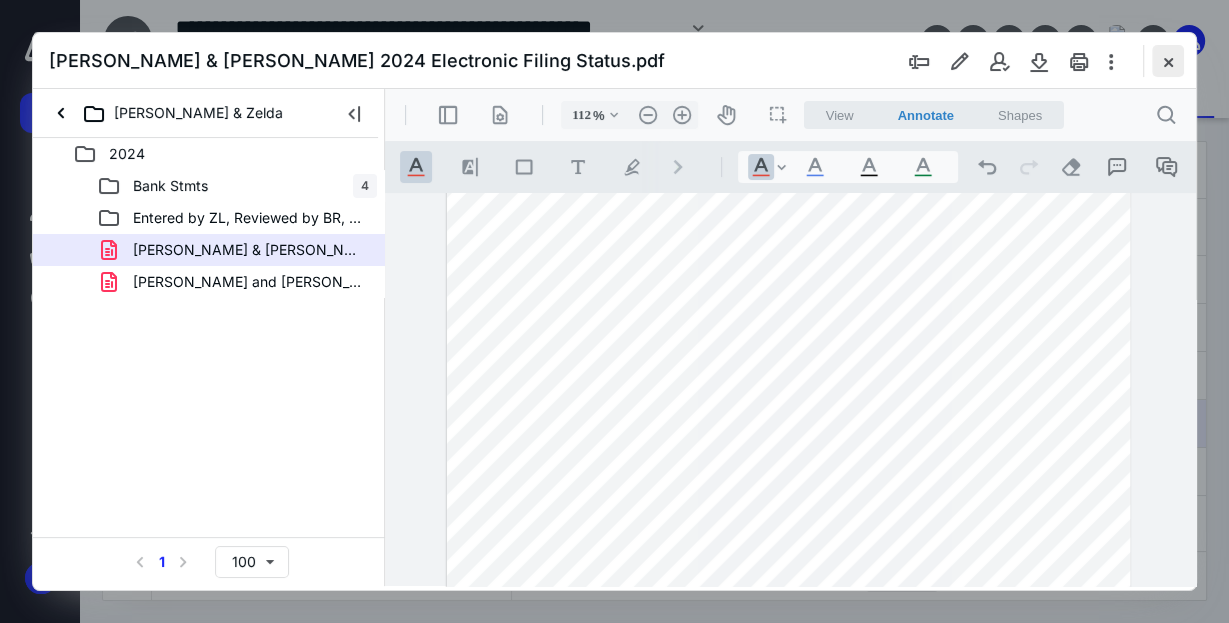 click at bounding box center (1168, 61) 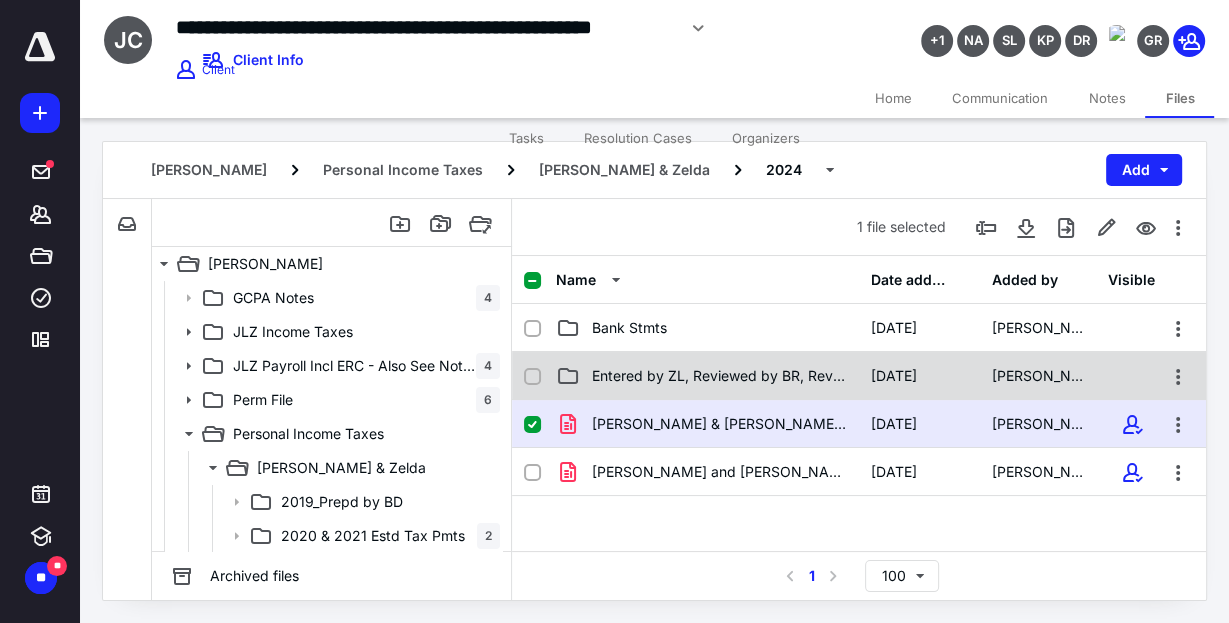 click 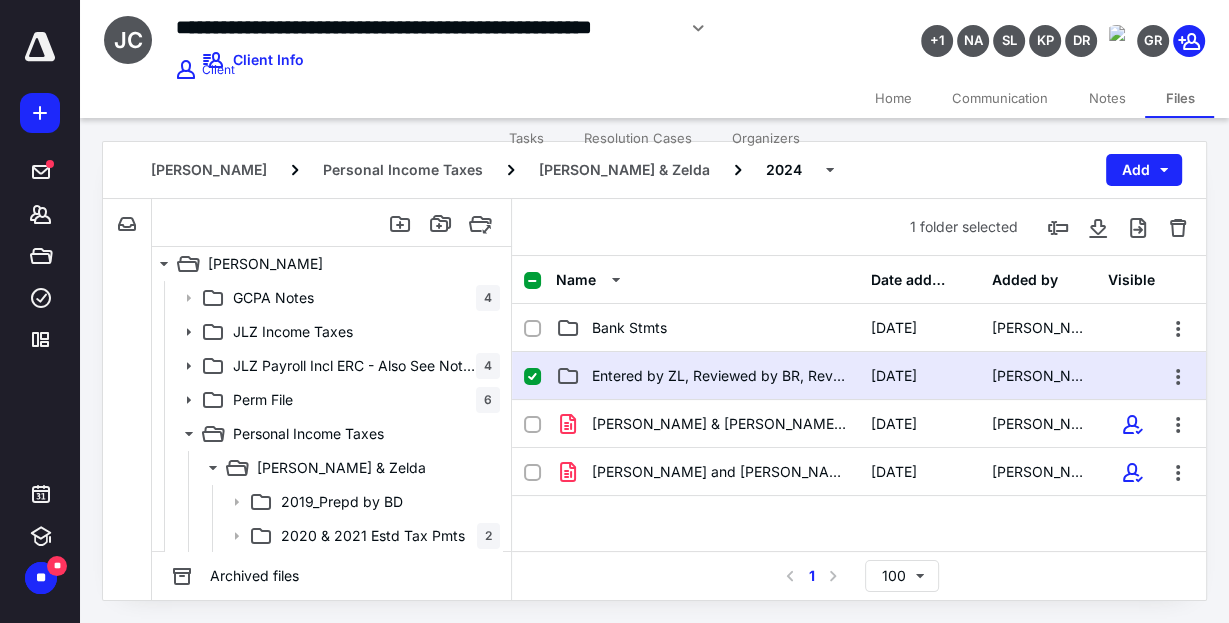 click 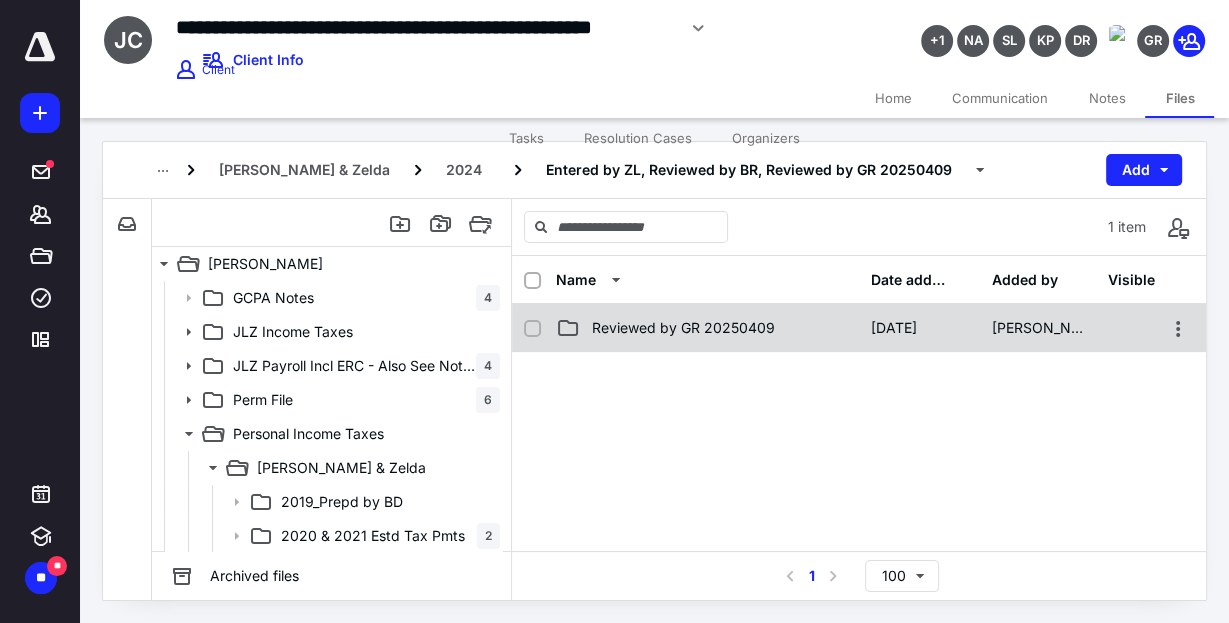 click 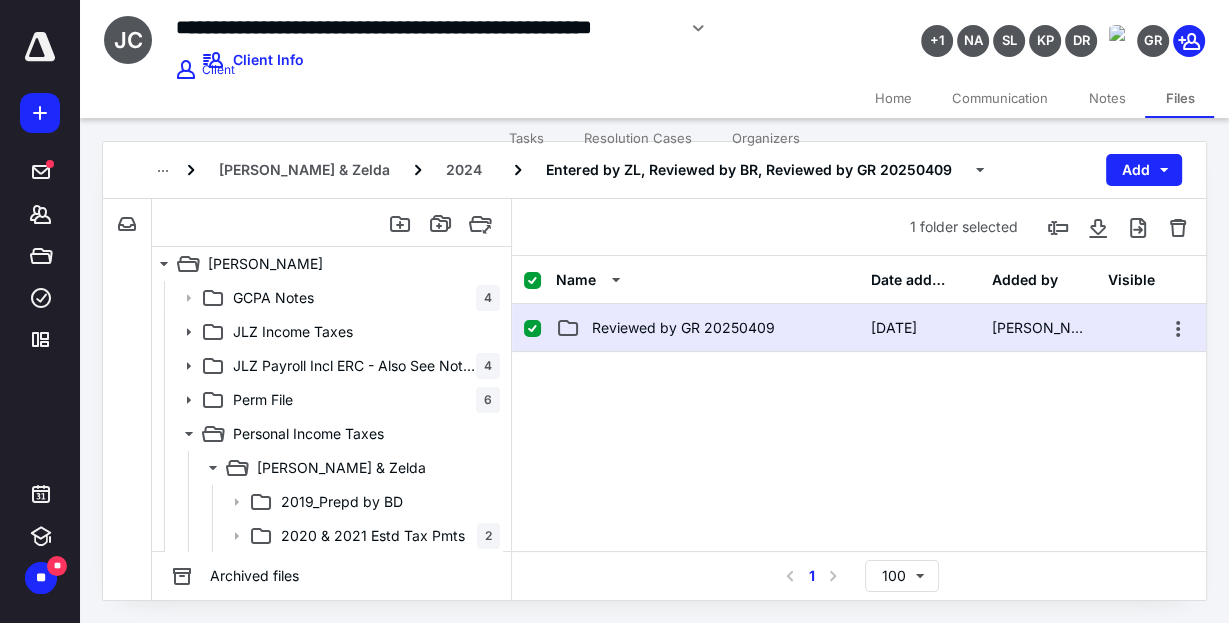 click 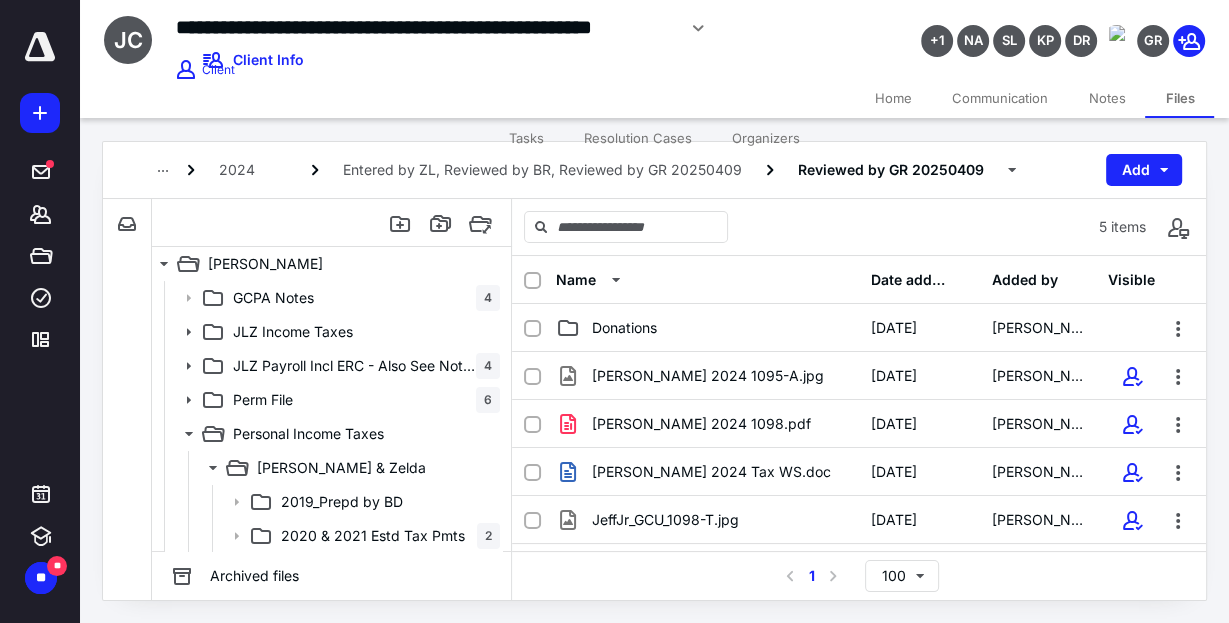 click on "Donations [DATE] [PERSON_NAME] [PERSON_NAME] 2024 1095-A.jpg [DATE] [PERSON_NAME] [PERSON_NAME] 2024 1098.pdf [DATE] [PERSON_NAME] [PERSON_NAME] 2024 Tax WS.doc [DATE] [PERSON_NAME] JeffJr_GCU_1098-T.jpg [DATE] [PERSON_NAME]" at bounding box center [859, 427] 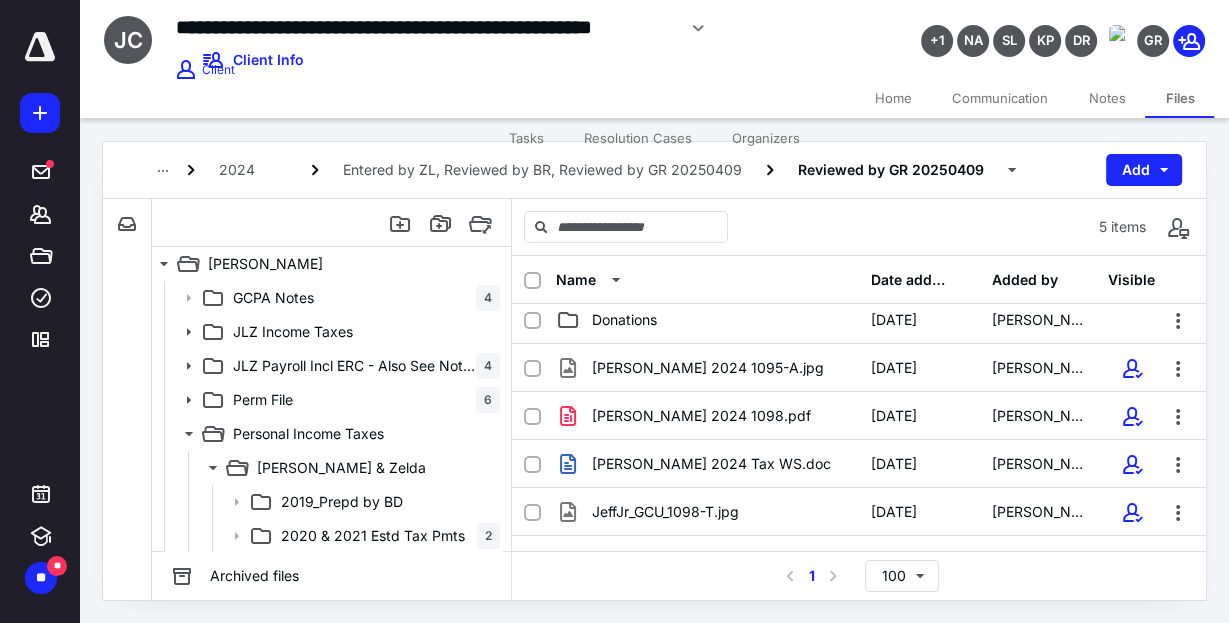 scroll, scrollTop: 0, scrollLeft: 0, axis: both 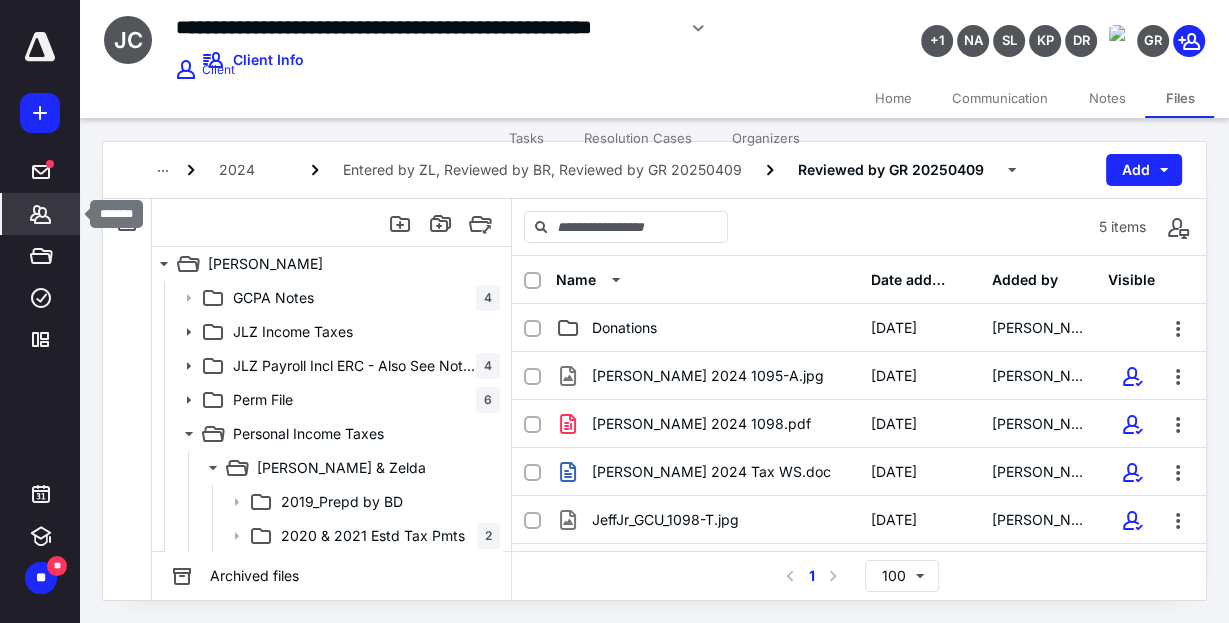 click 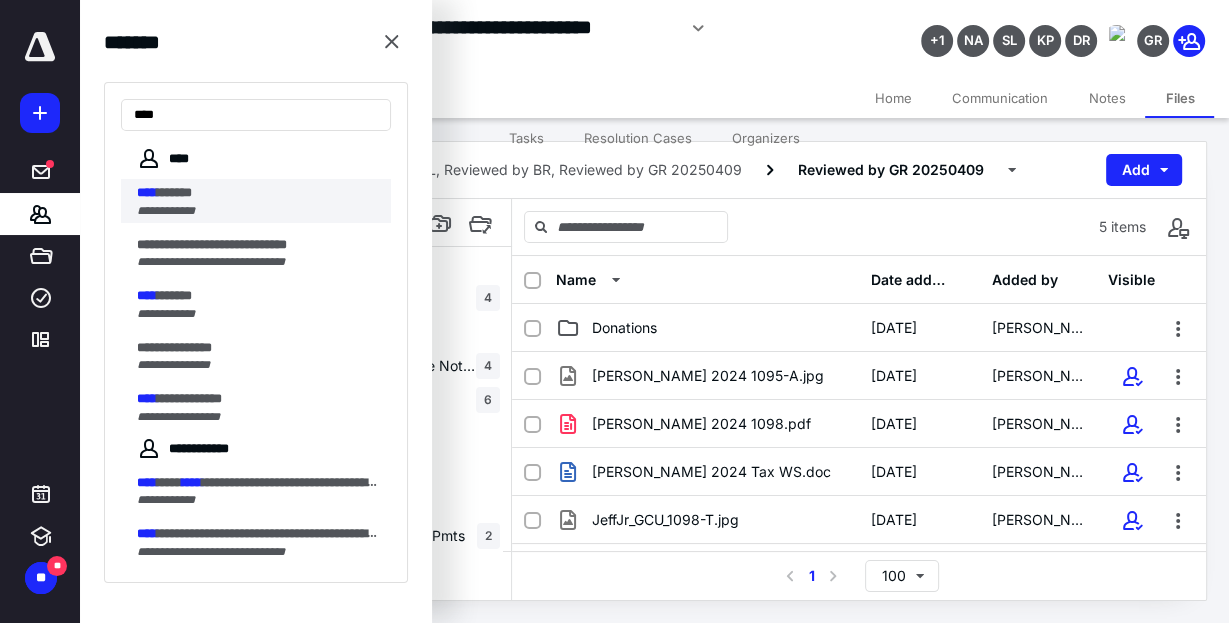 type on "****" 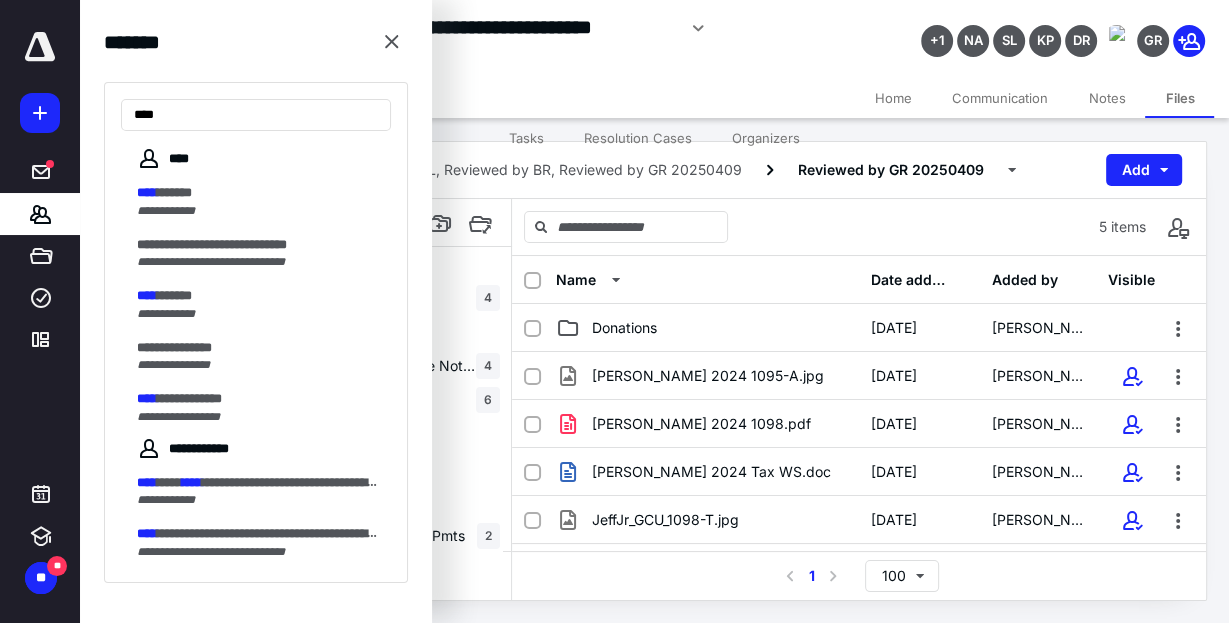 click on "**** ******" at bounding box center (258, 193) 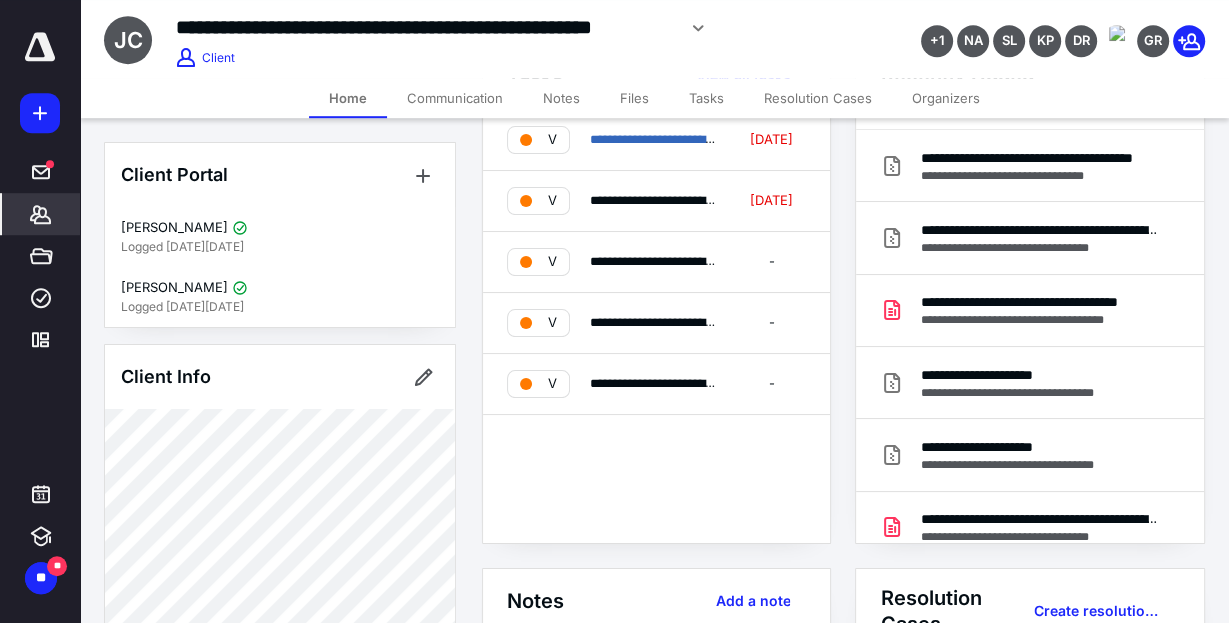 scroll, scrollTop: 100, scrollLeft: 0, axis: vertical 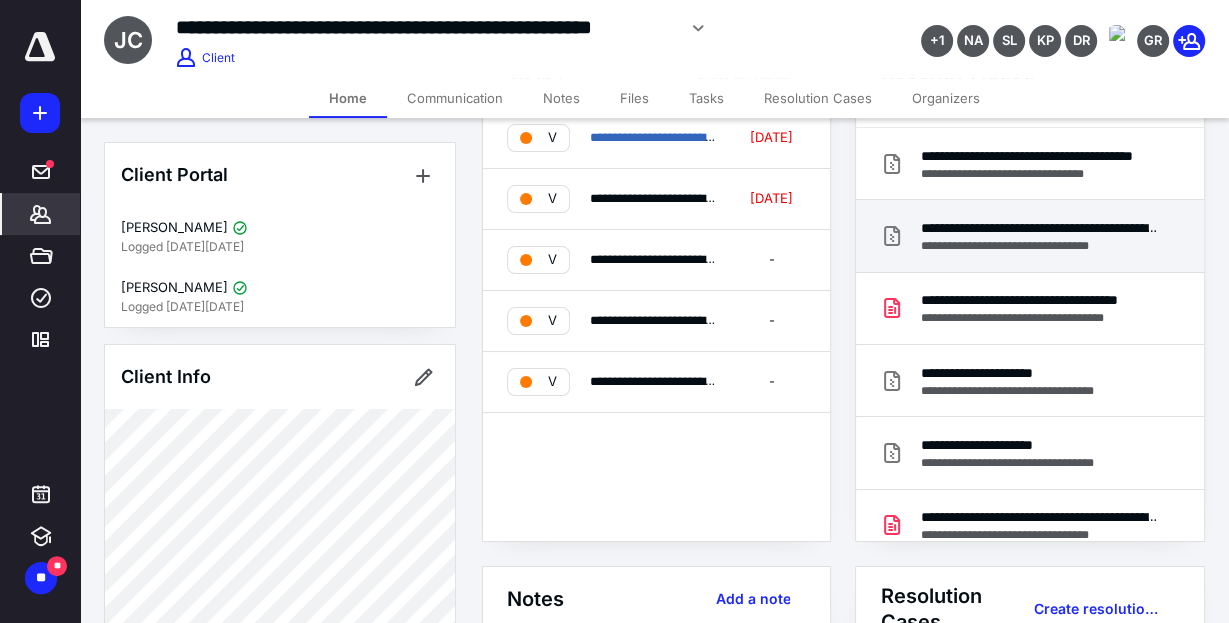 click on "**********" at bounding box center [1040, 228] 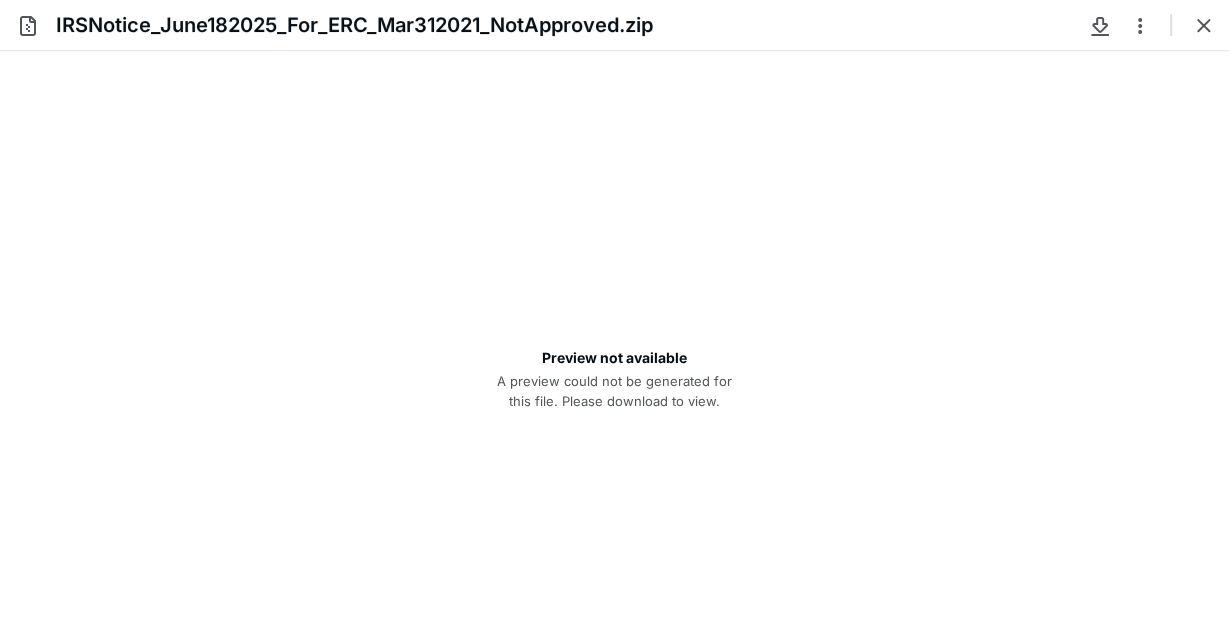 click at bounding box center (615, 302) 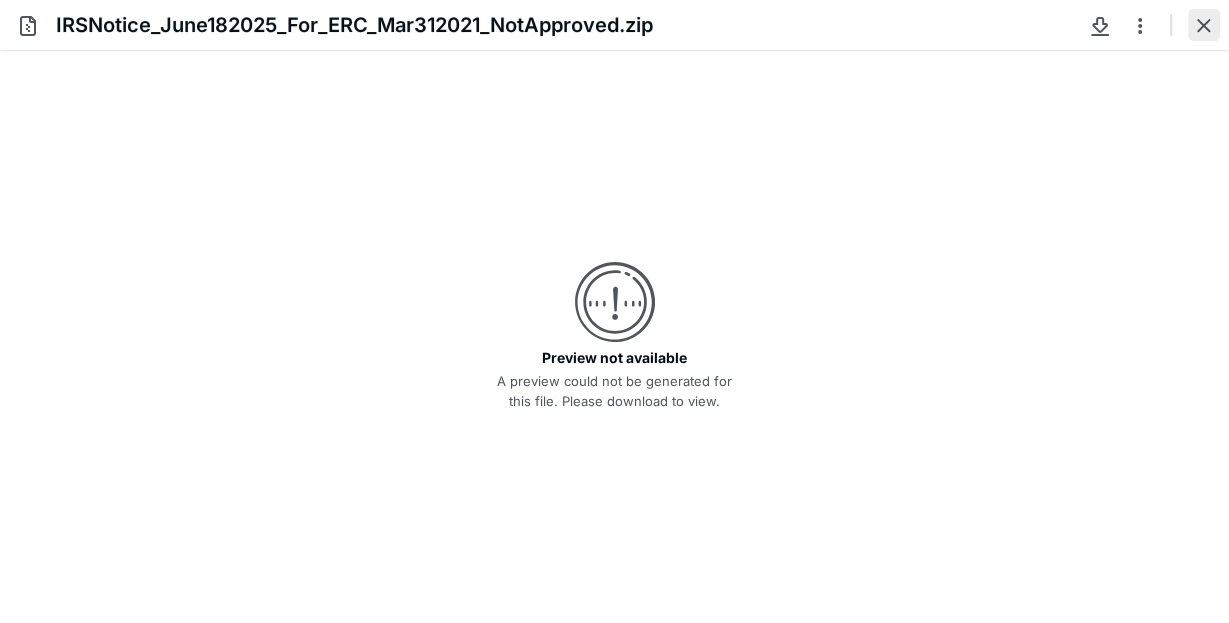 click at bounding box center (1204, 25) 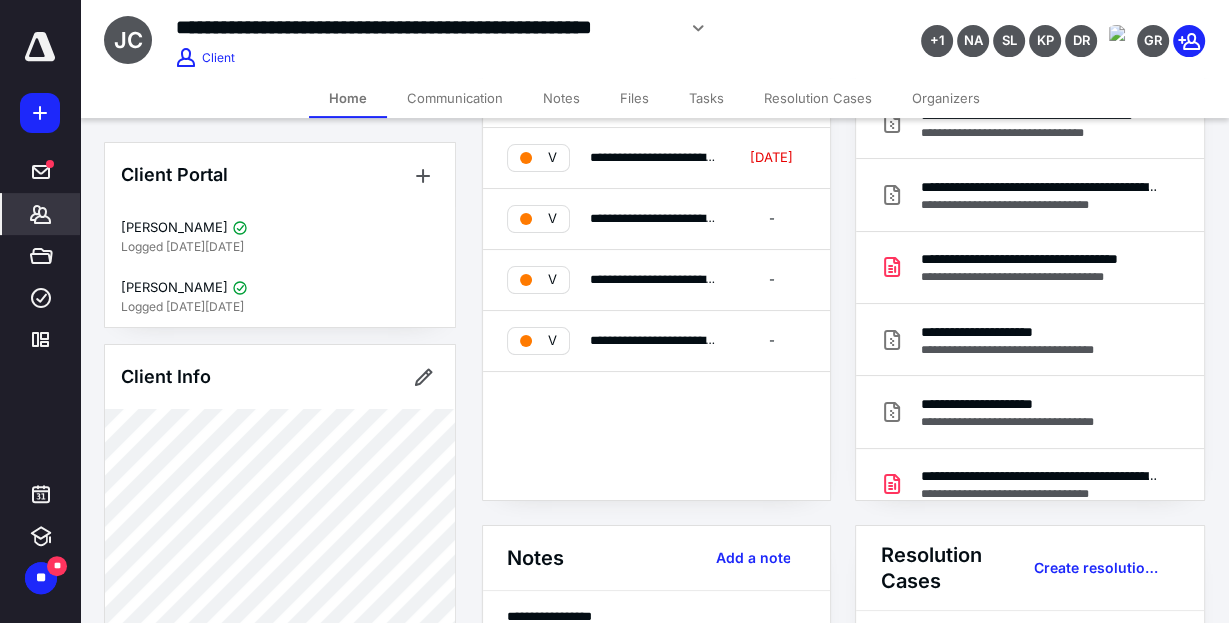 scroll, scrollTop: 48, scrollLeft: 0, axis: vertical 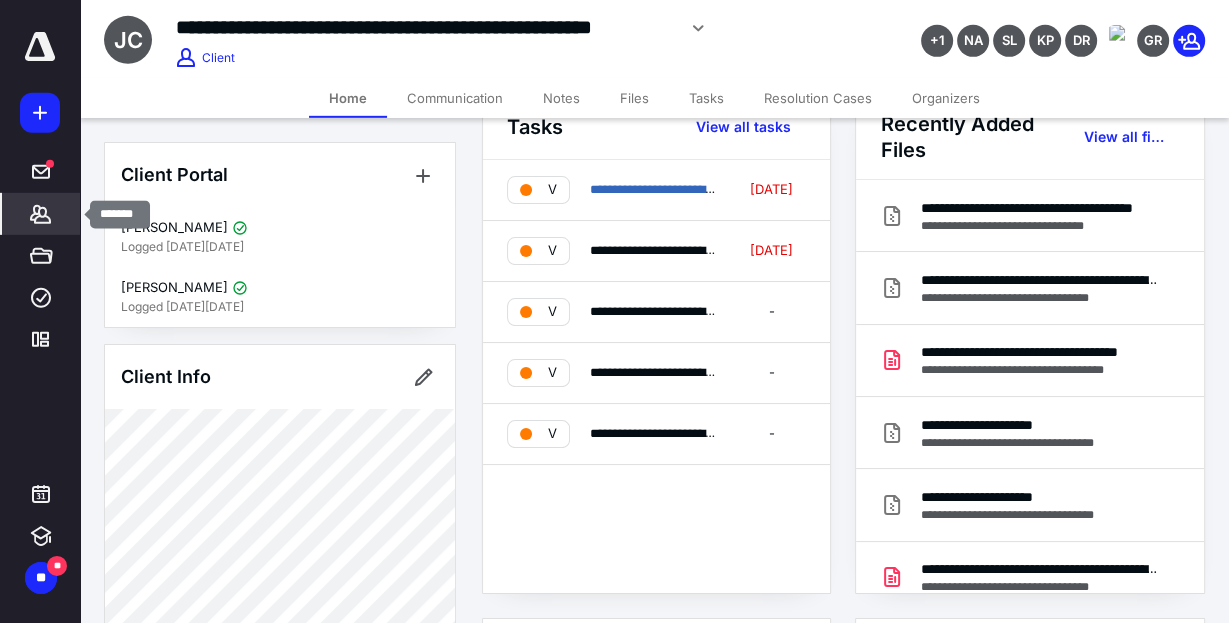click 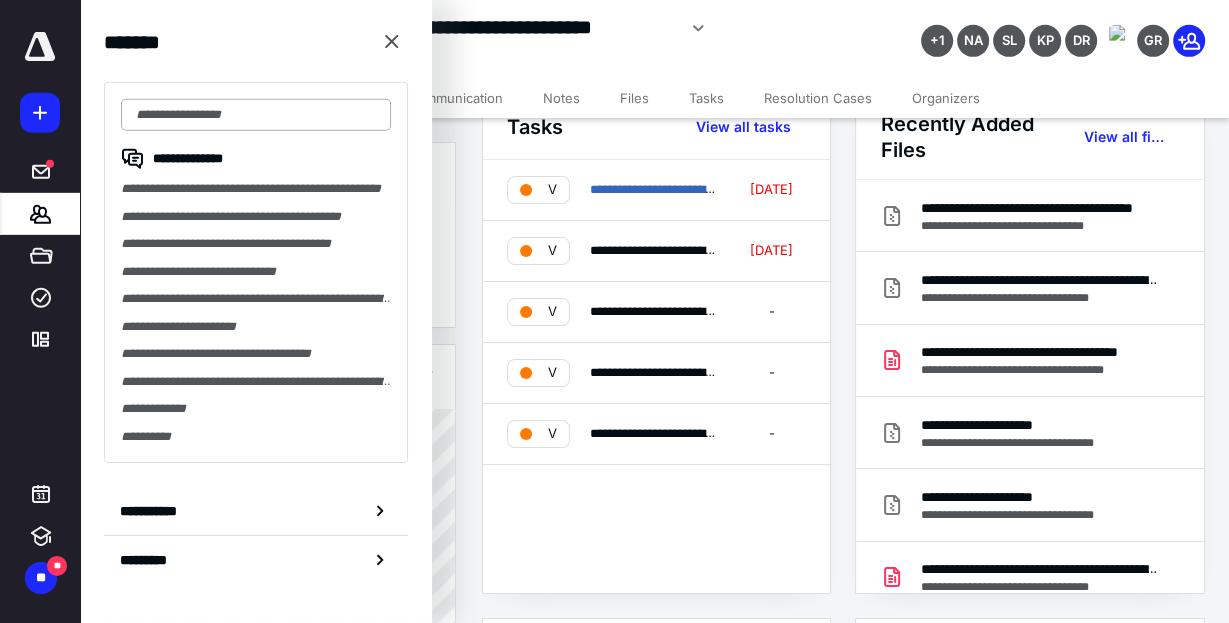click at bounding box center [256, 115] 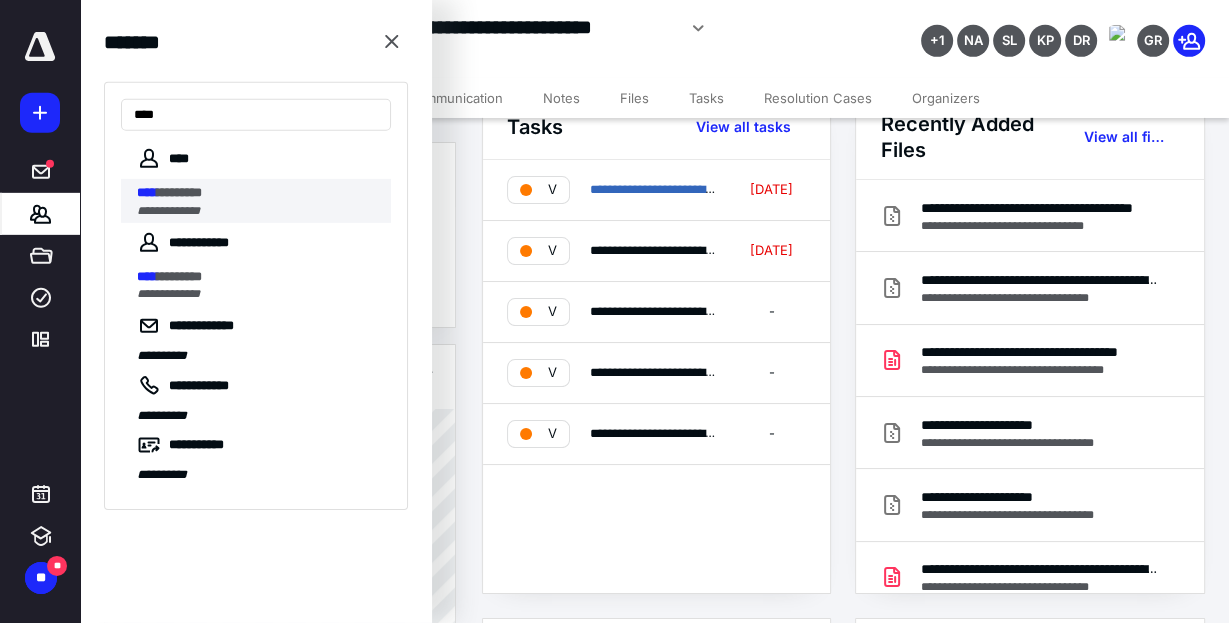type on "****" 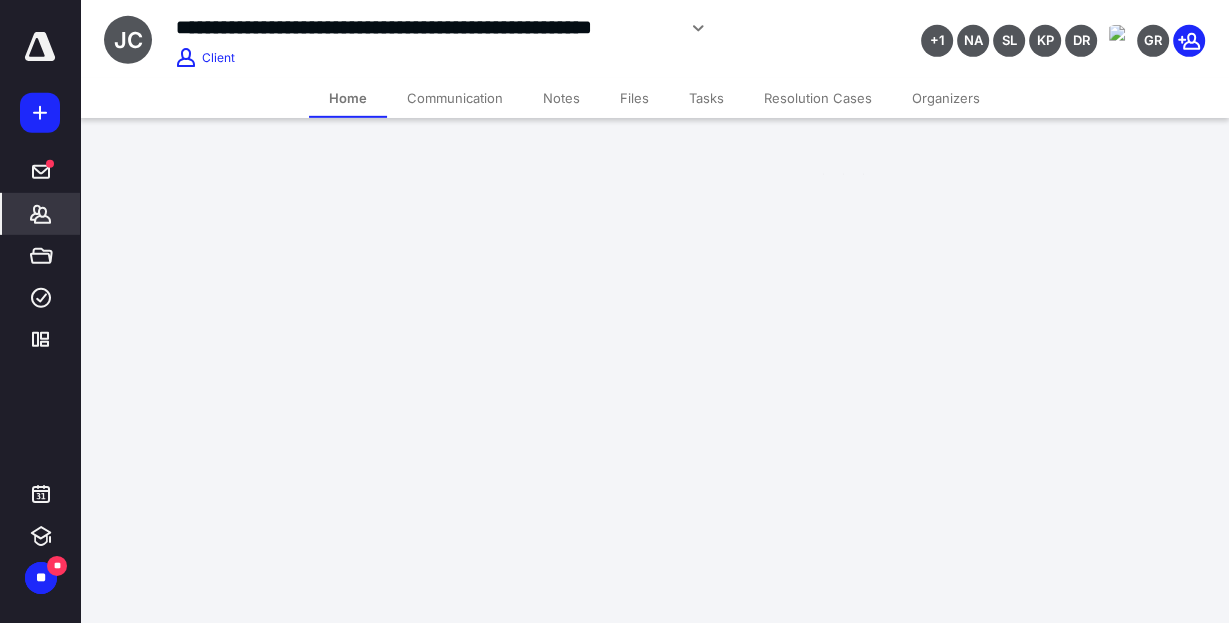 scroll, scrollTop: 0, scrollLeft: 0, axis: both 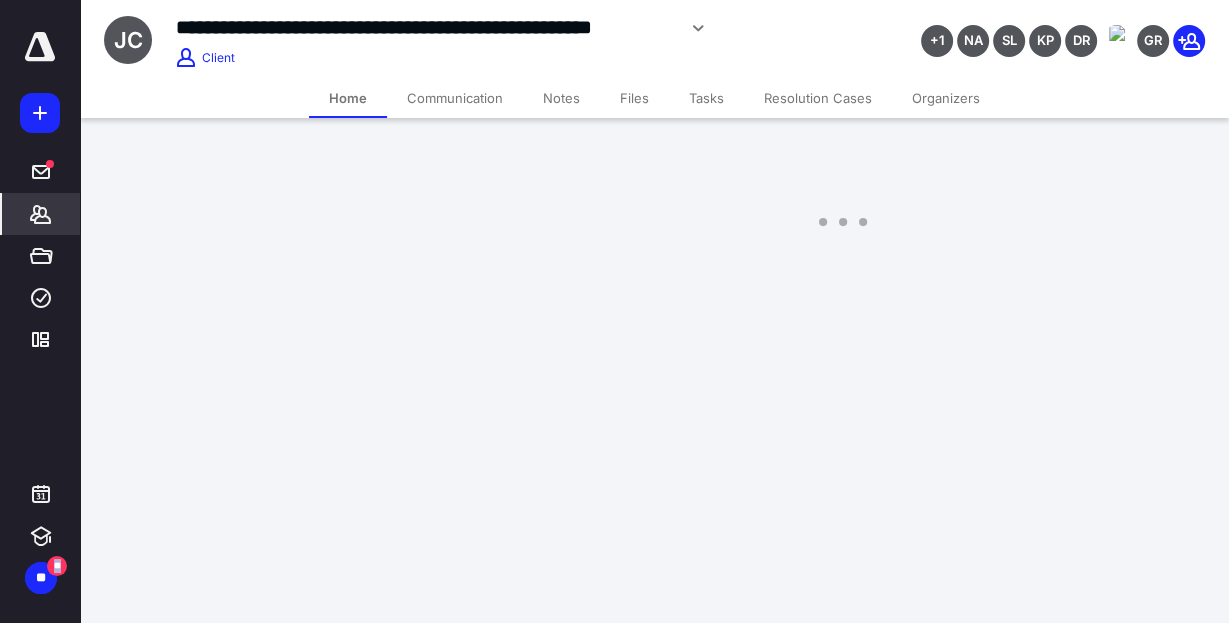 click on "**********" at bounding box center (614, 824) 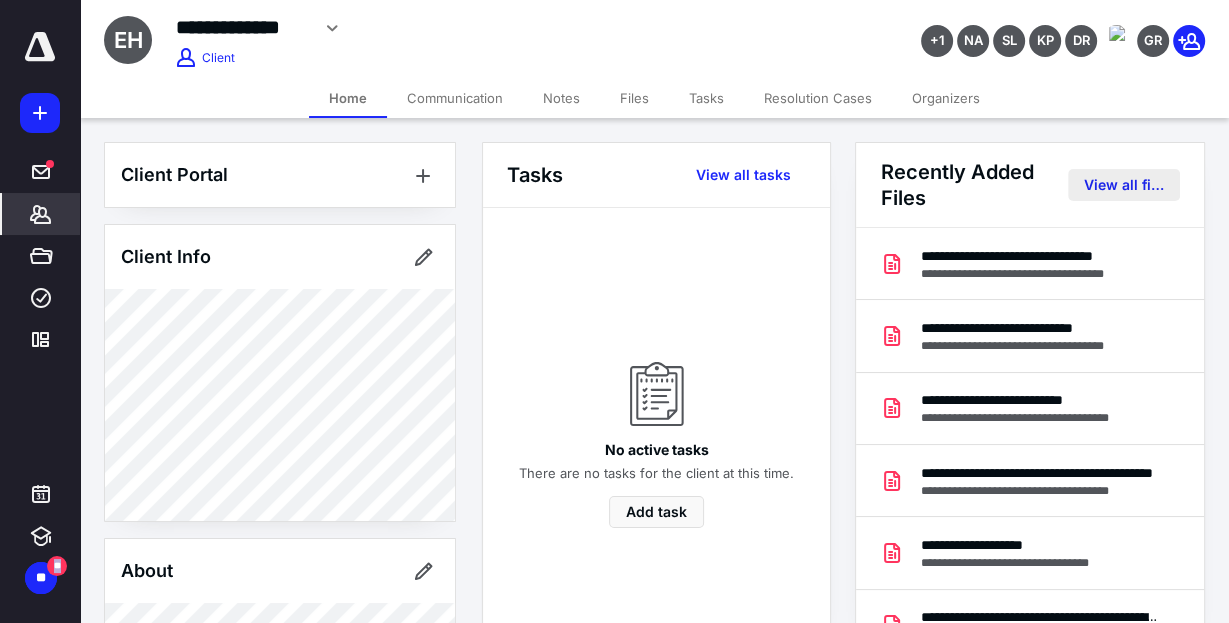 click on "View all files" at bounding box center (1124, 185) 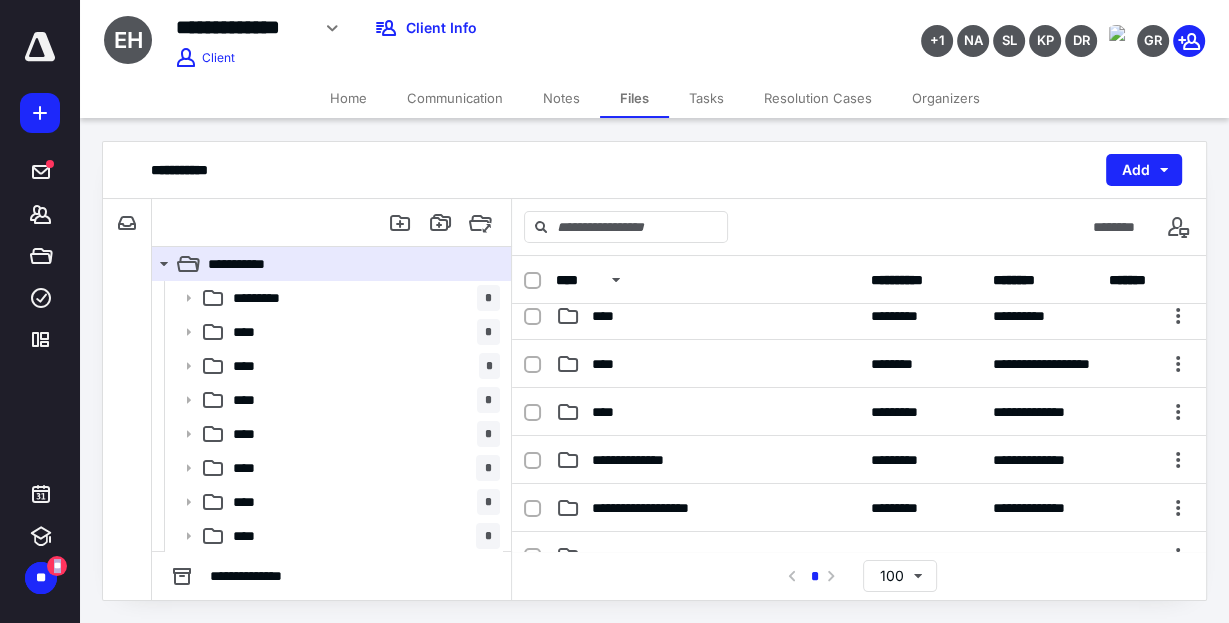 scroll, scrollTop: 542, scrollLeft: 0, axis: vertical 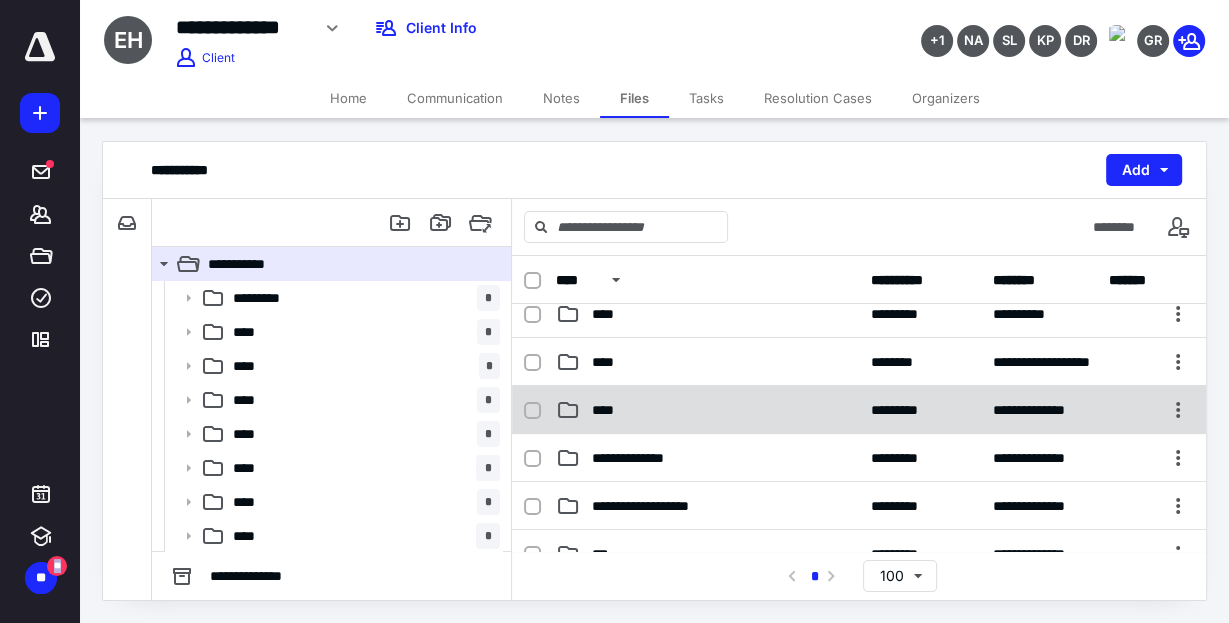 click 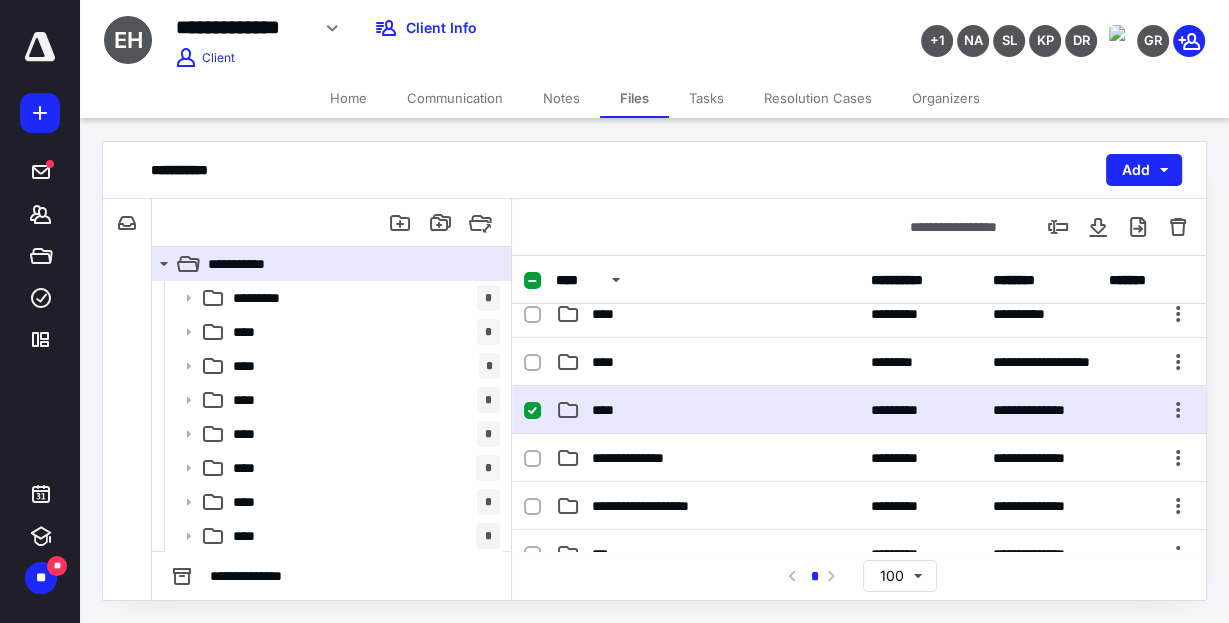 click 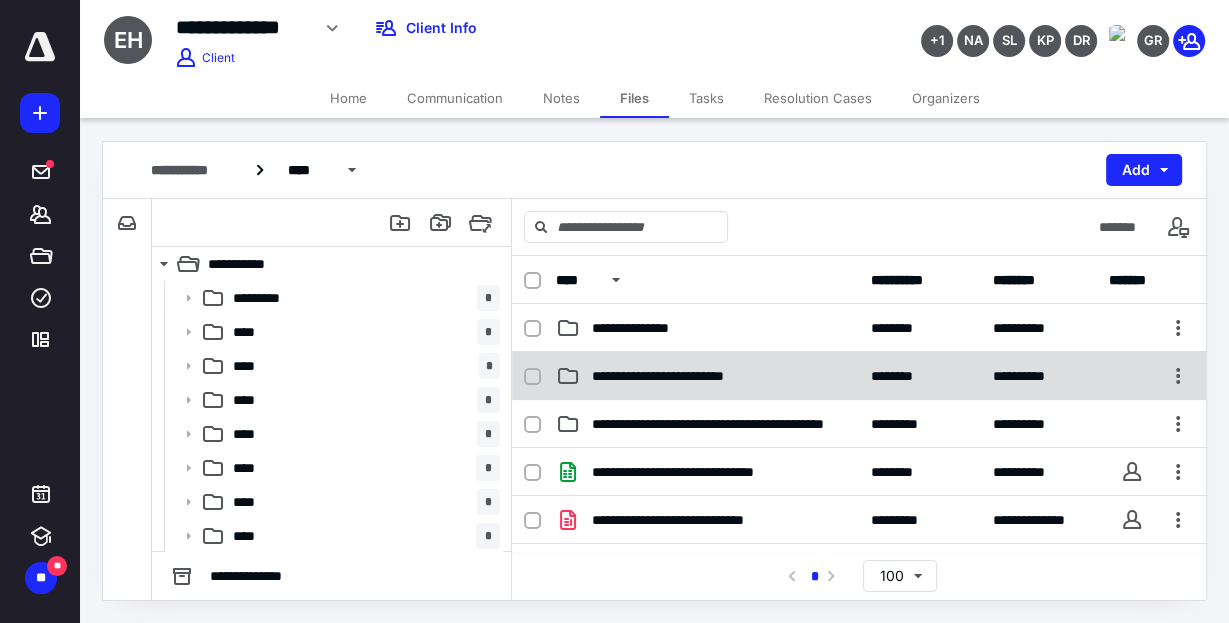 click 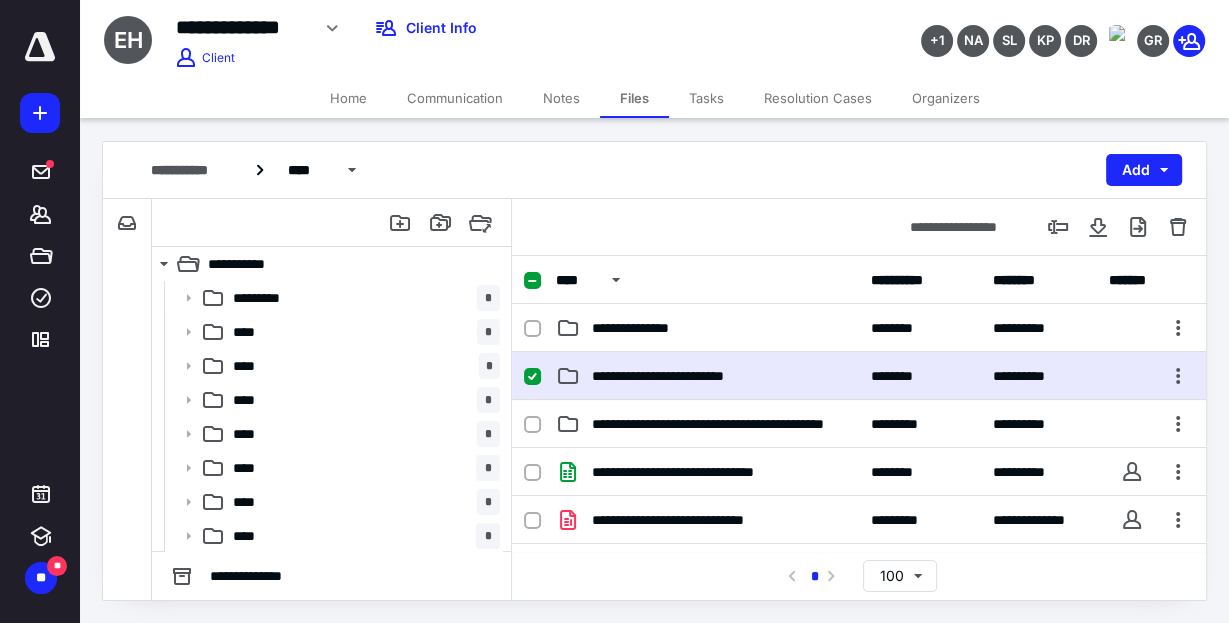 click 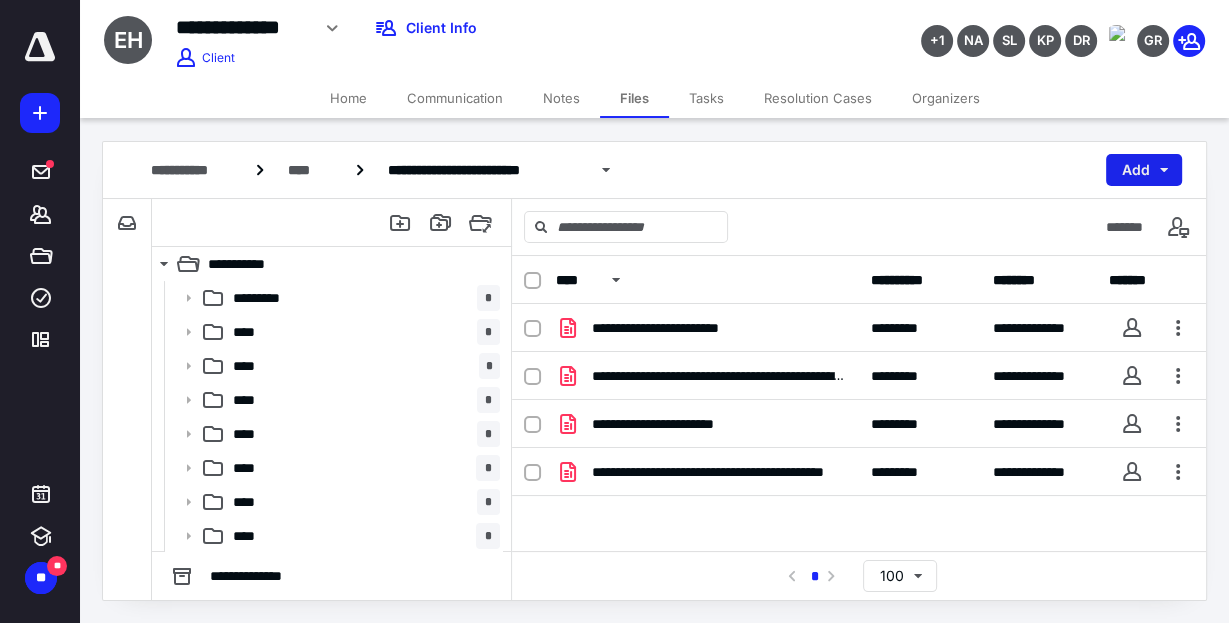 click on "Add" at bounding box center (1144, 170) 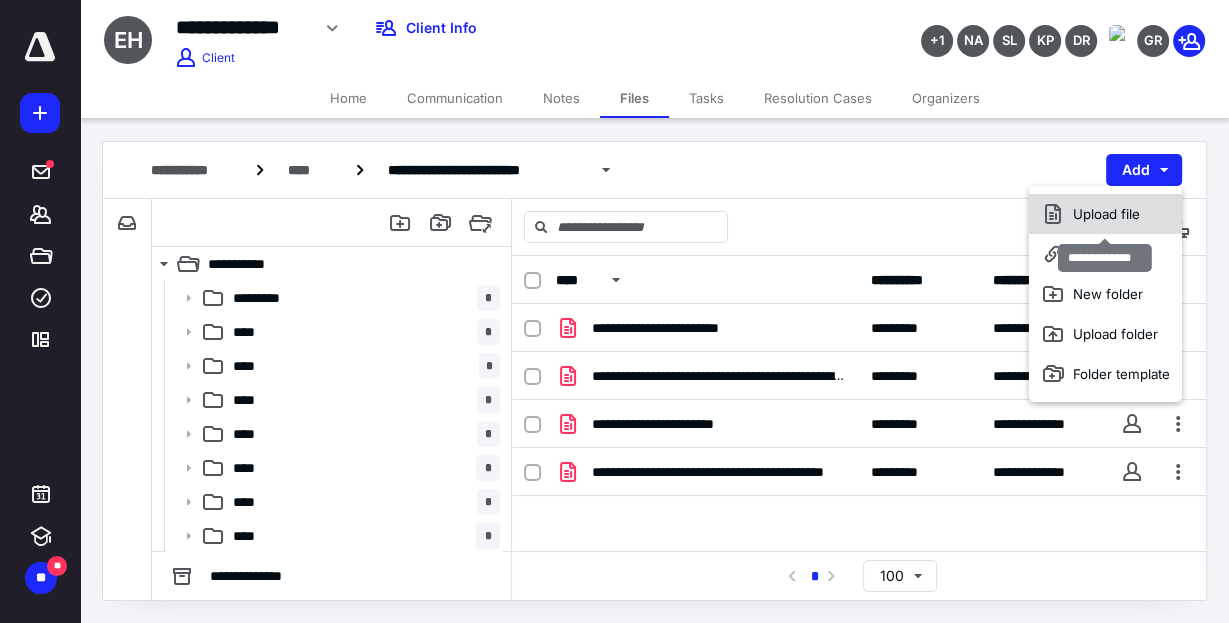 click on "Upload file" at bounding box center [1105, 214] 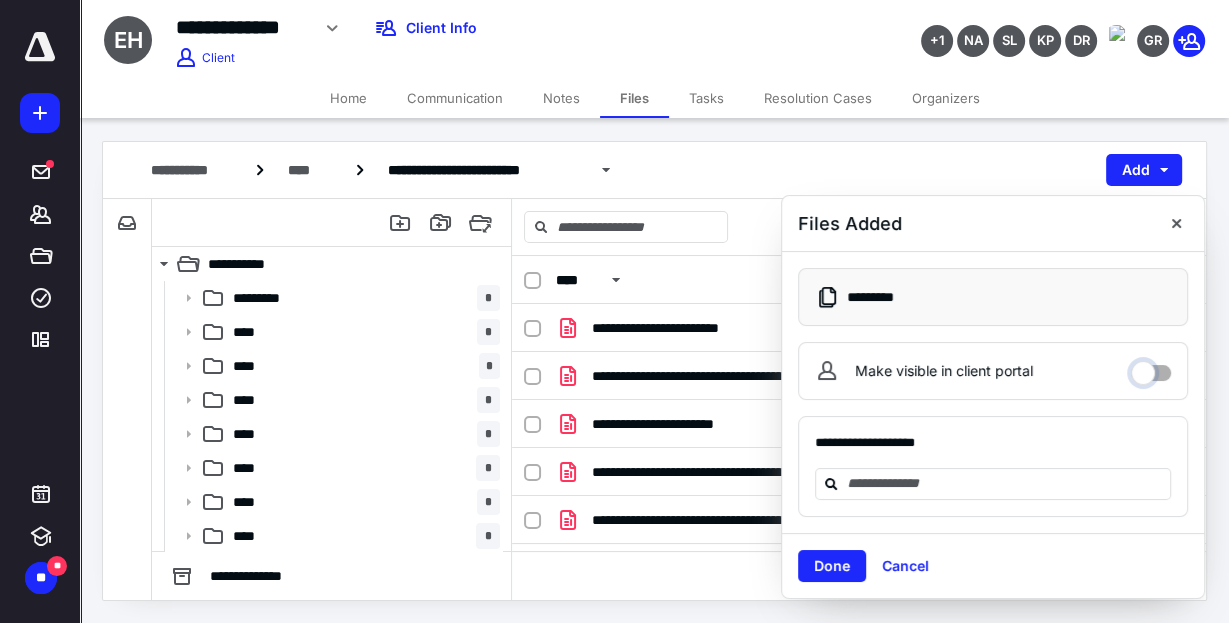 click on "Make visible in client portal" at bounding box center (1151, 368) 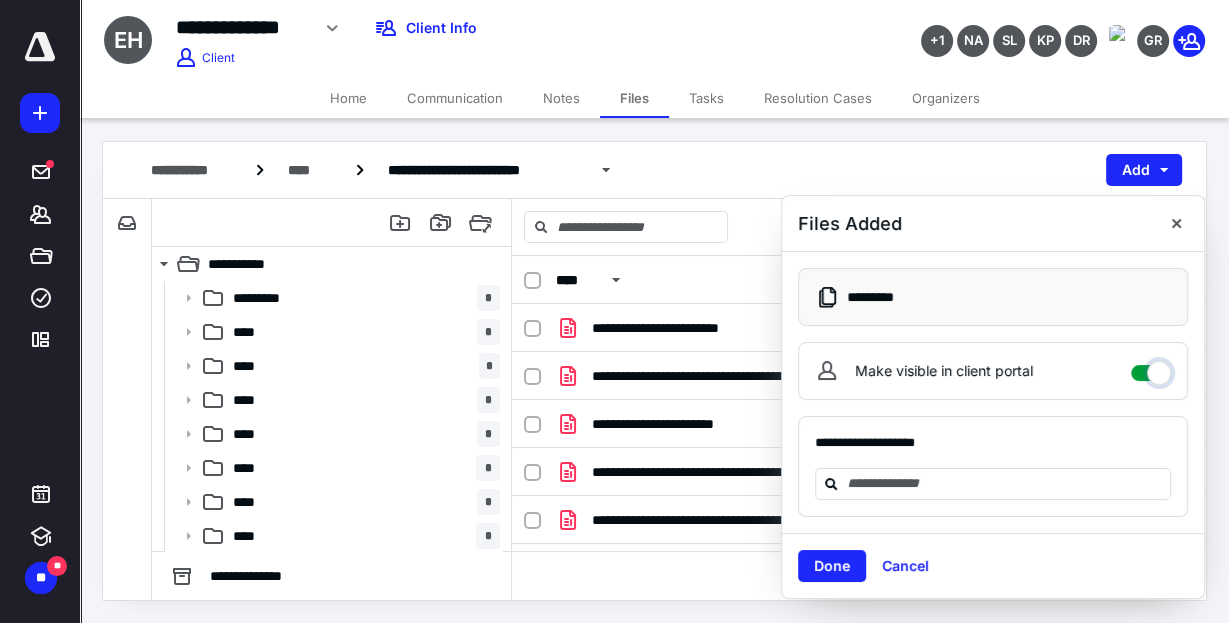 checkbox on "****" 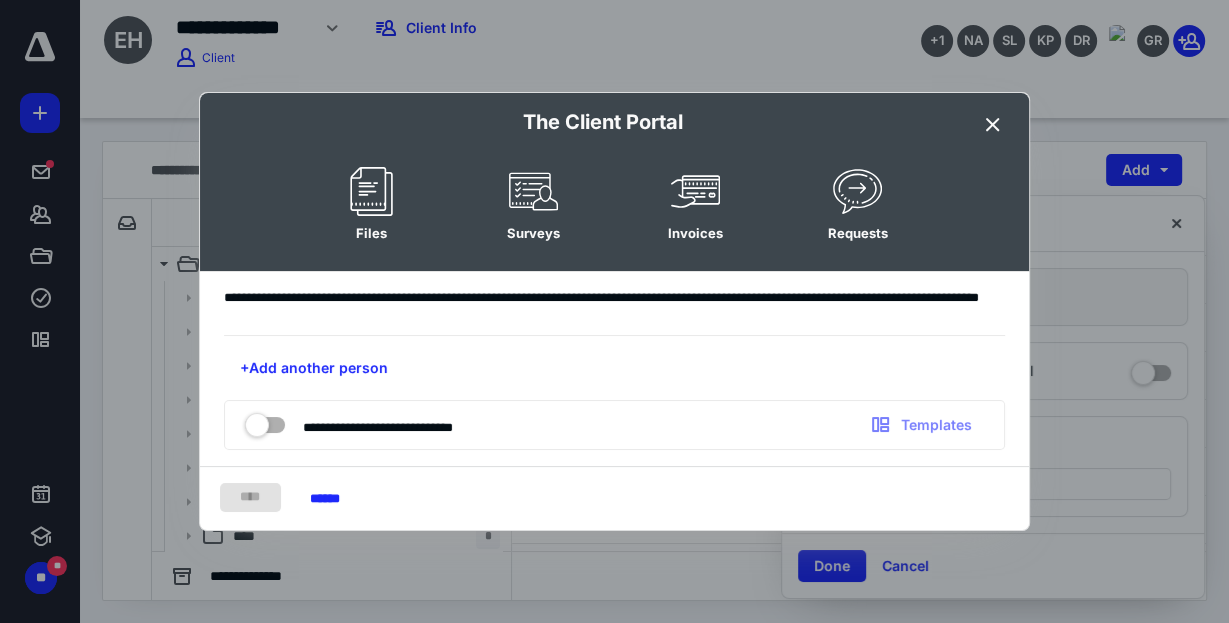 click at bounding box center [993, 125] 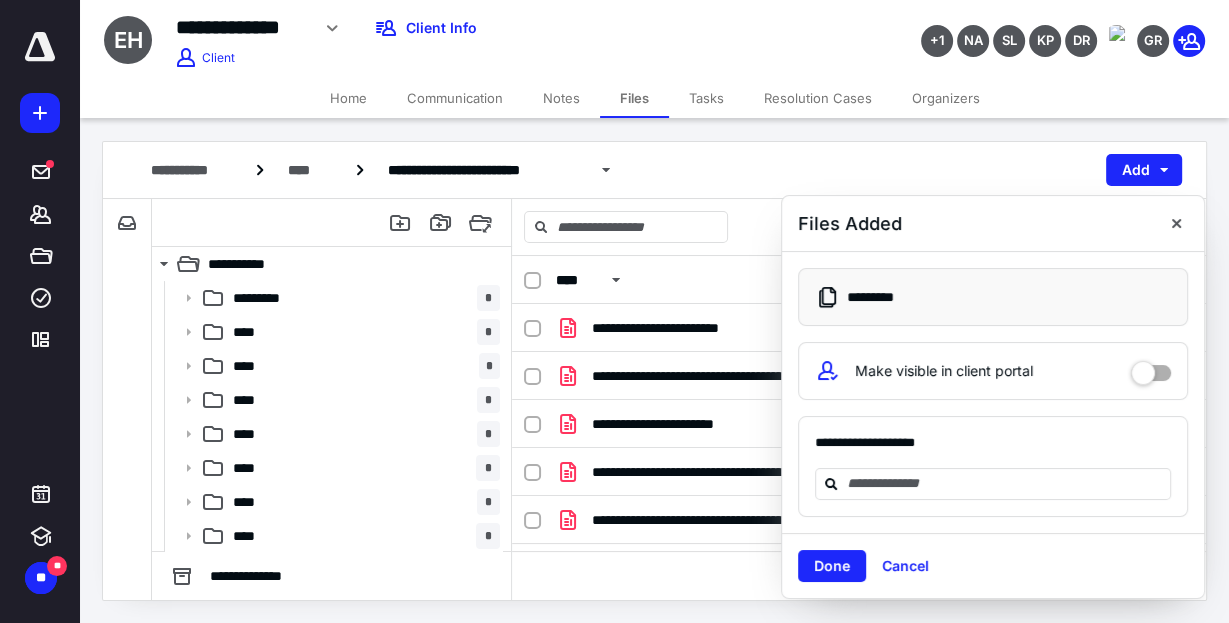 click on "Done" at bounding box center [832, 566] 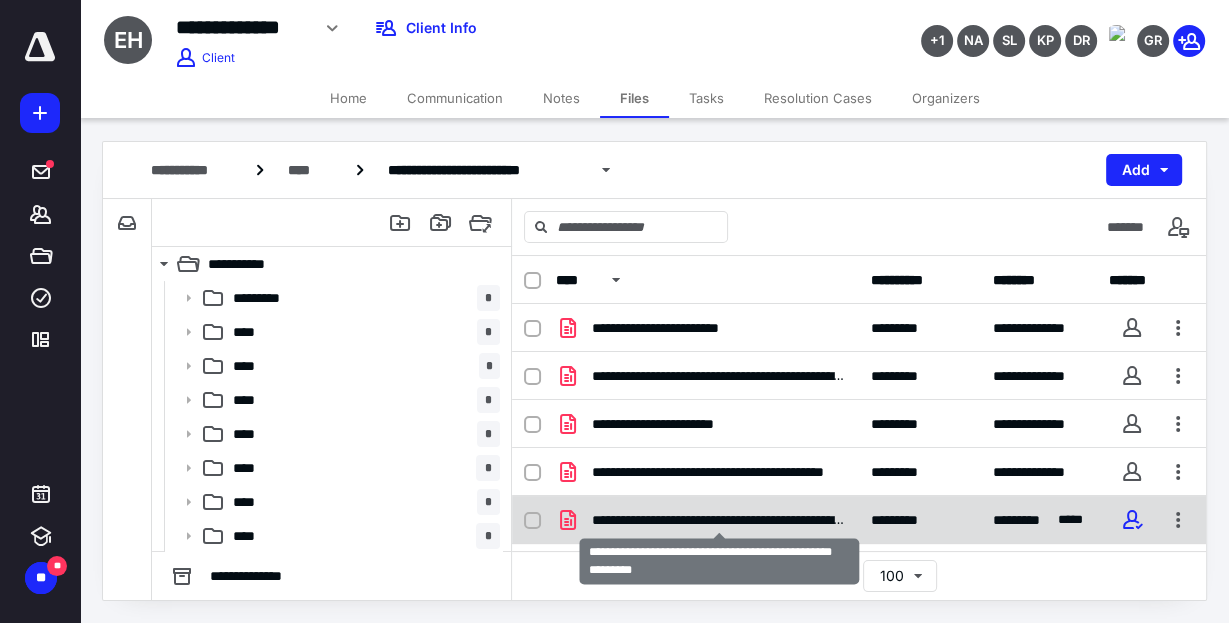 click on "**********" at bounding box center [719, 520] 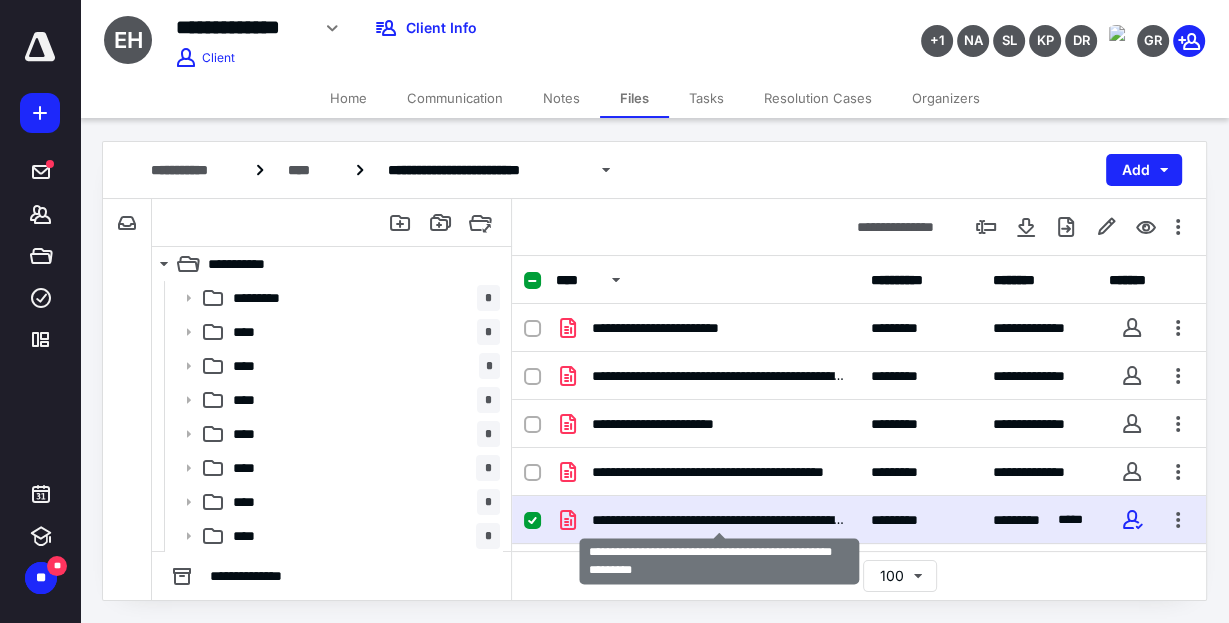 click on "**********" at bounding box center (719, 520) 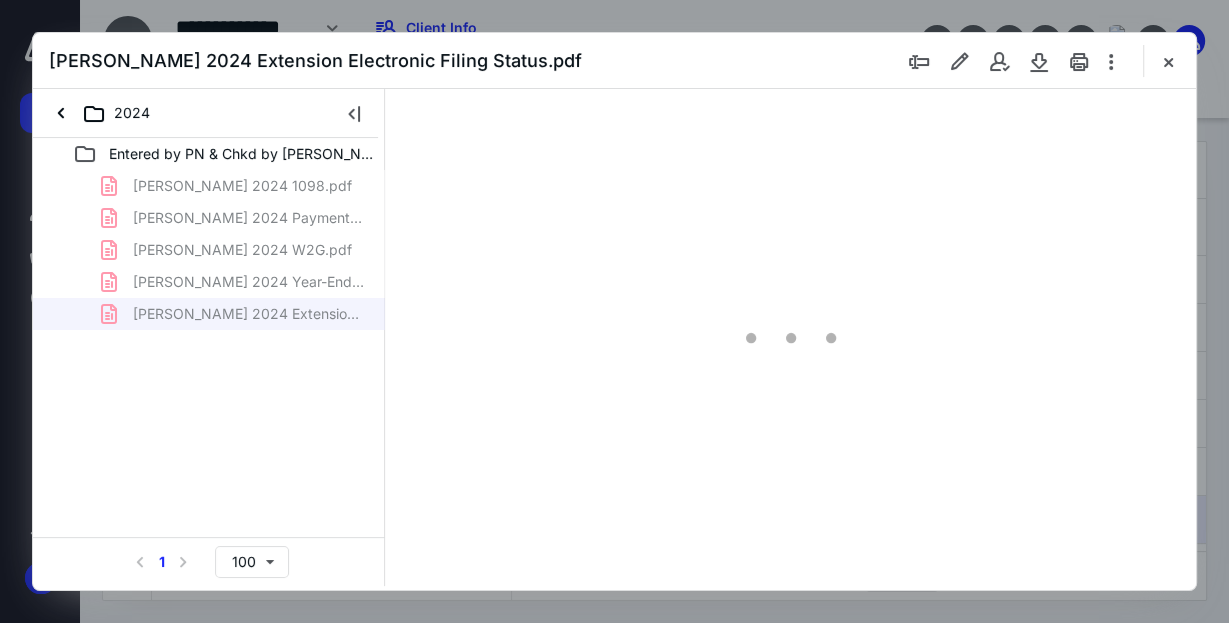 scroll, scrollTop: 0, scrollLeft: 0, axis: both 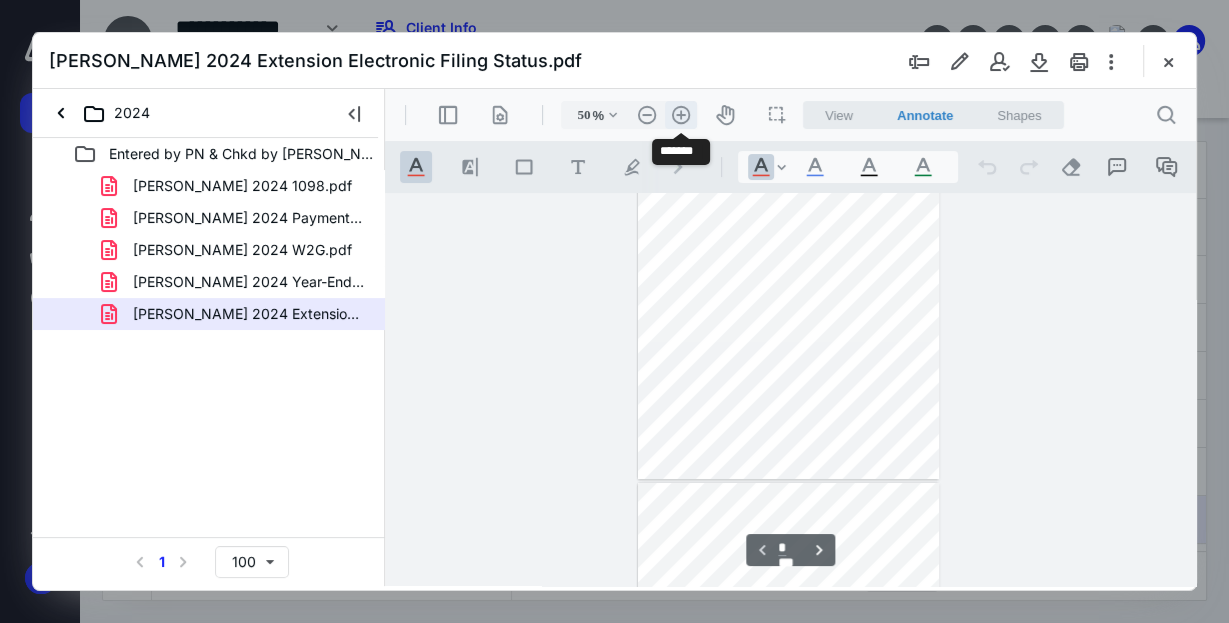 click on ".cls-1{fill:#abb0c4;} icon - header - zoom - in - line" at bounding box center [681, 115] 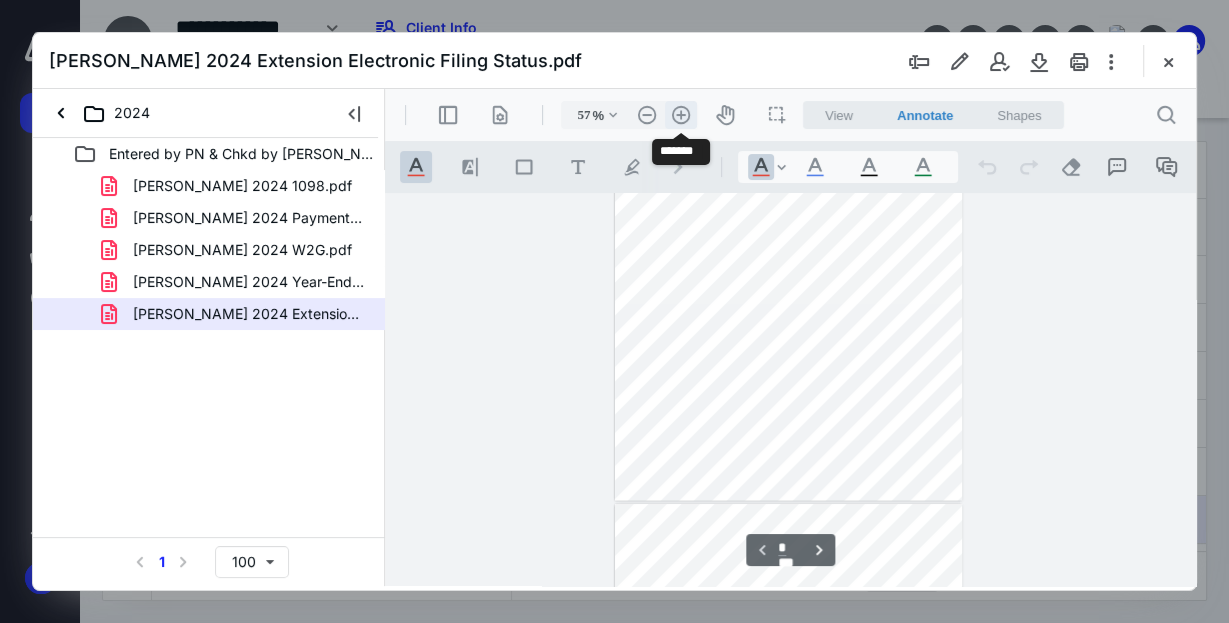 click on ".cls-1{fill:#abb0c4;} icon - header - zoom - in - line" at bounding box center [681, 115] 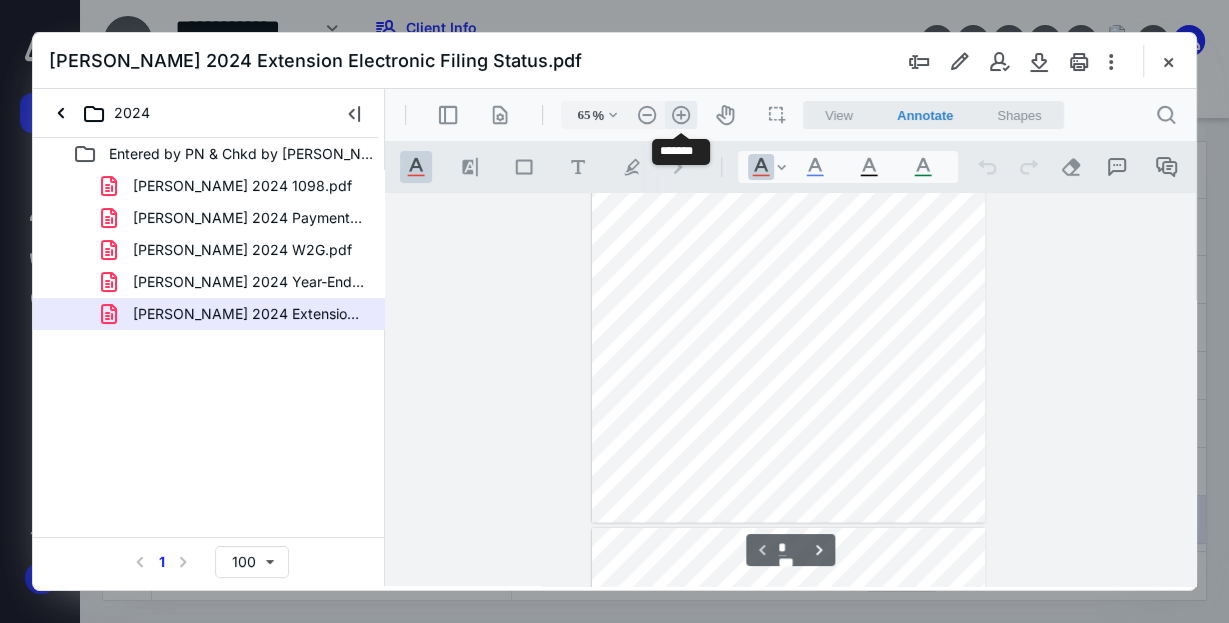 click on ".cls-1{fill:#abb0c4;} icon - header - zoom - in - line" at bounding box center [681, 115] 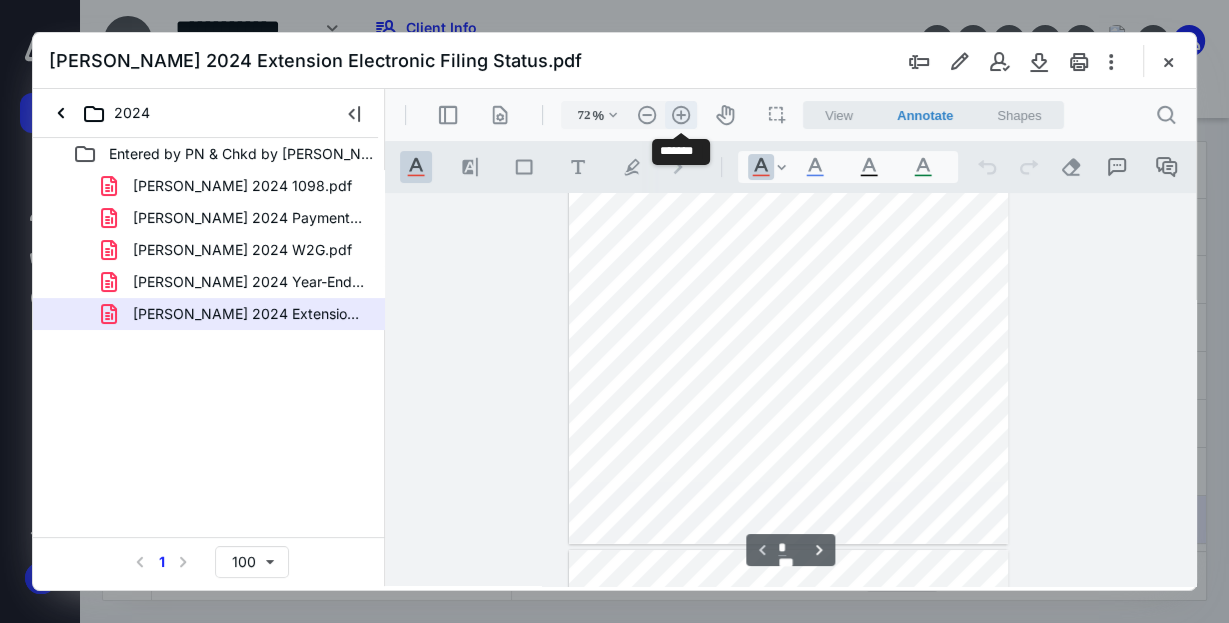 click on ".cls-1{fill:#abb0c4;} icon - header - zoom - in - line" at bounding box center (681, 115) 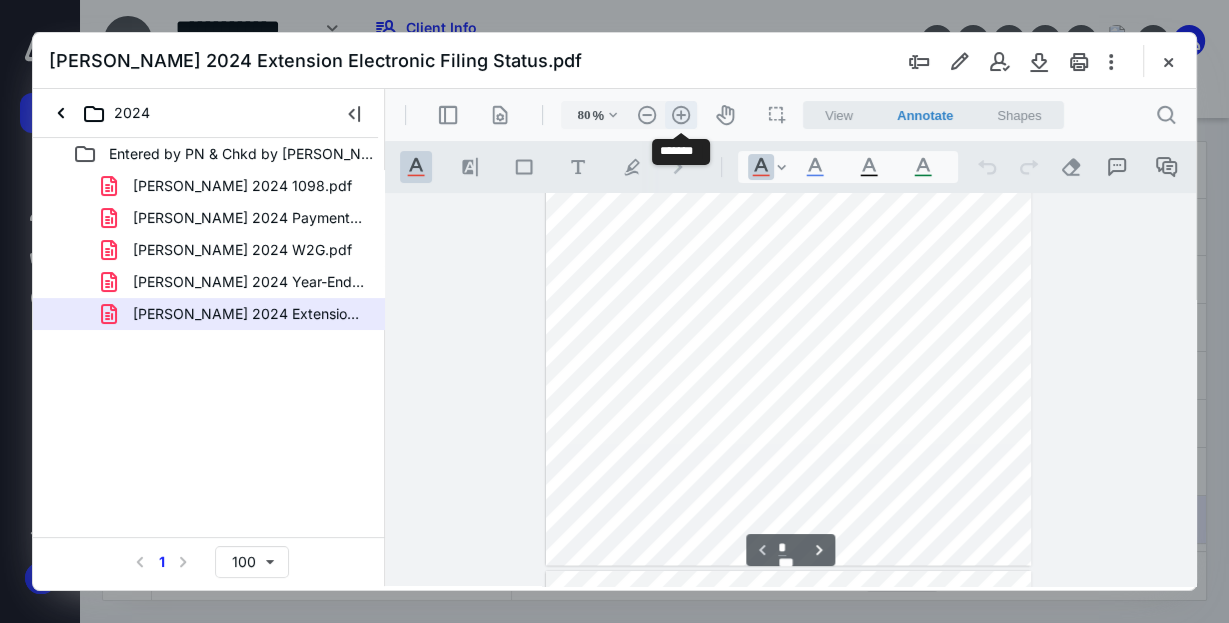 click on ".cls-1{fill:#abb0c4;} icon - header - zoom - in - line" at bounding box center (681, 115) 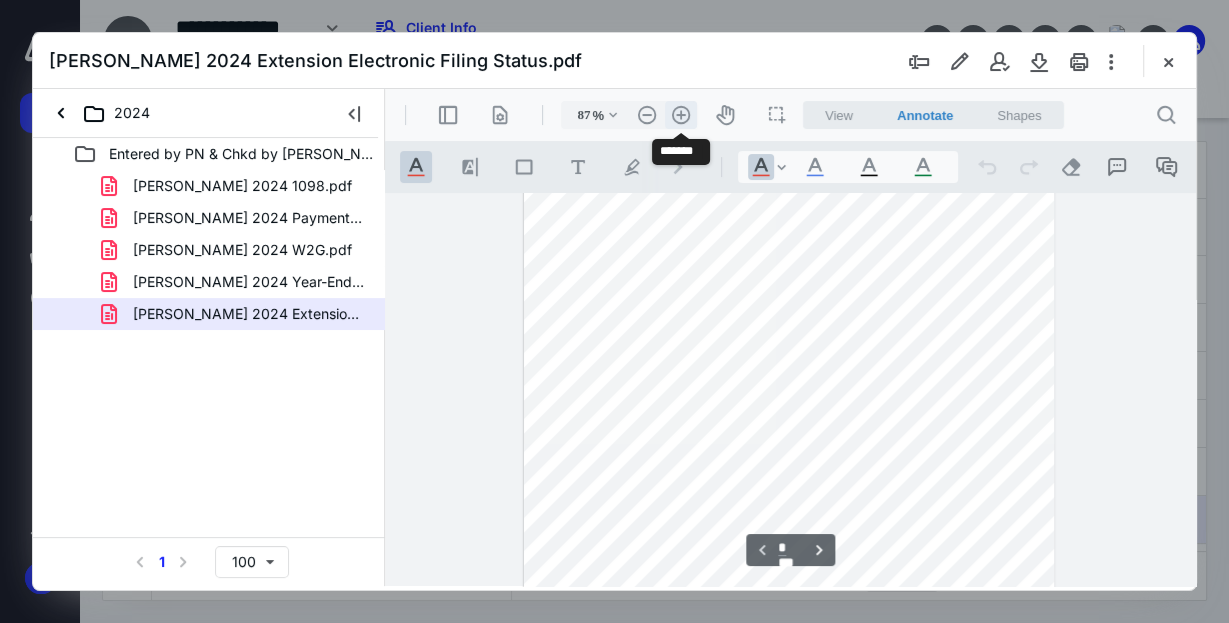 scroll, scrollTop: 296, scrollLeft: 0, axis: vertical 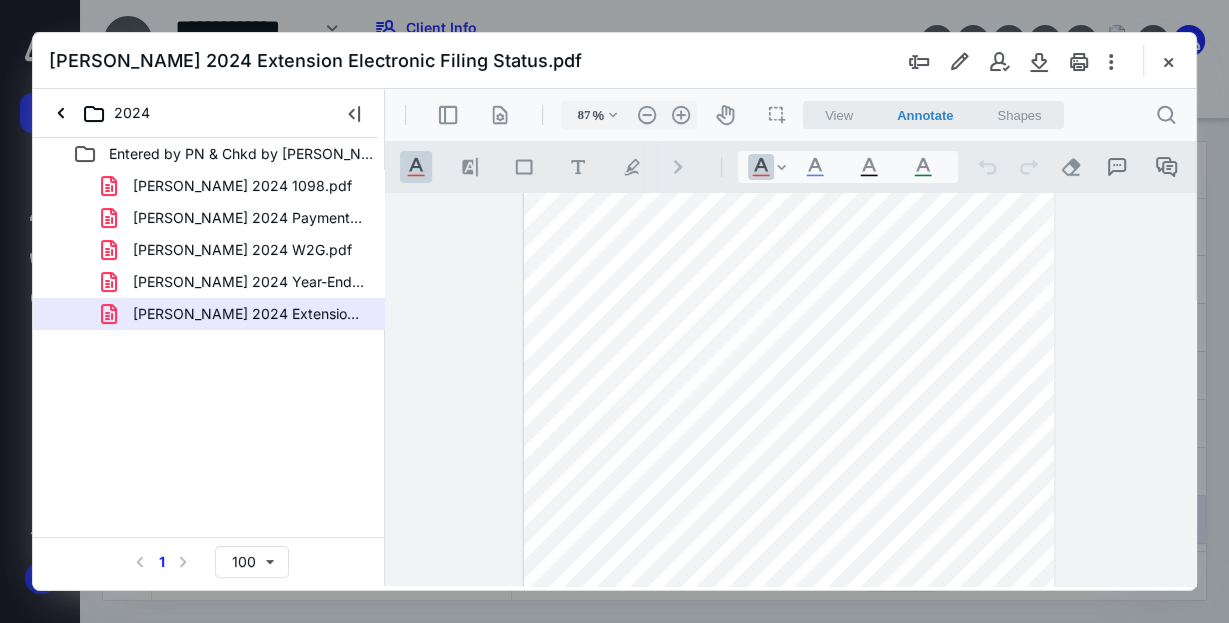 click on "**********" at bounding box center (790, 390) 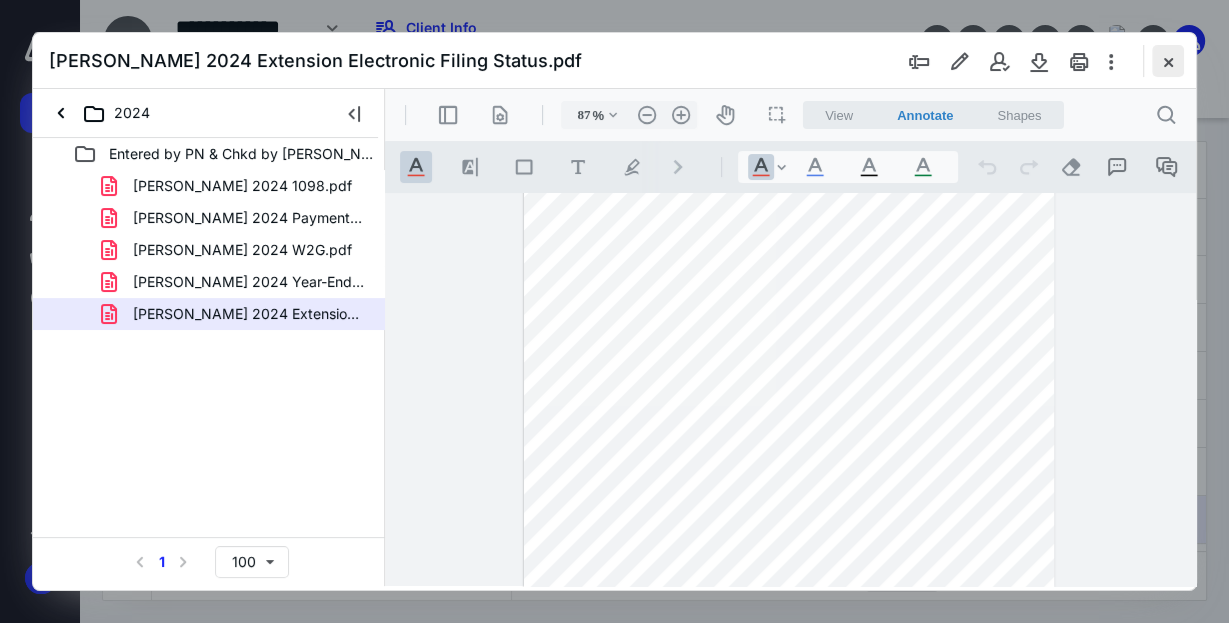 click at bounding box center [1168, 61] 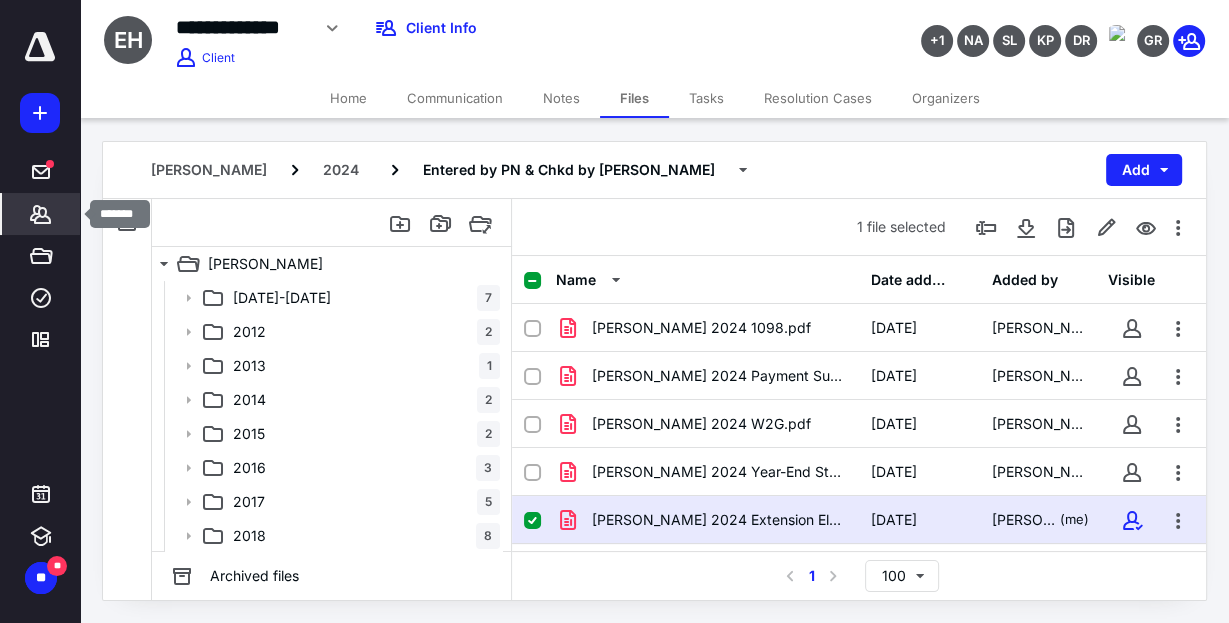 drag, startPoint x: 42, startPoint y: 211, endPoint x: 32, endPoint y: 210, distance: 10.049875 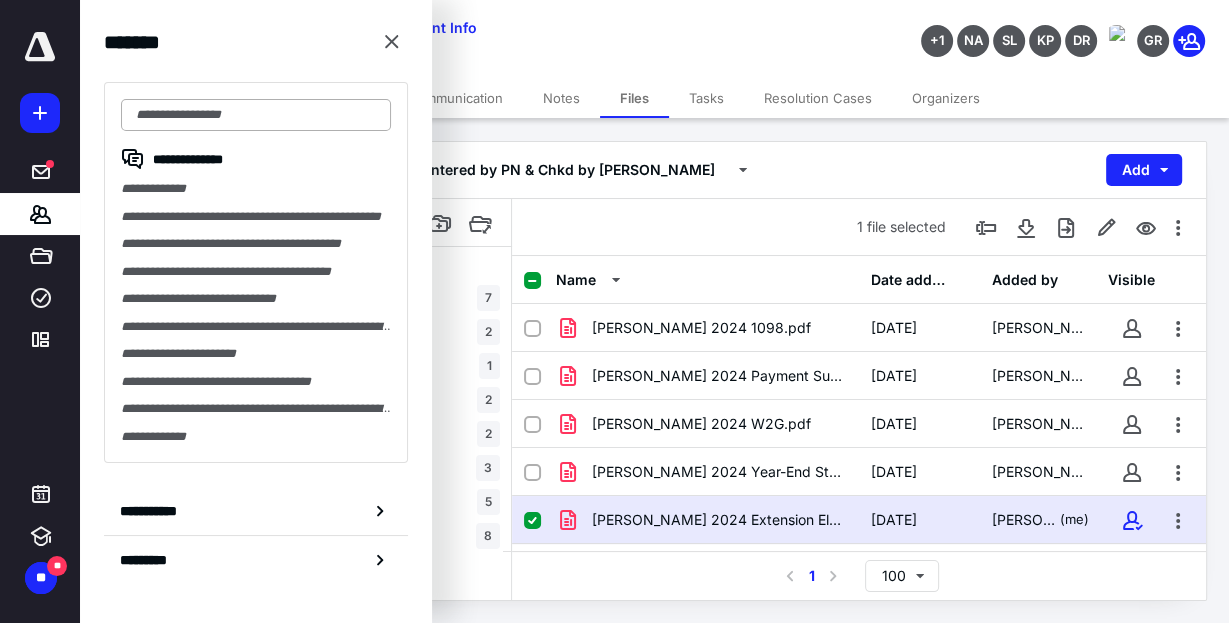 click at bounding box center (256, 115) 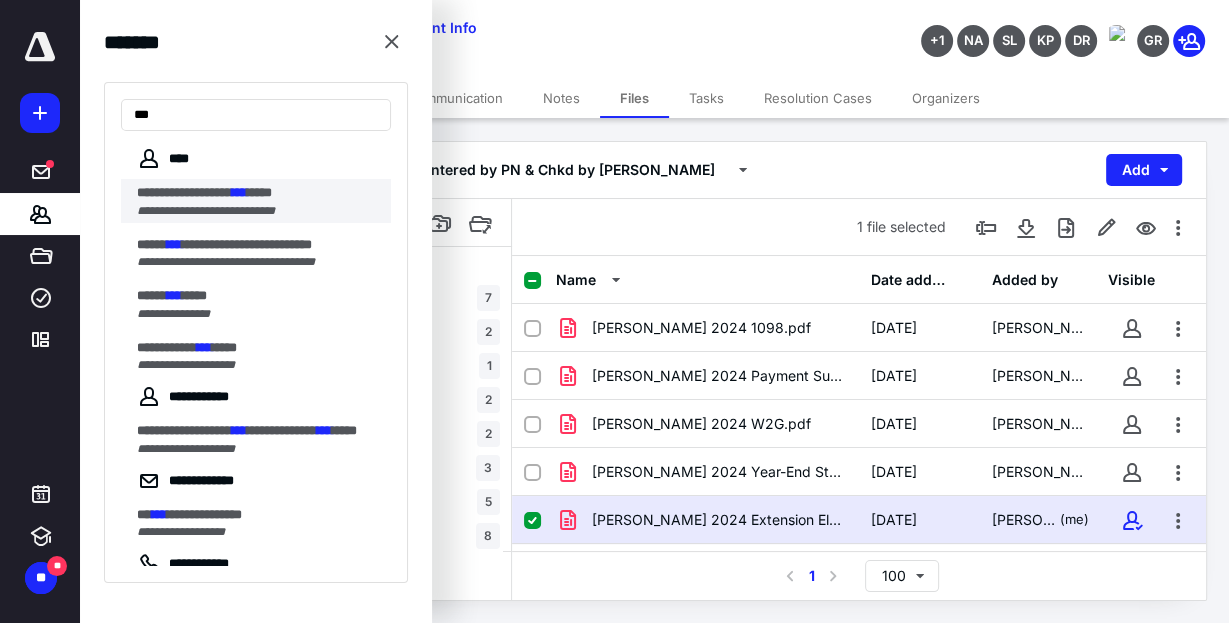 type on "***" 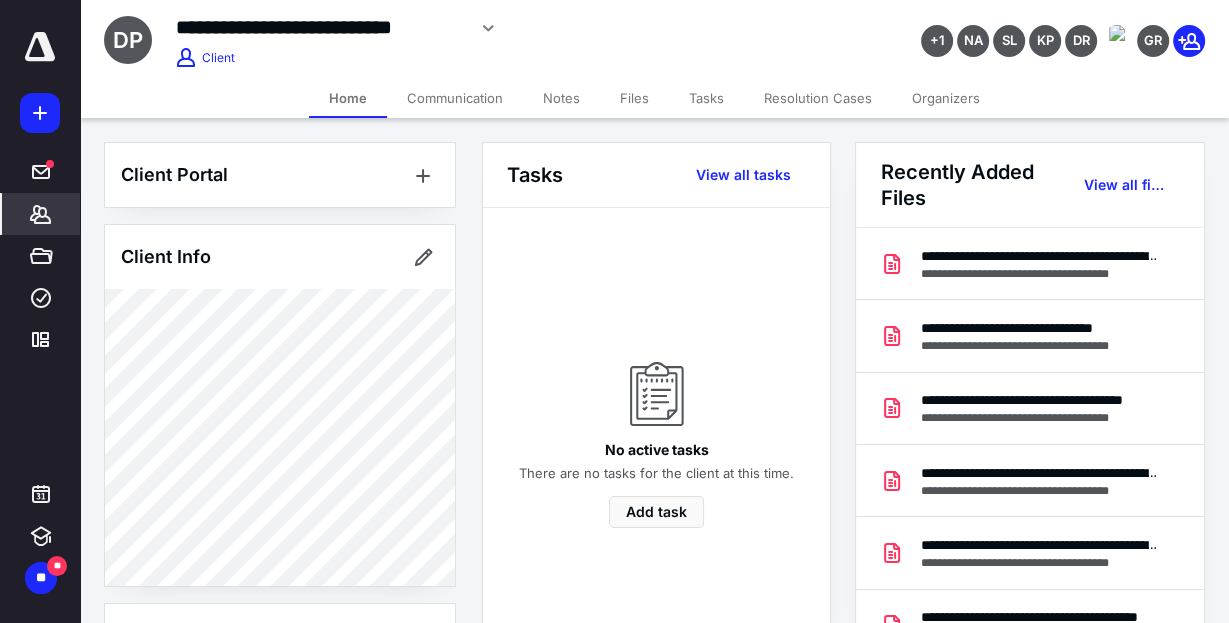 click on "Communication" at bounding box center [455, 98] 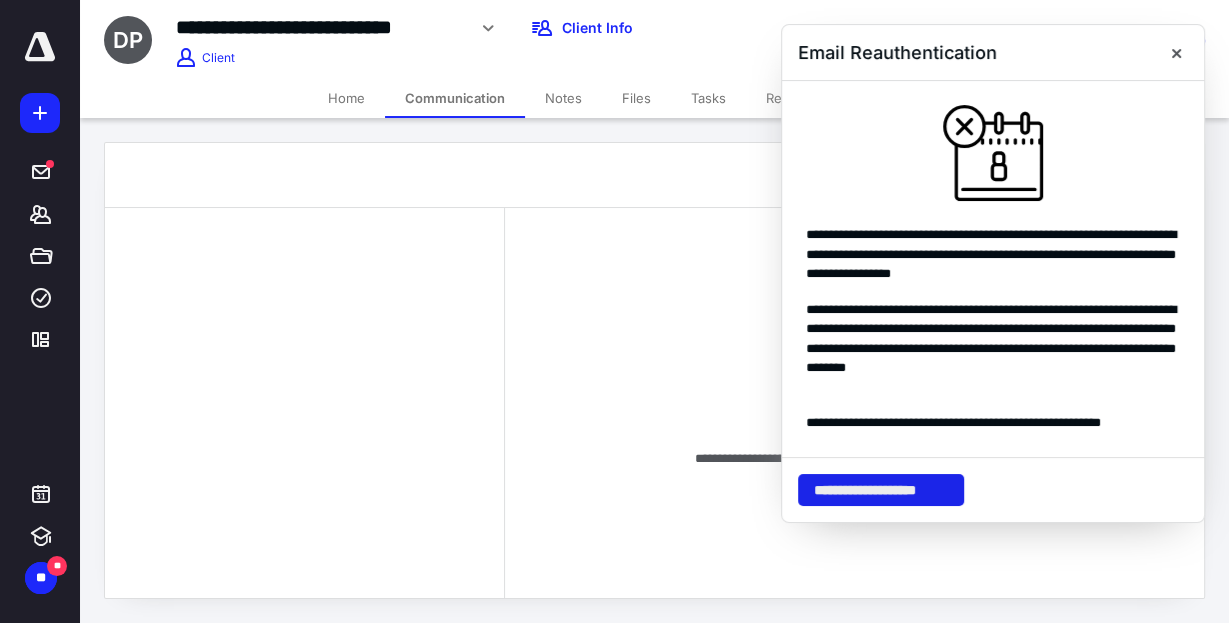 click on "**********" at bounding box center (881, 490) 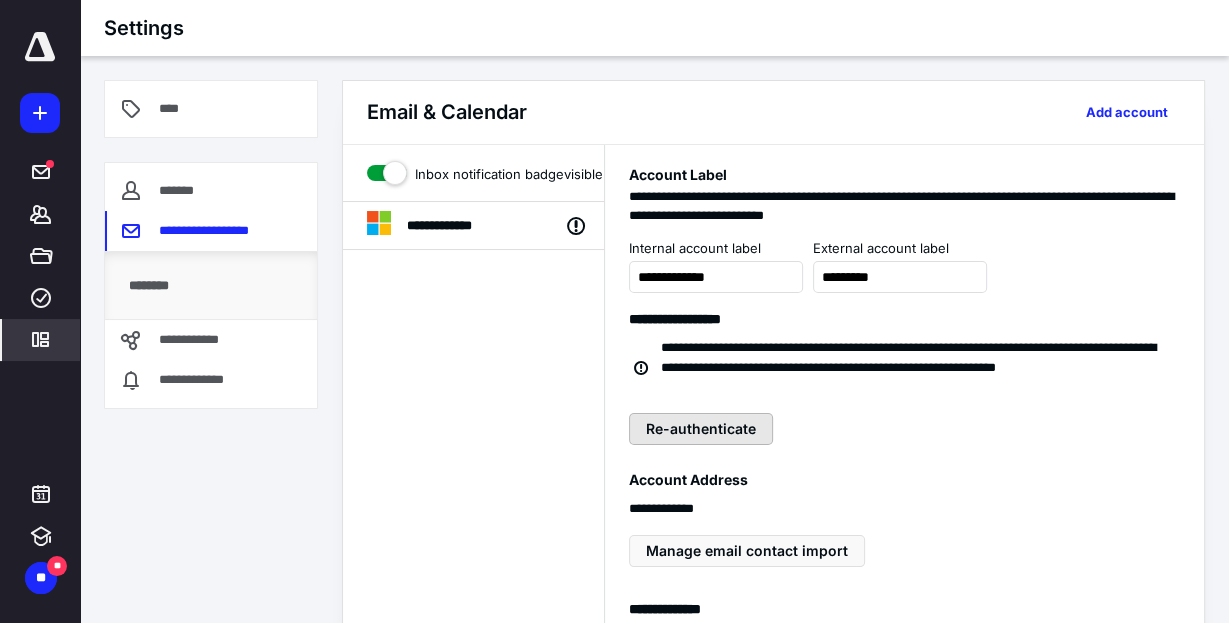 click on "Re-authenticate" at bounding box center (701, 429) 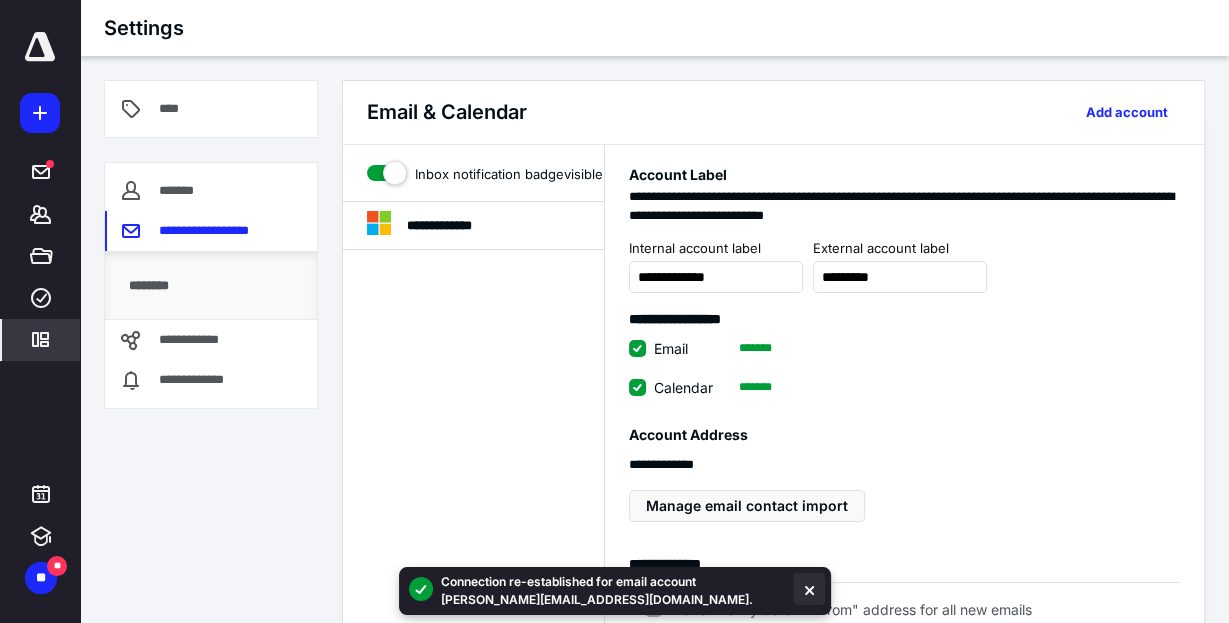 click at bounding box center (809, 589) 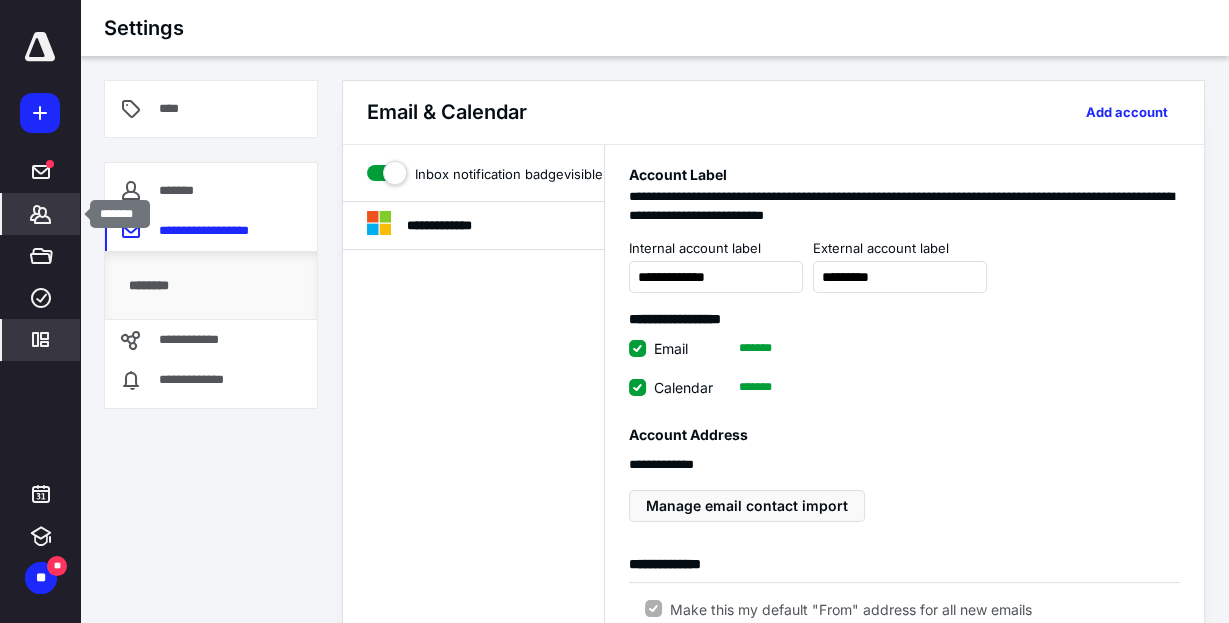 click 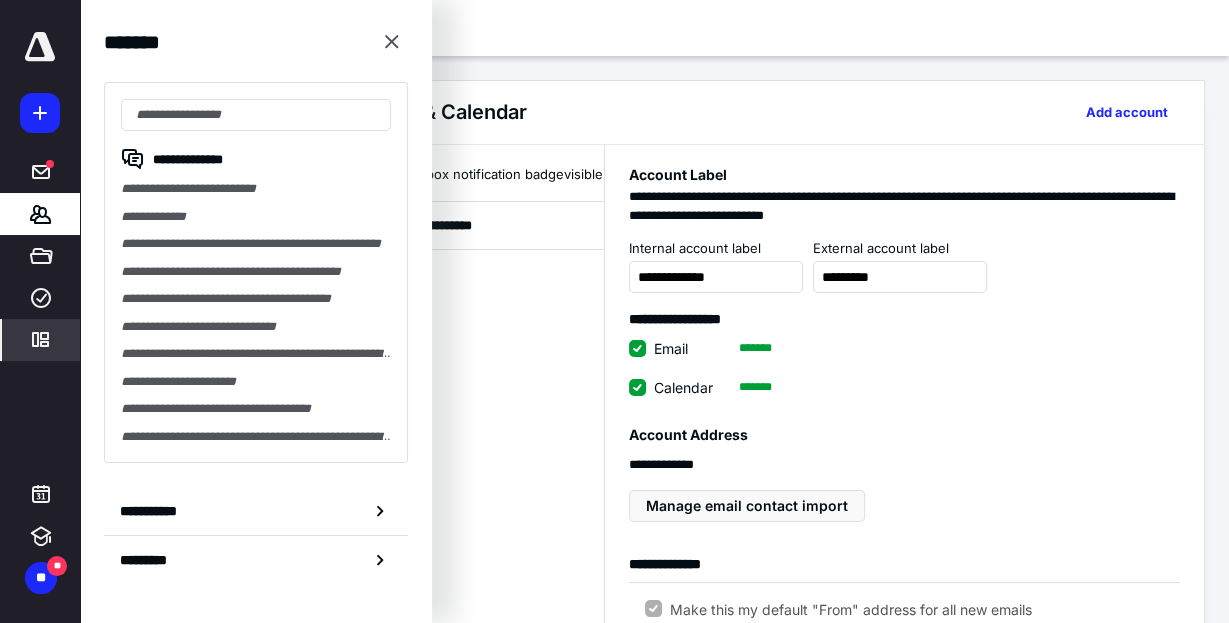 click on "**********" at bounding box center (904, 764) 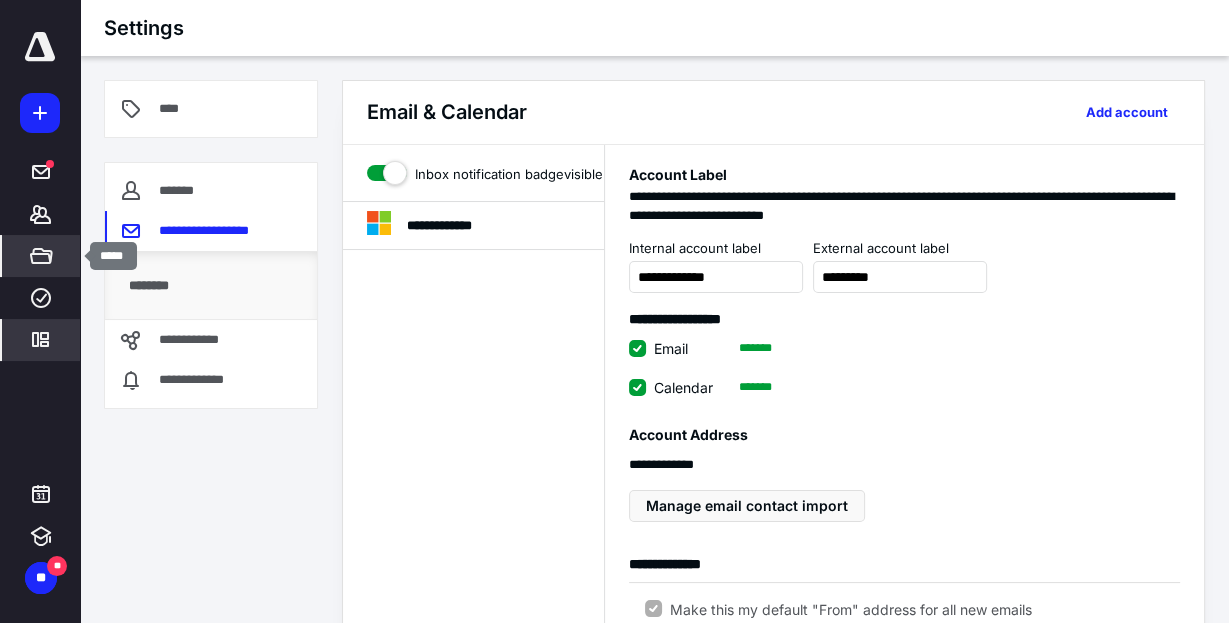 click 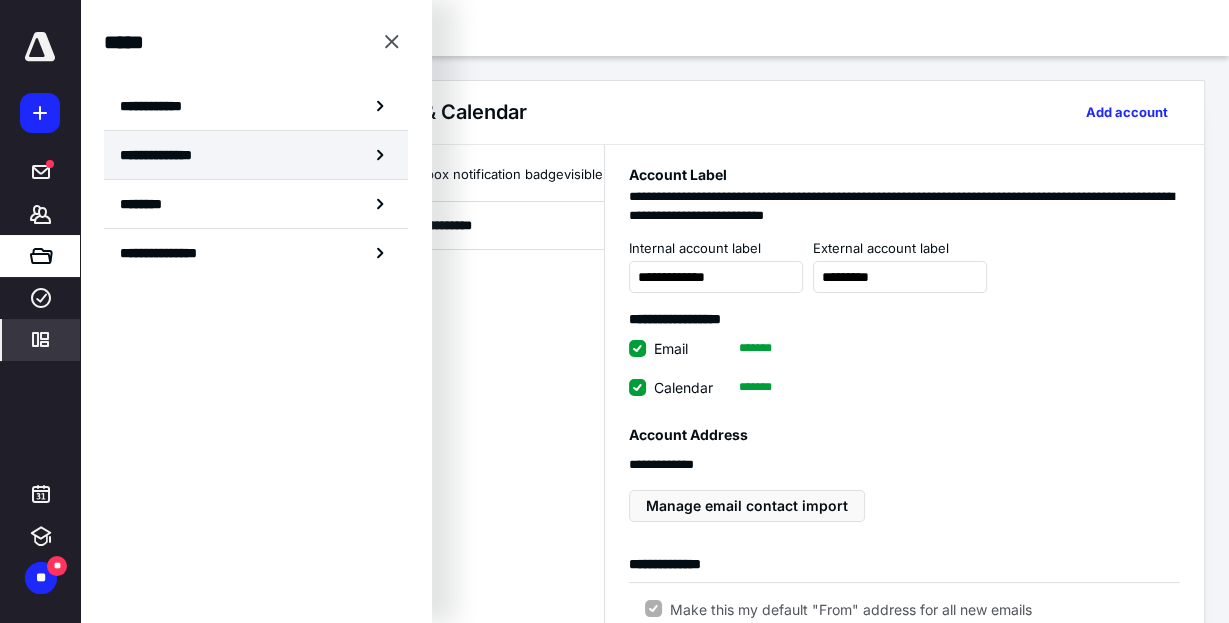 click on "**********" at bounding box center [163, 155] 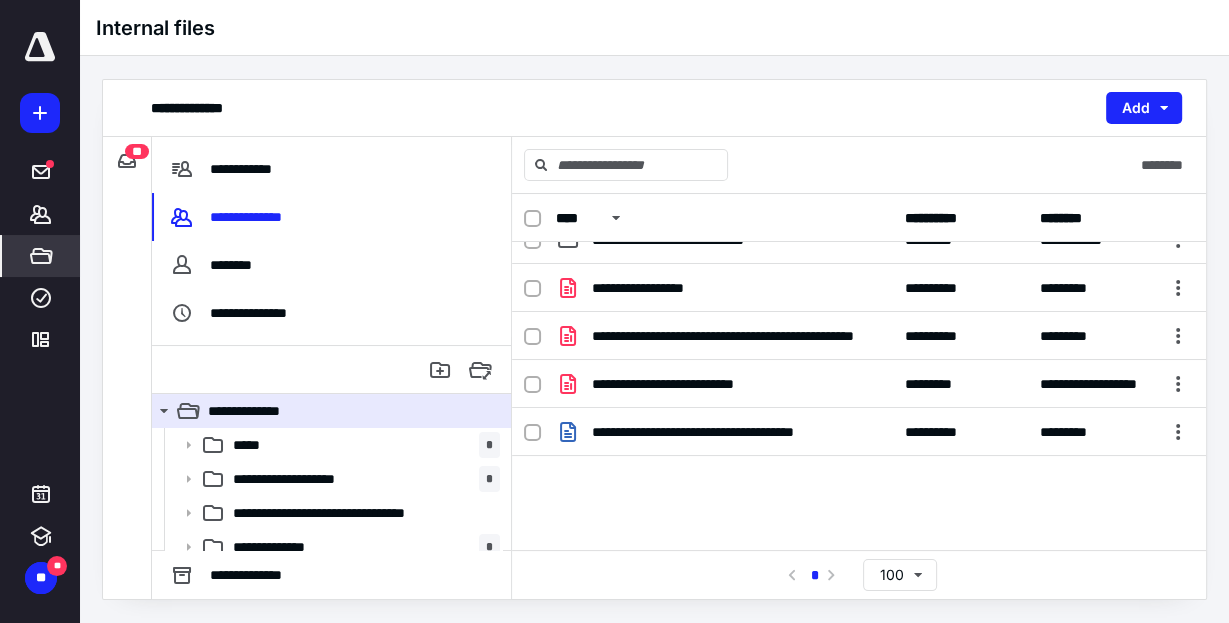scroll, scrollTop: 411, scrollLeft: 0, axis: vertical 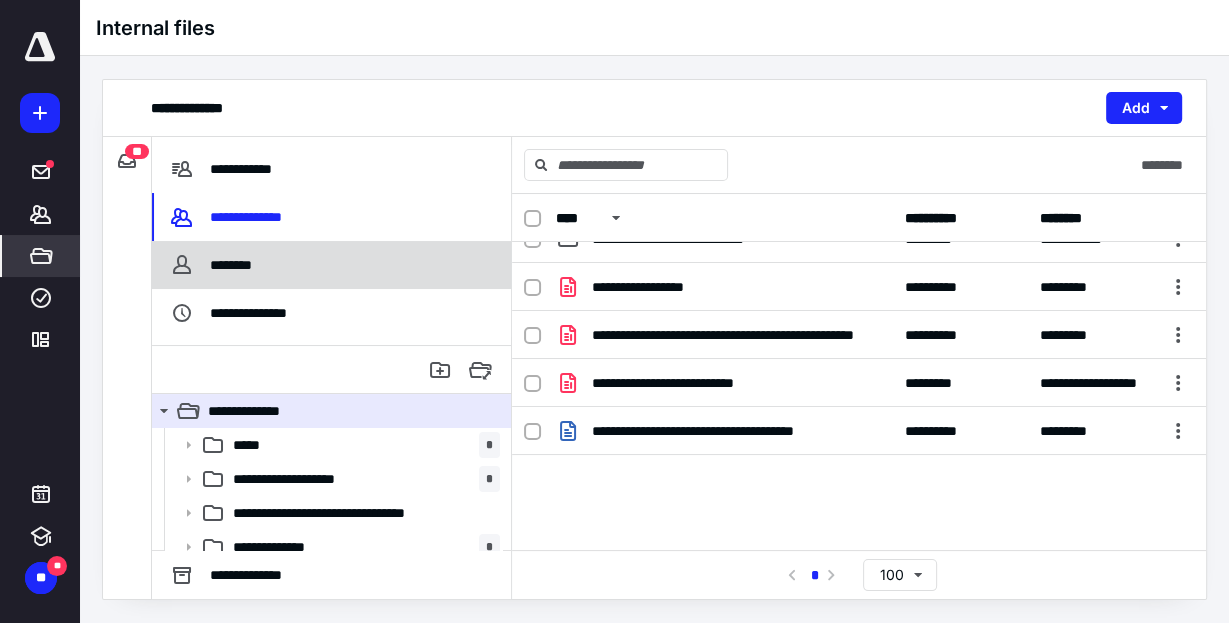 click 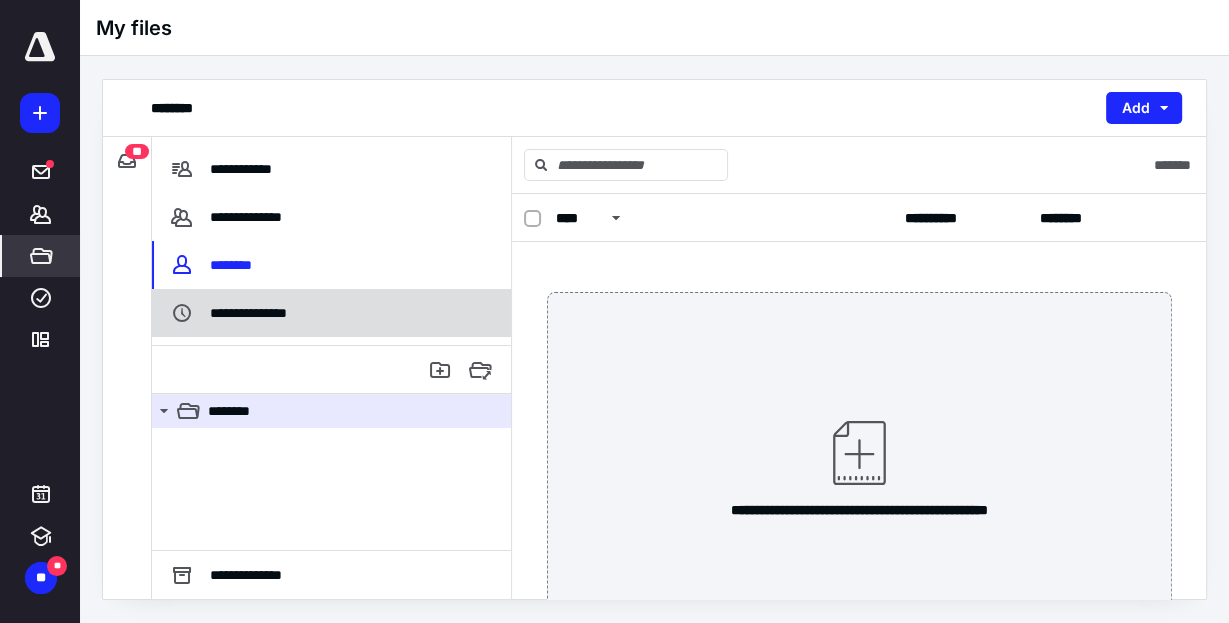 click on "**********" at bounding box center (331, 313) 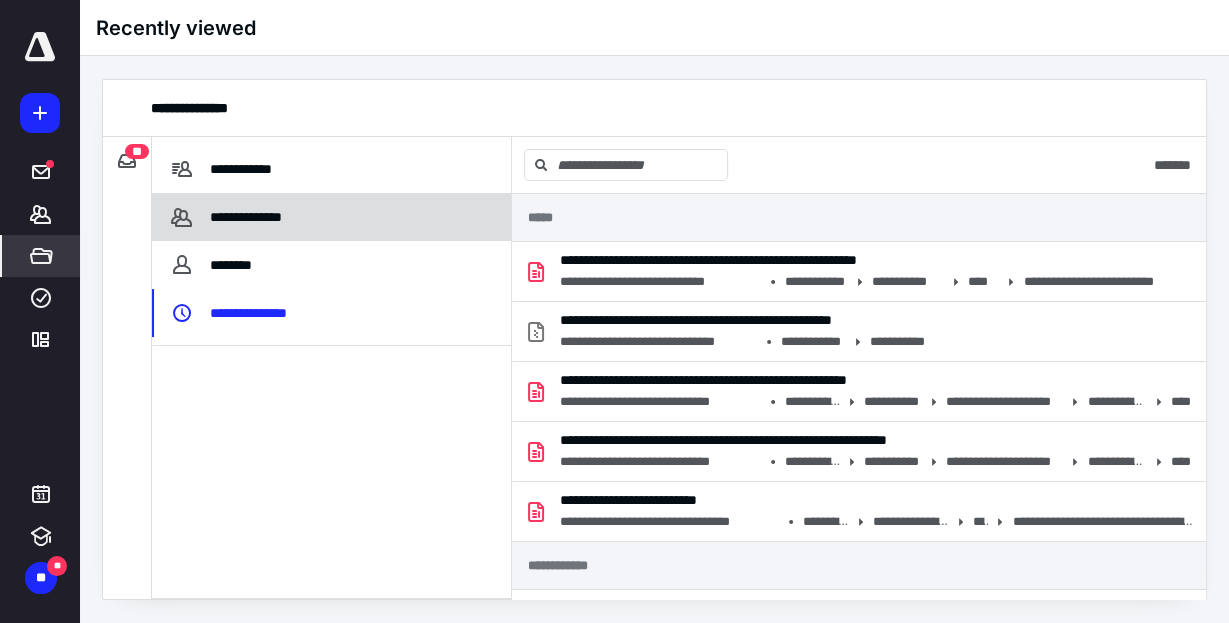click 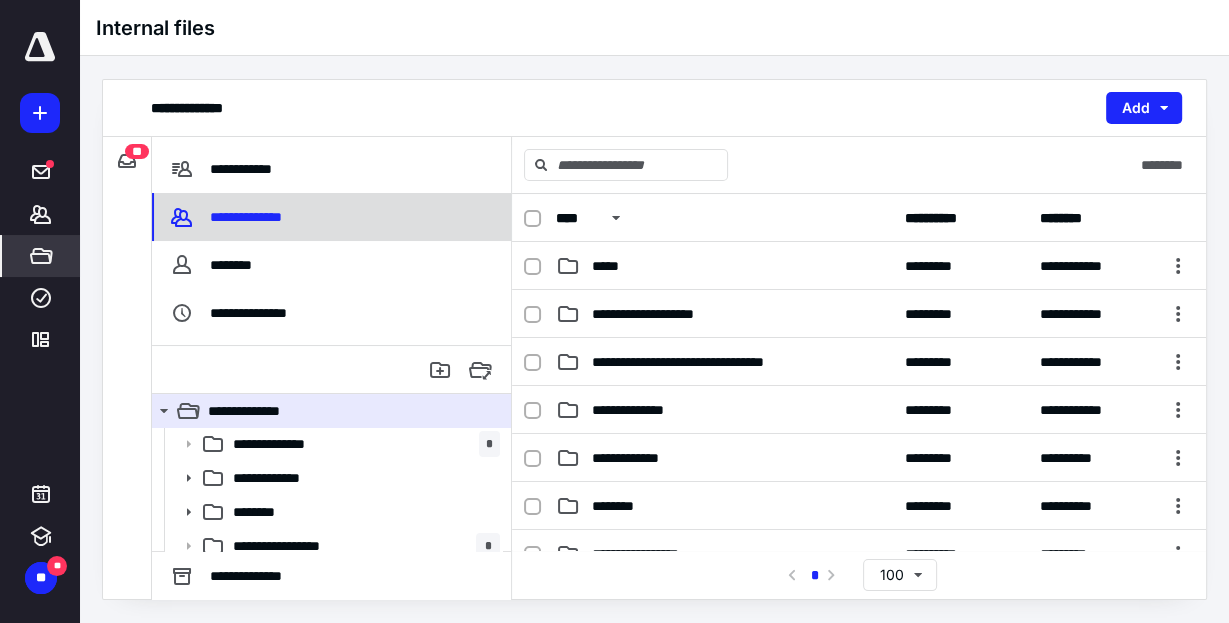 scroll, scrollTop: 111, scrollLeft: 0, axis: vertical 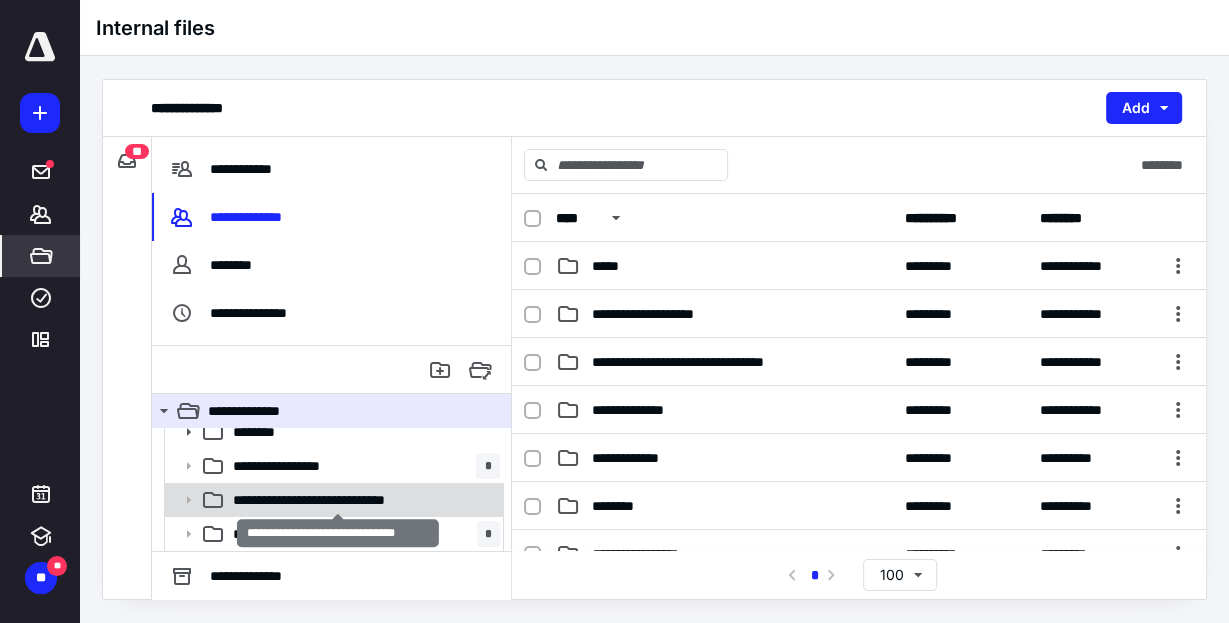 click on "**********" at bounding box center (338, 500) 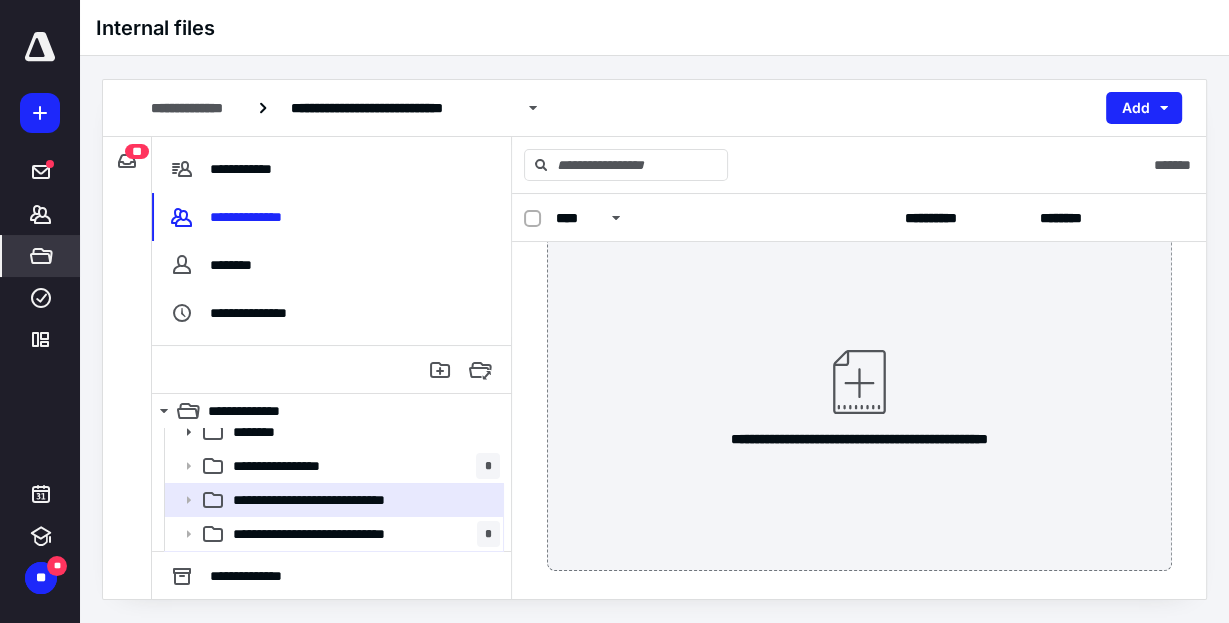 scroll, scrollTop: 92, scrollLeft: 0, axis: vertical 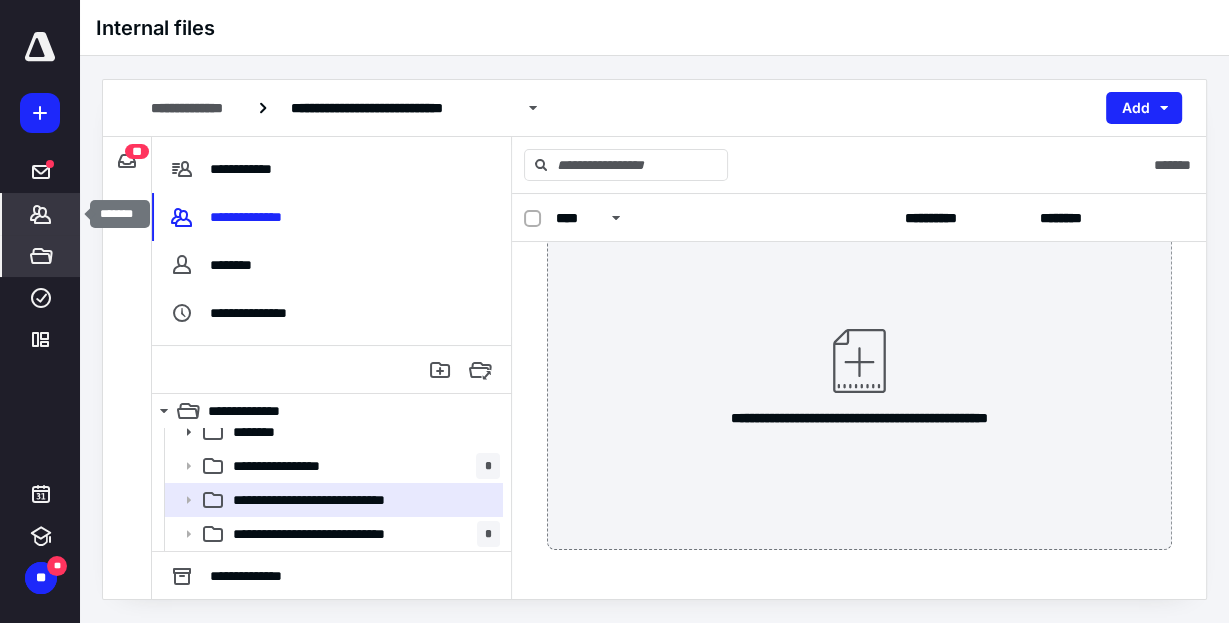 click 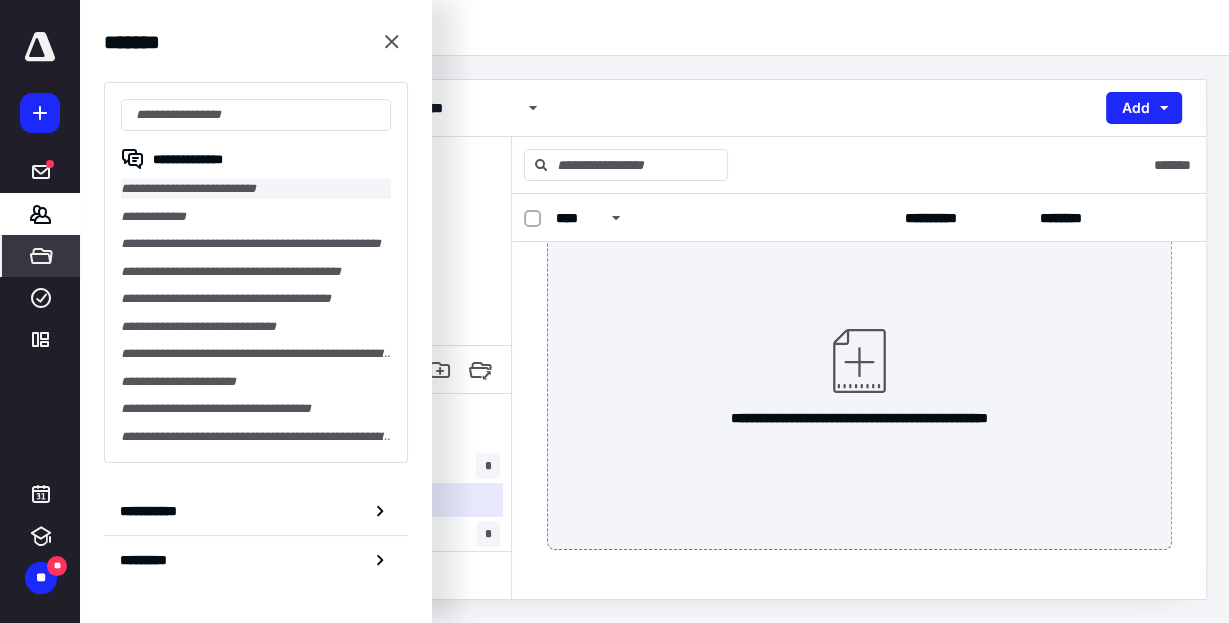 click on "**********" at bounding box center [256, 189] 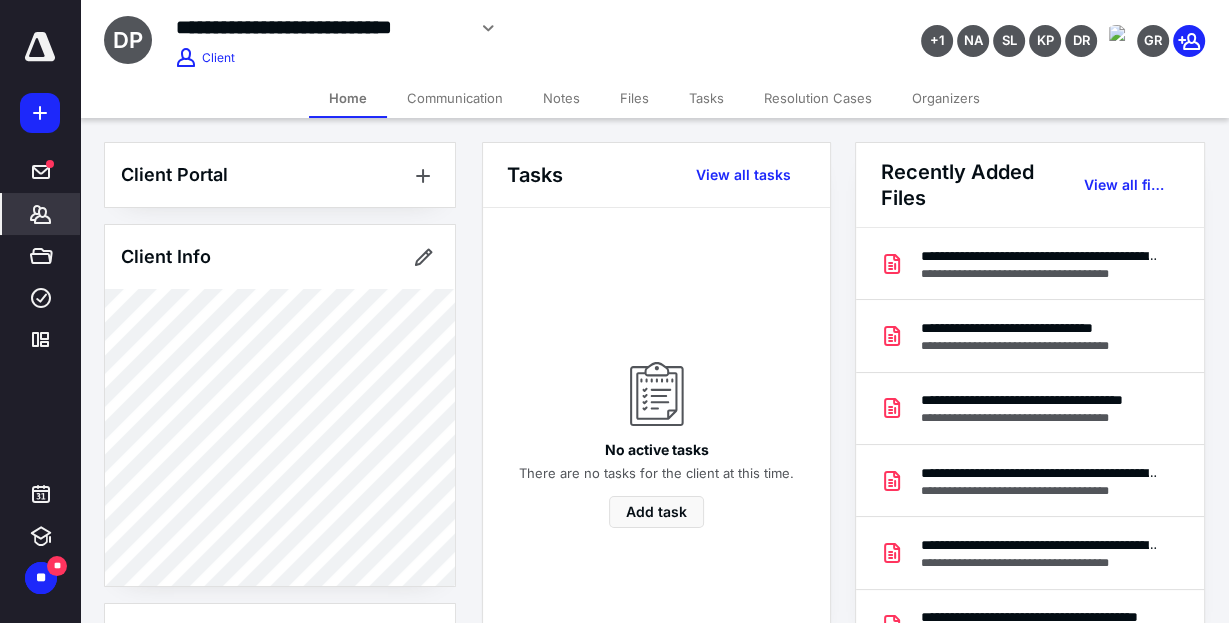 click on "Communication" at bounding box center (455, 98) 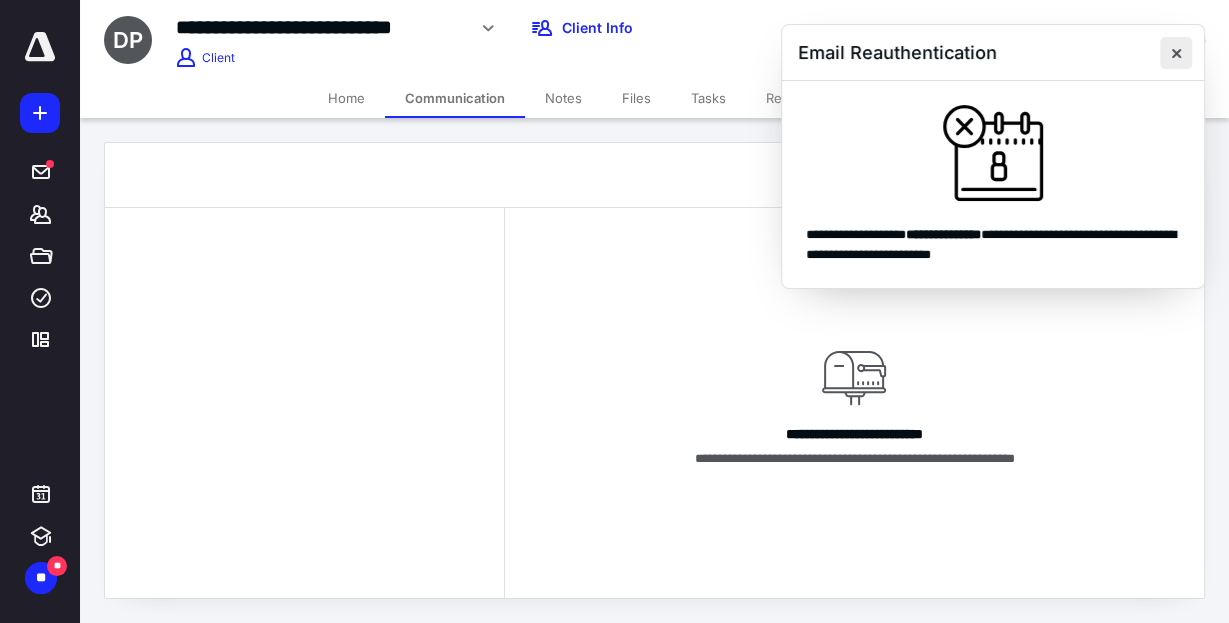 click at bounding box center (1176, 53) 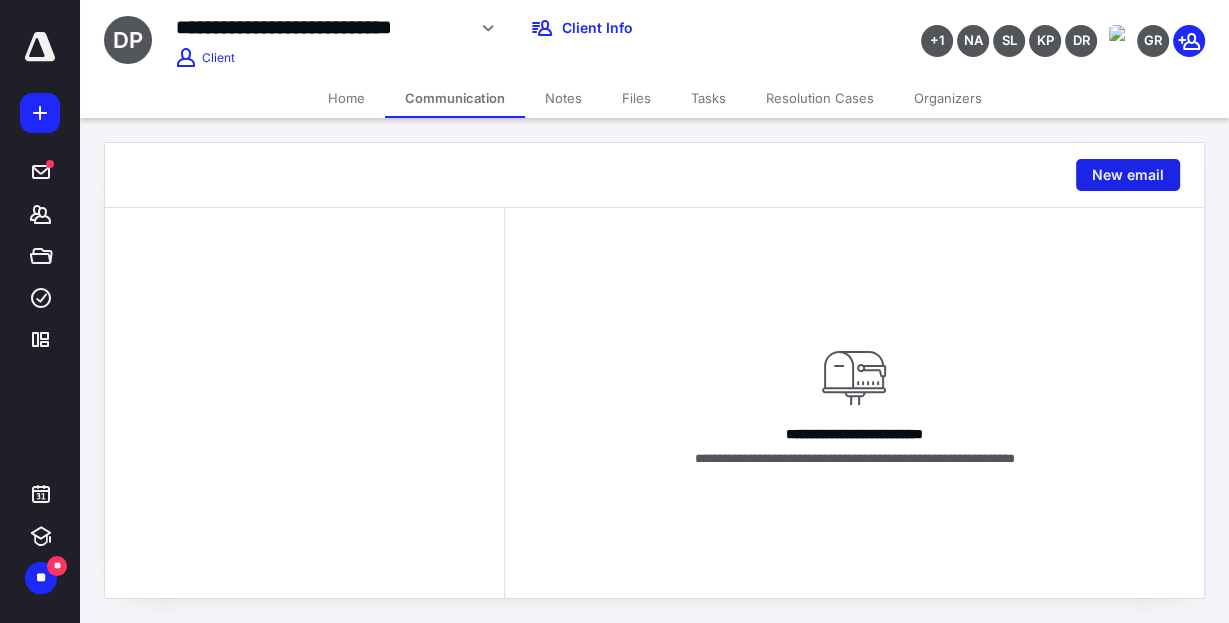 click on "New email" at bounding box center [1128, 175] 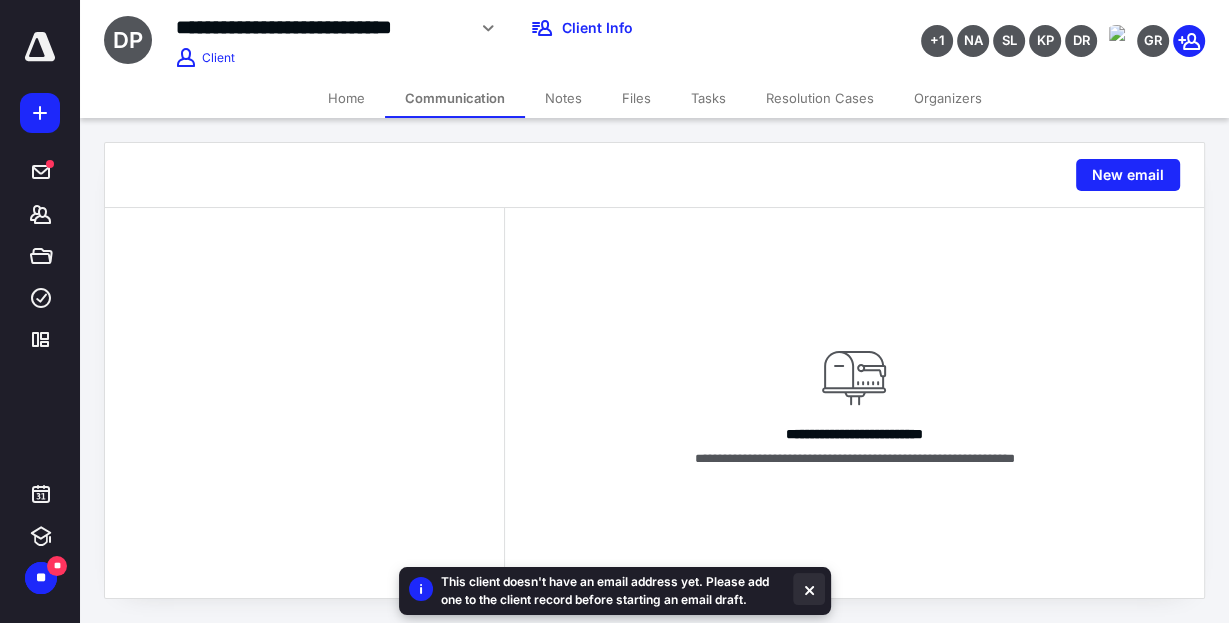 click at bounding box center (809, 589) 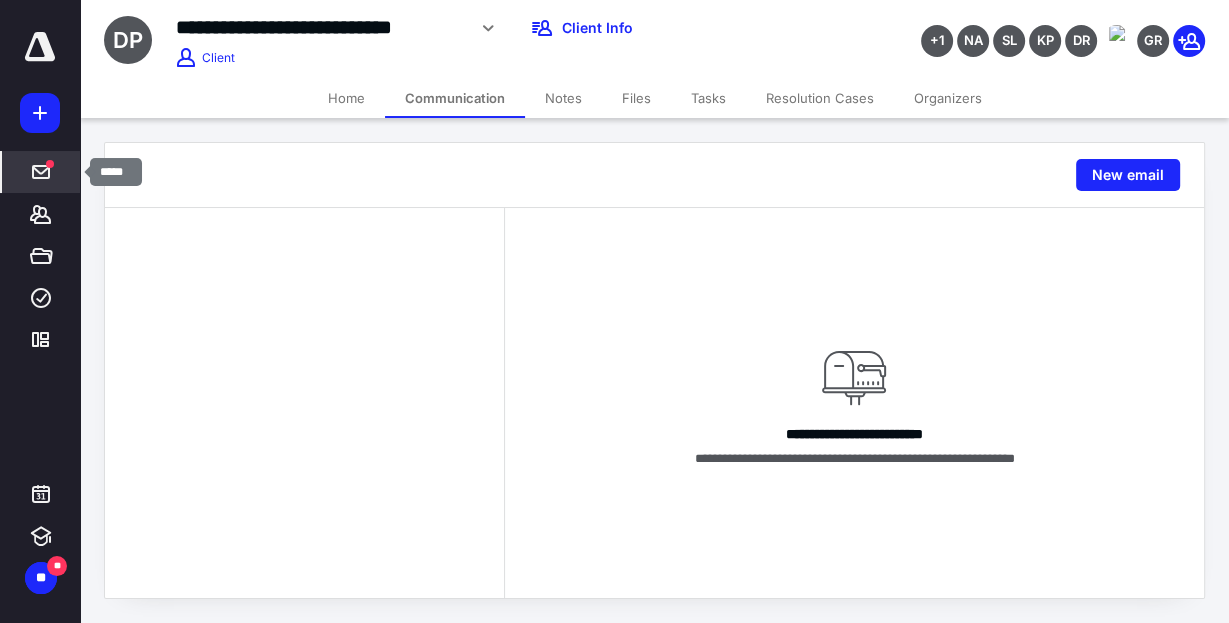 drag, startPoint x: 40, startPoint y: 171, endPoint x: 36, endPoint y: 181, distance: 10.770329 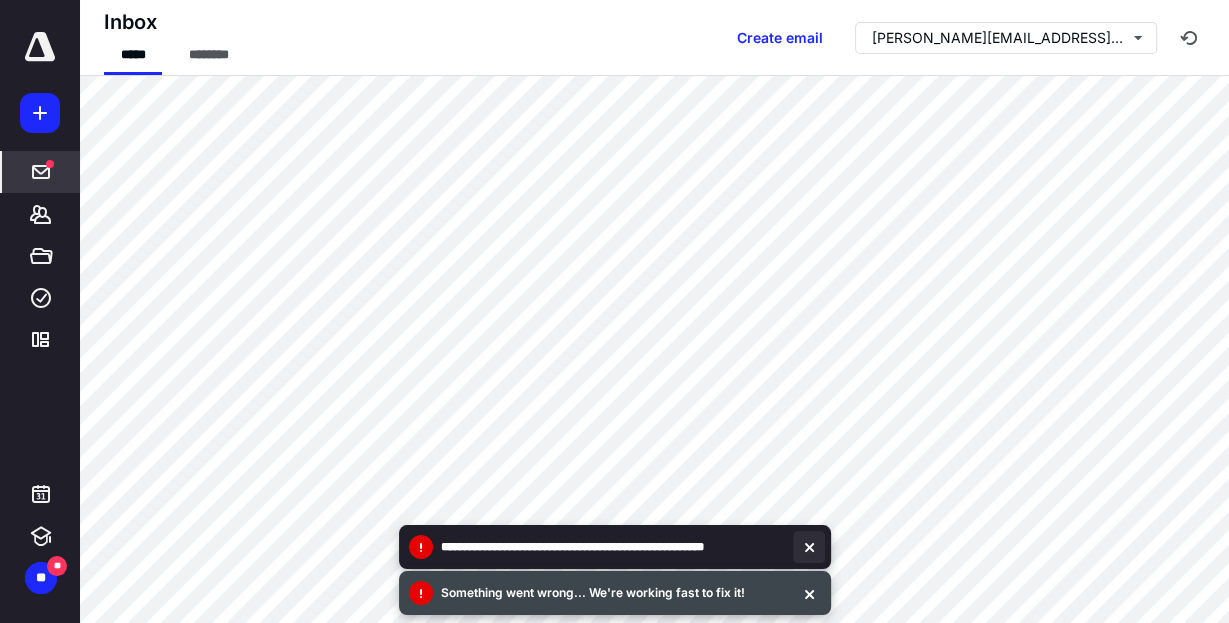 click at bounding box center [809, 547] 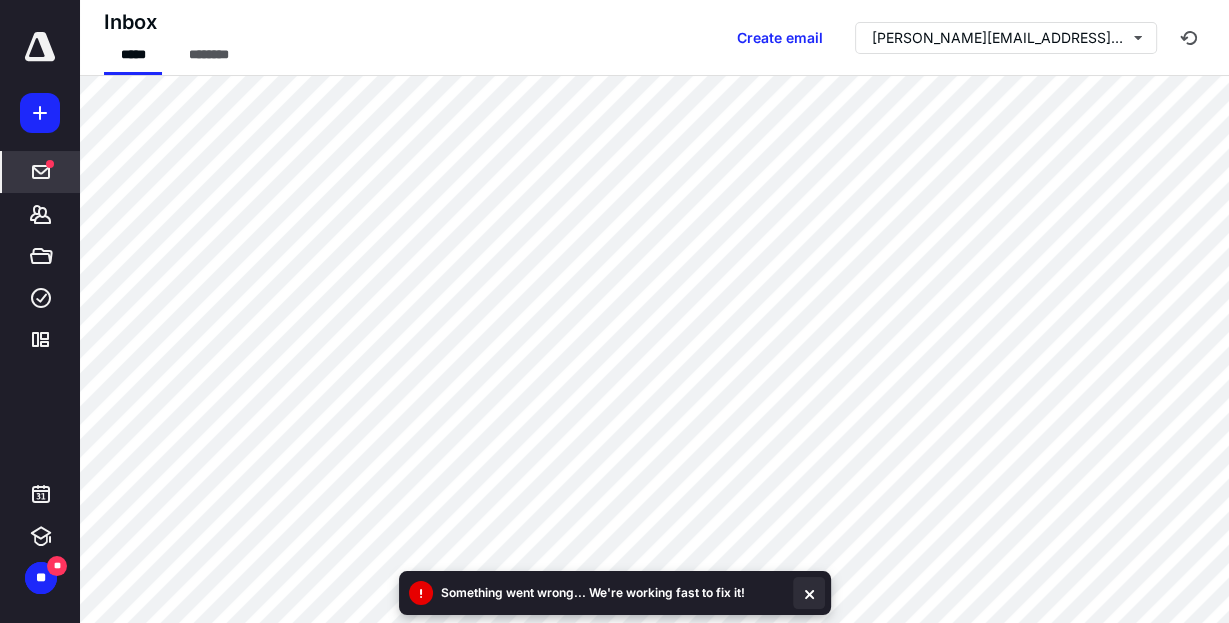 click at bounding box center (809, 593) 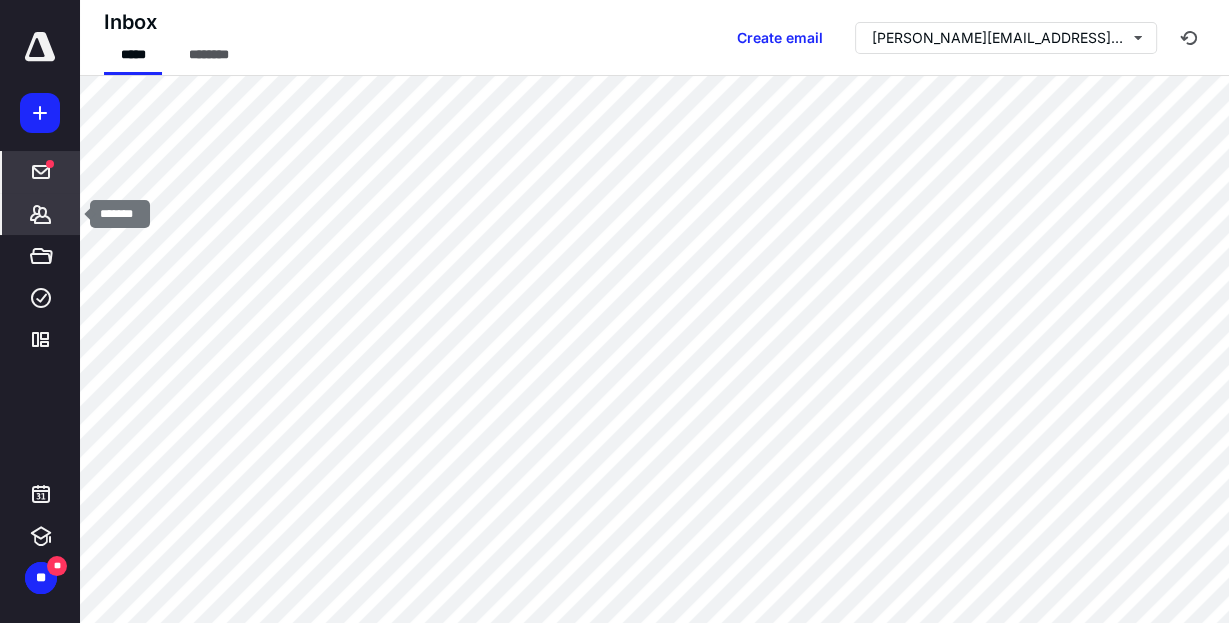 click on "*******" at bounding box center (41, 214) 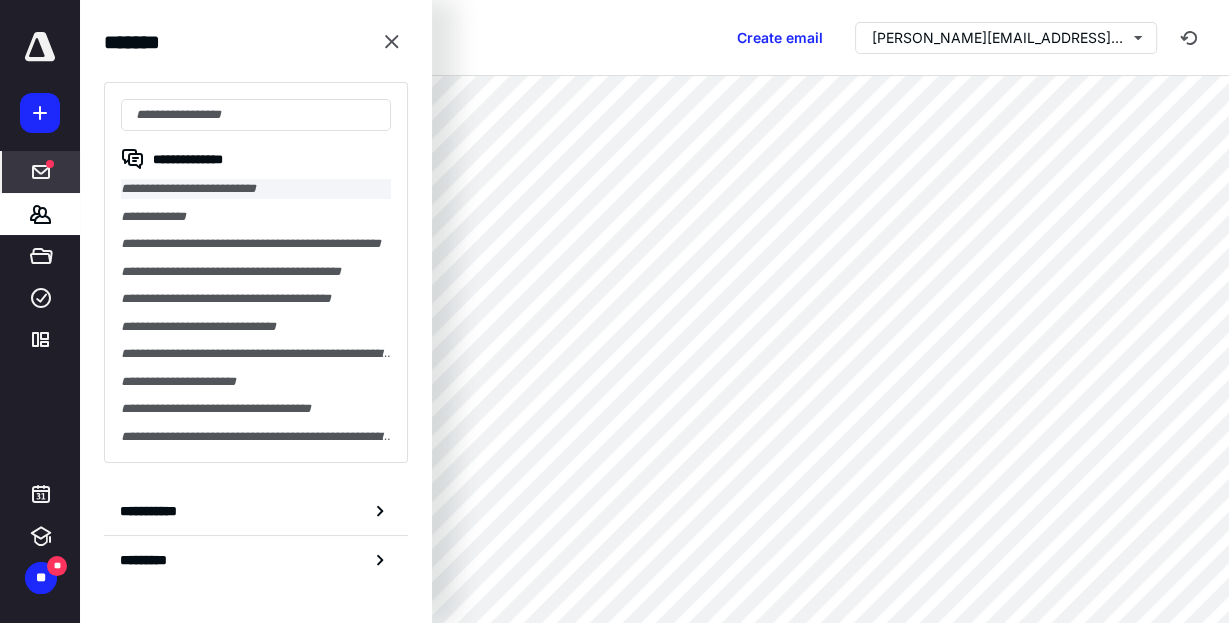 click on "**********" at bounding box center [256, 189] 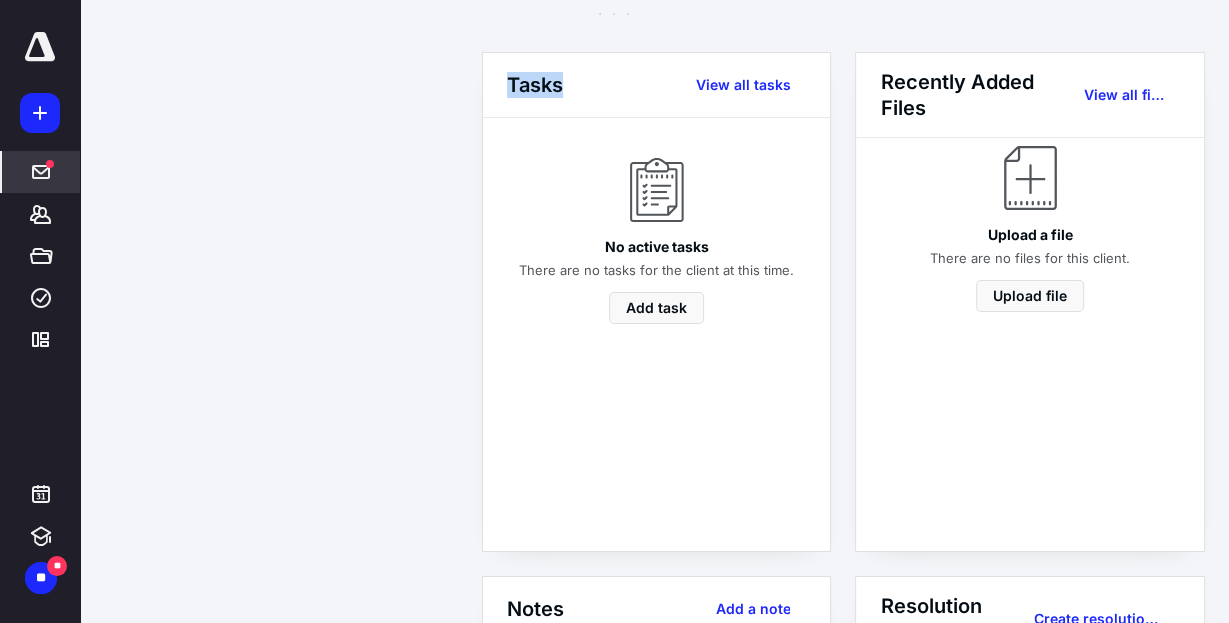 click on "Tasks View all tasks No active tasks There are no tasks for the client at this time. Add task Recently Added Files View all files Upload a file There are no files for this client. Upload file Notes Add a note No notes There are no notes for this client. Add note Resolution Cases Create resolution case No active resolution cases A resolution case allows you to bundle and invoice your work. Create resolution case Upcoming Events [DATE] 3 Days 5 Days Add event Previous 5 days Next 5 days" at bounding box center [614, 640] 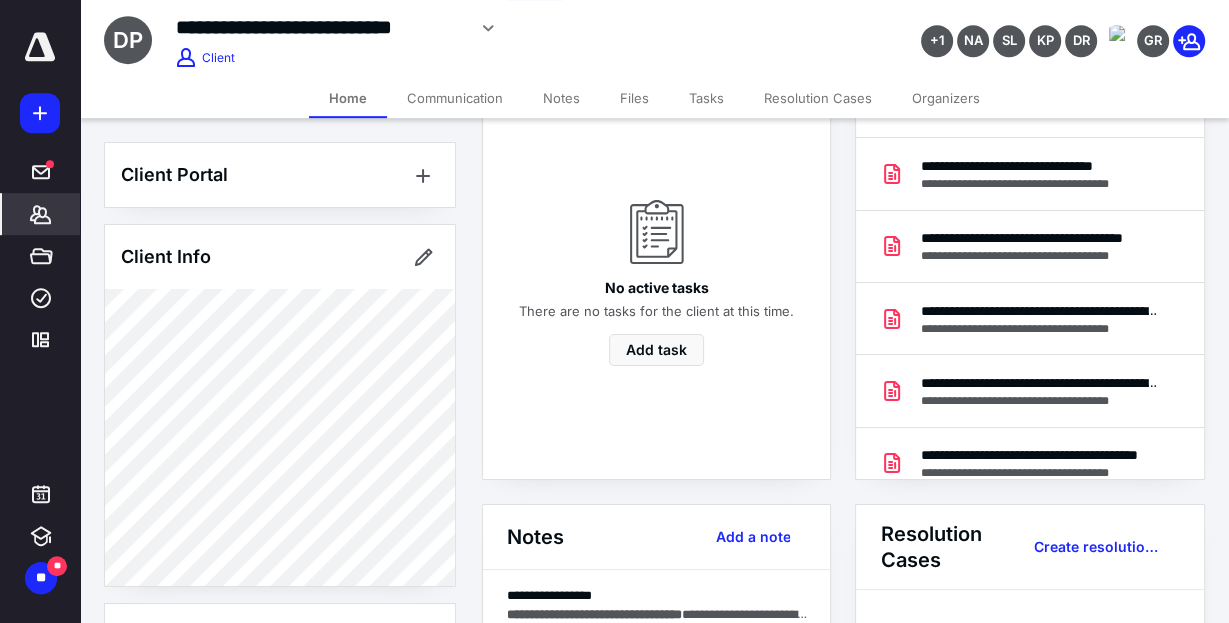 scroll, scrollTop: 204, scrollLeft: 0, axis: vertical 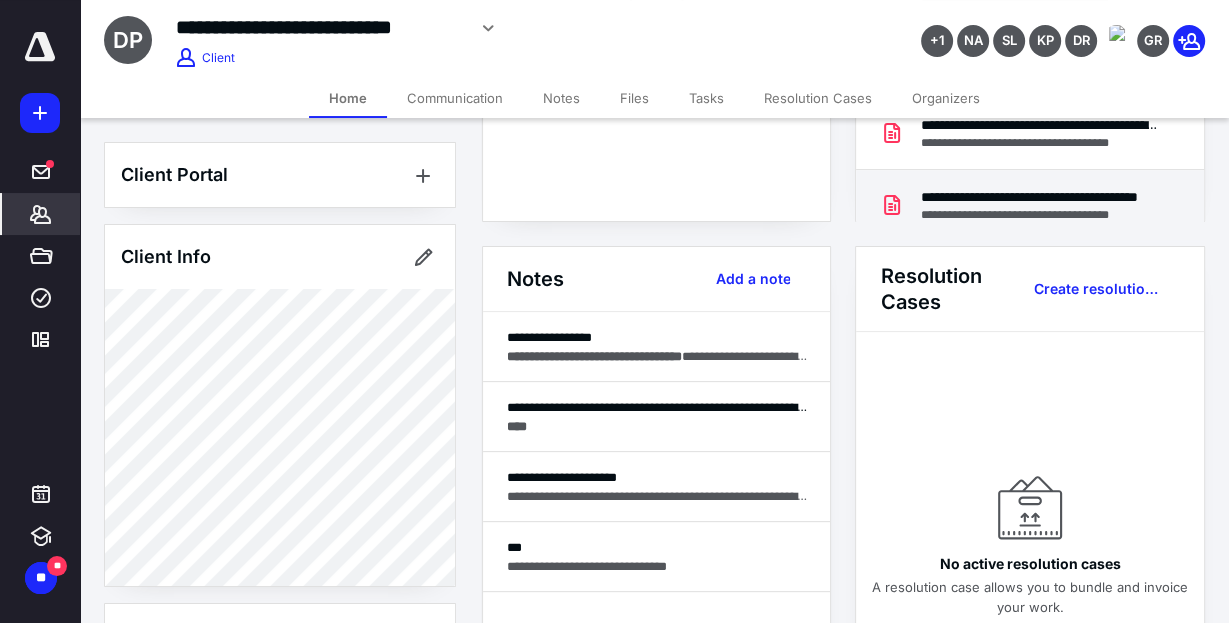 click on "**********" at bounding box center [1040, 197] 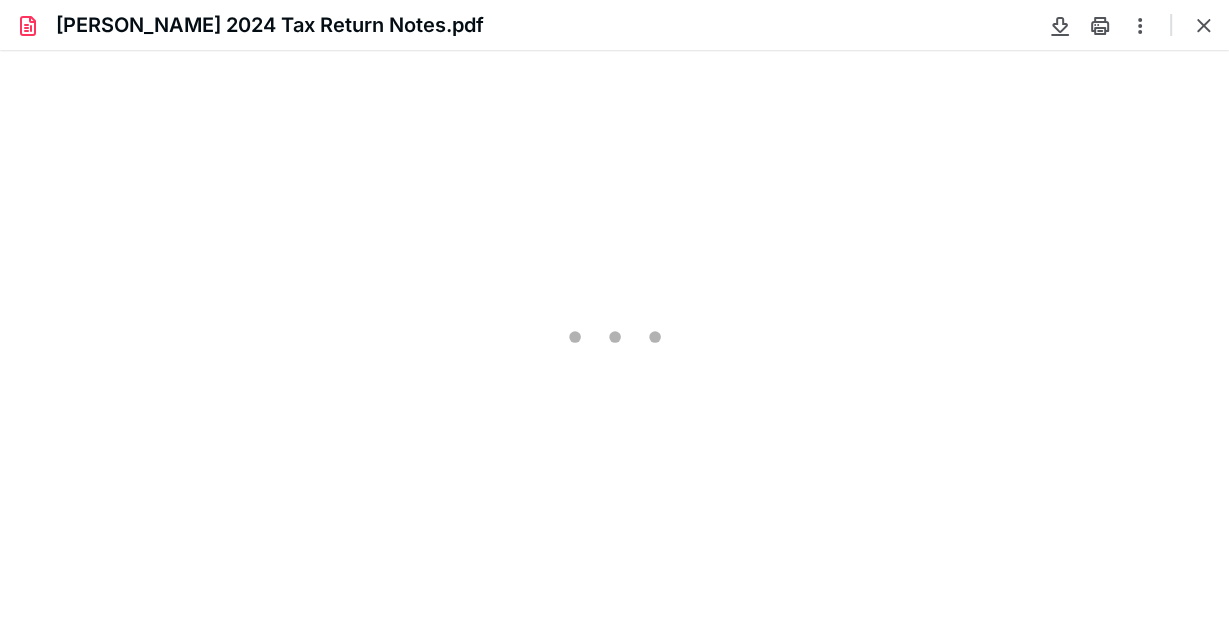 type on "67" 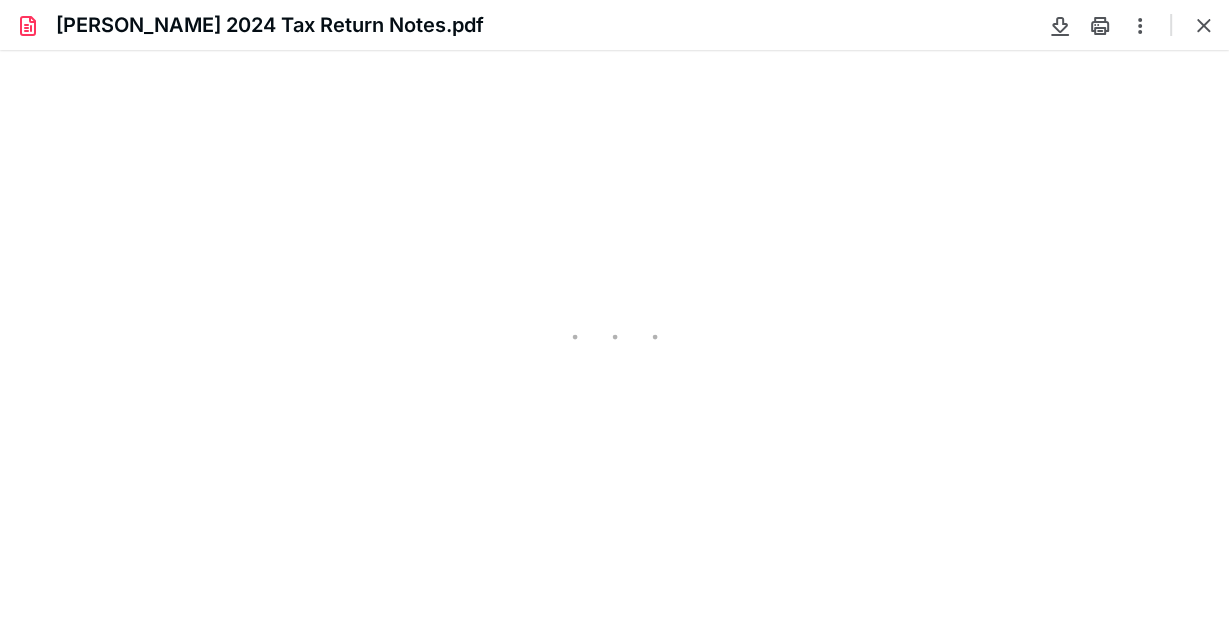 scroll, scrollTop: 0, scrollLeft: 0, axis: both 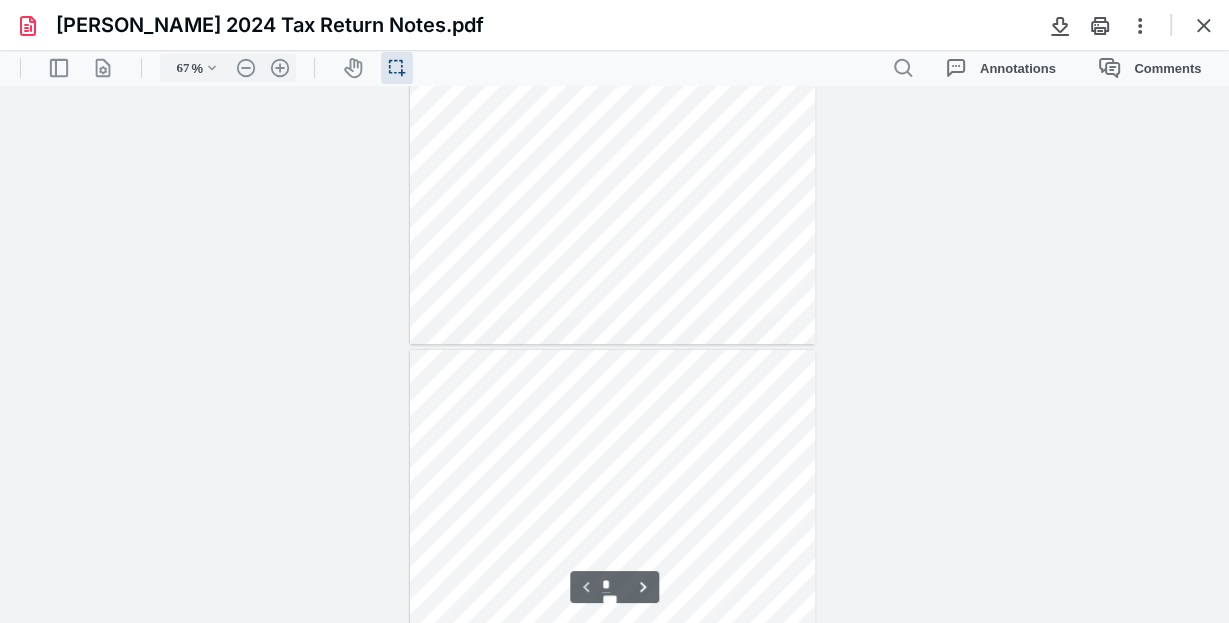 type on "*" 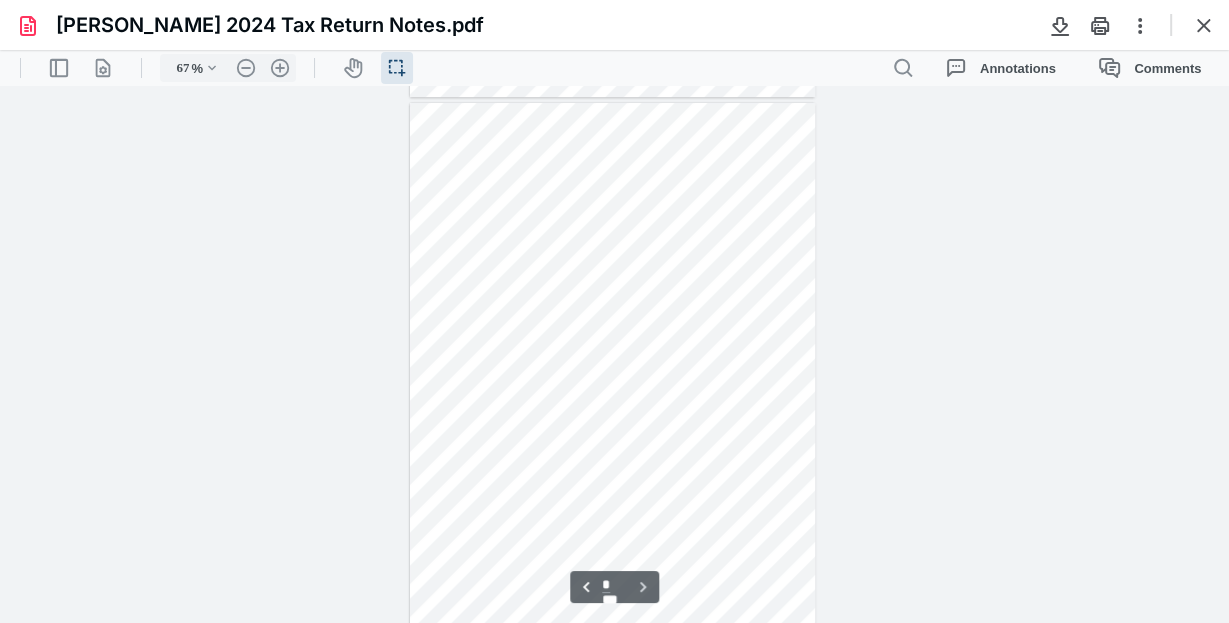scroll, scrollTop: 538, scrollLeft: 0, axis: vertical 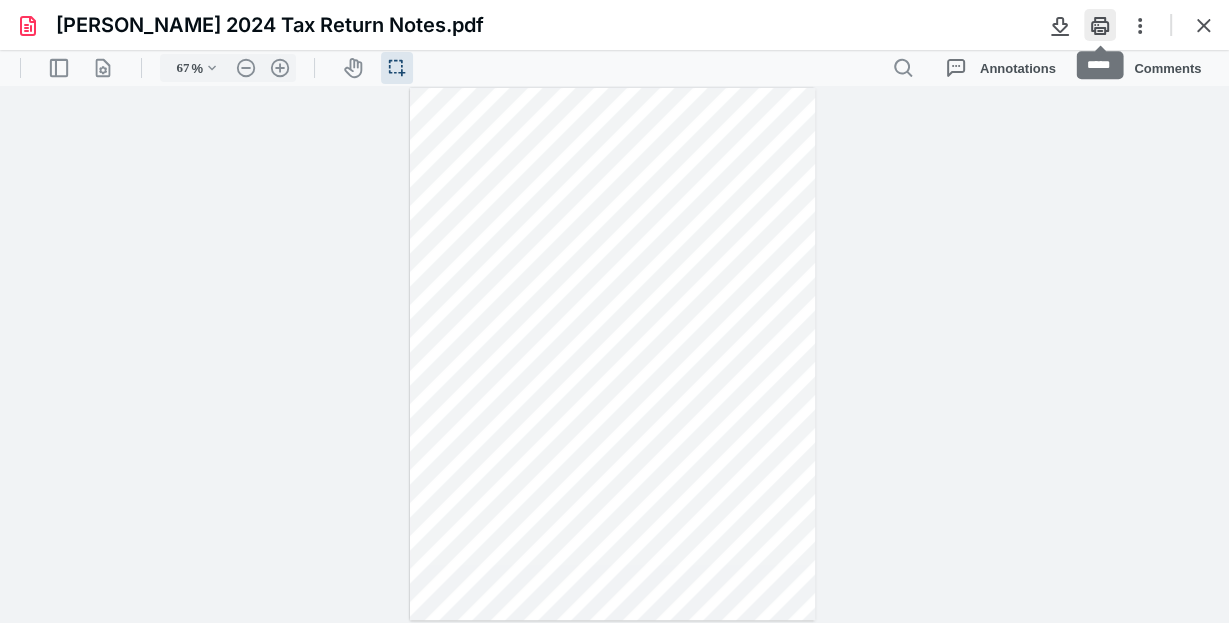 click at bounding box center (1100, 25) 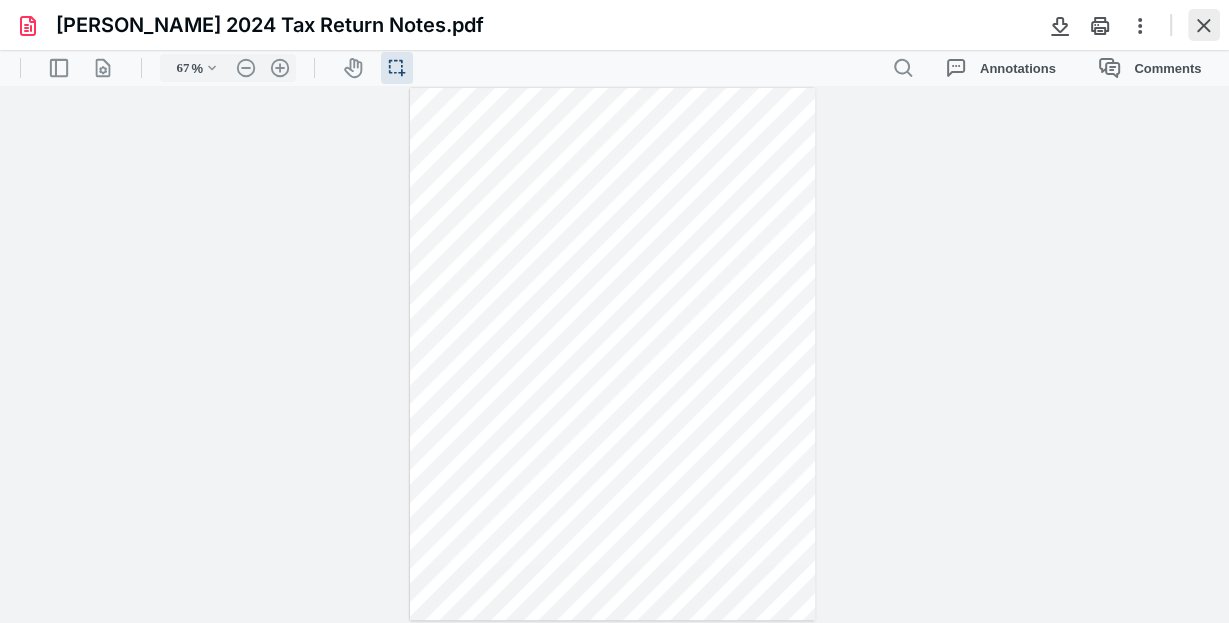 click at bounding box center [1204, 25] 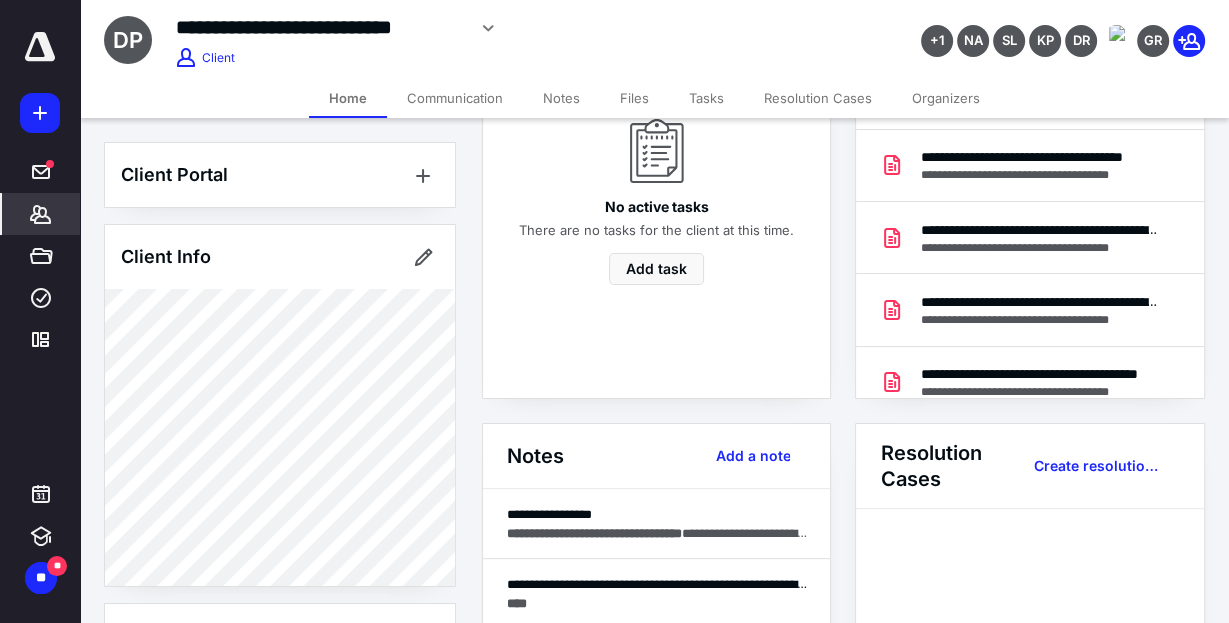 scroll, scrollTop: 242, scrollLeft: 0, axis: vertical 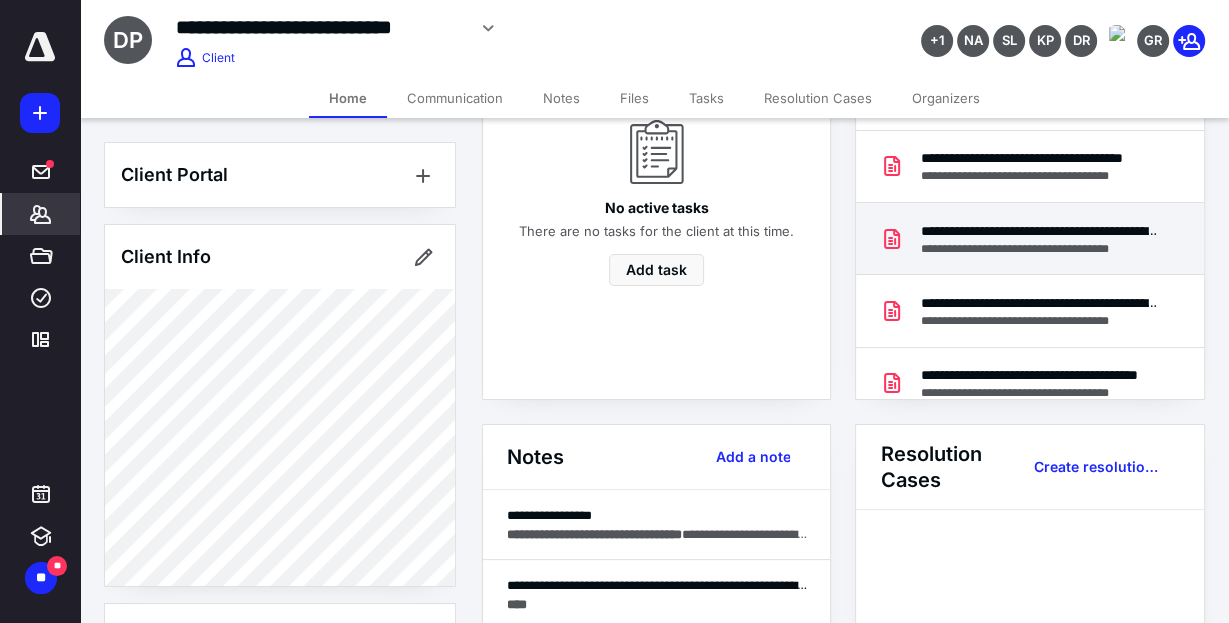 click on "**********" at bounding box center (1040, 231) 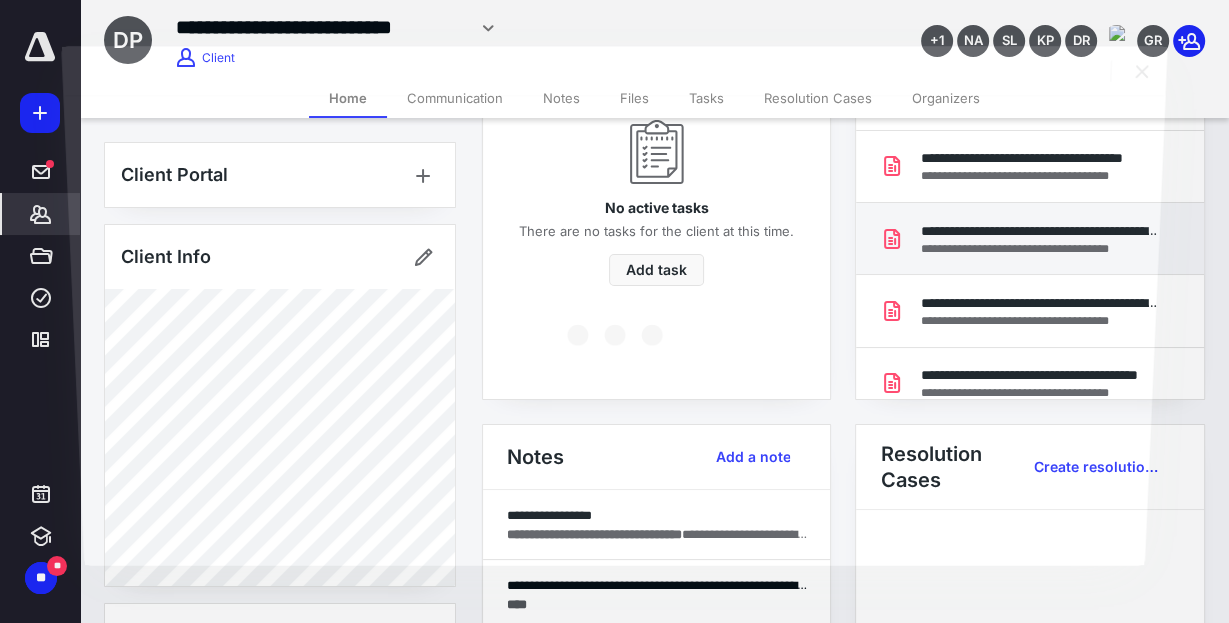 click at bounding box center (614, 330) 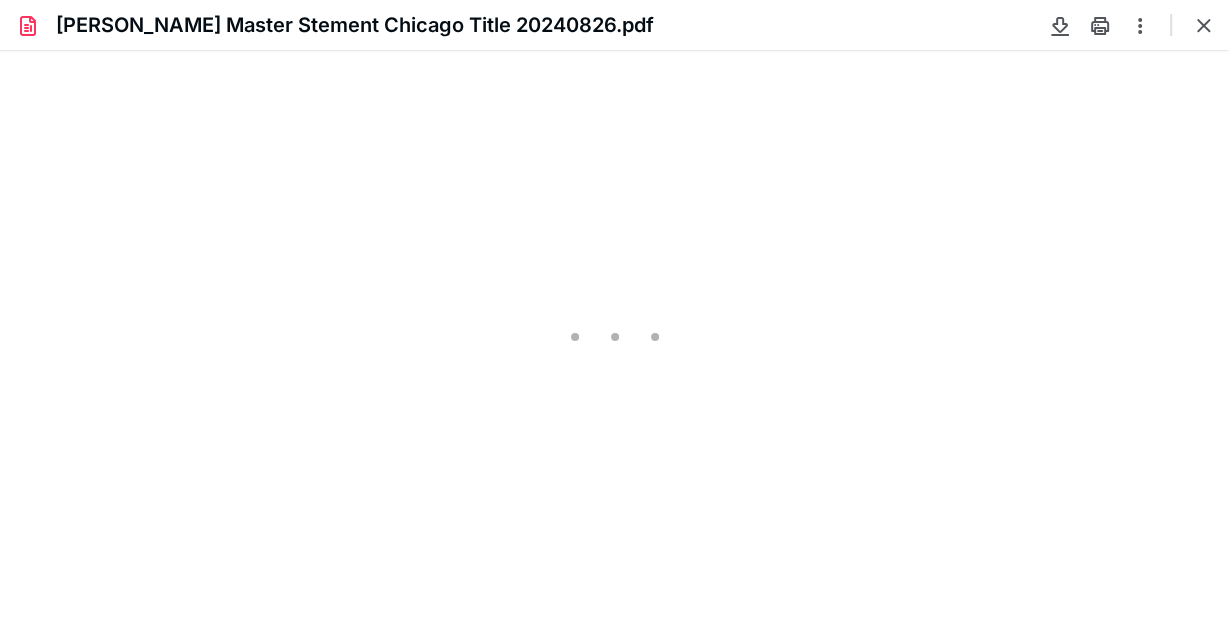 type on "67" 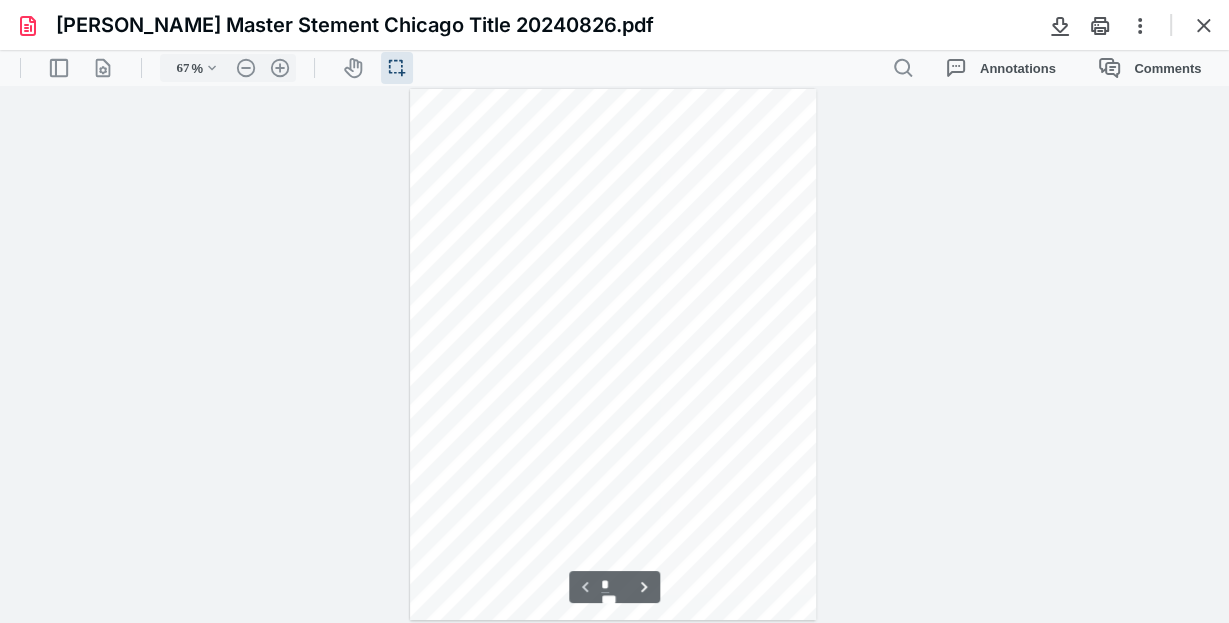 scroll, scrollTop: 0, scrollLeft: 0, axis: both 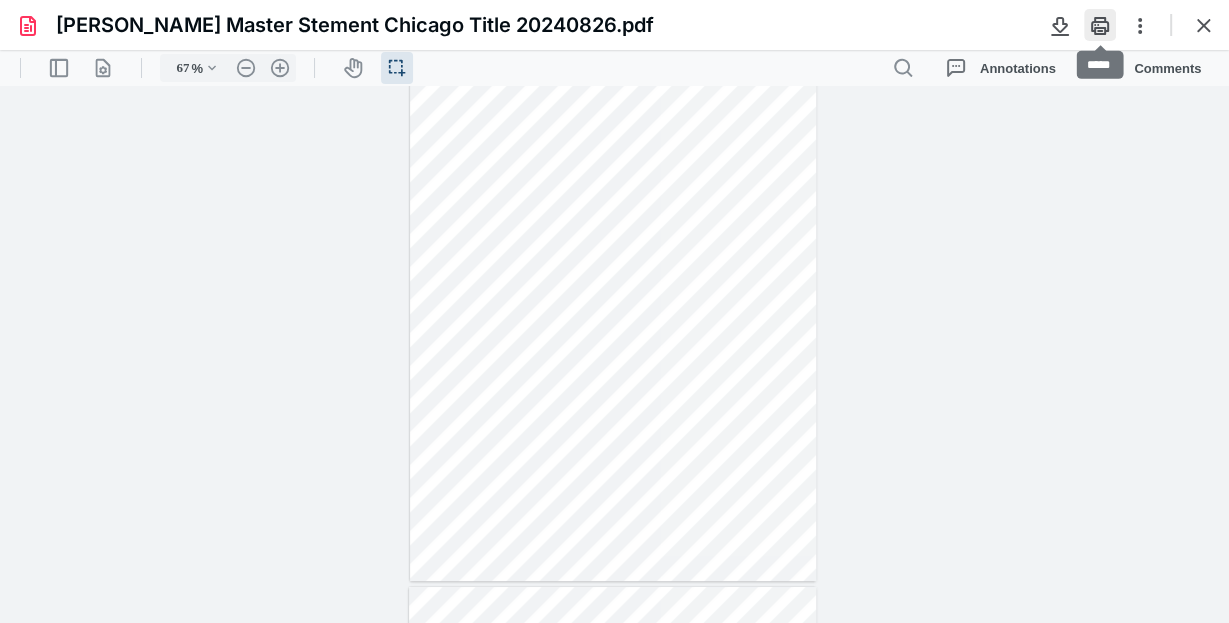 click at bounding box center (1100, 25) 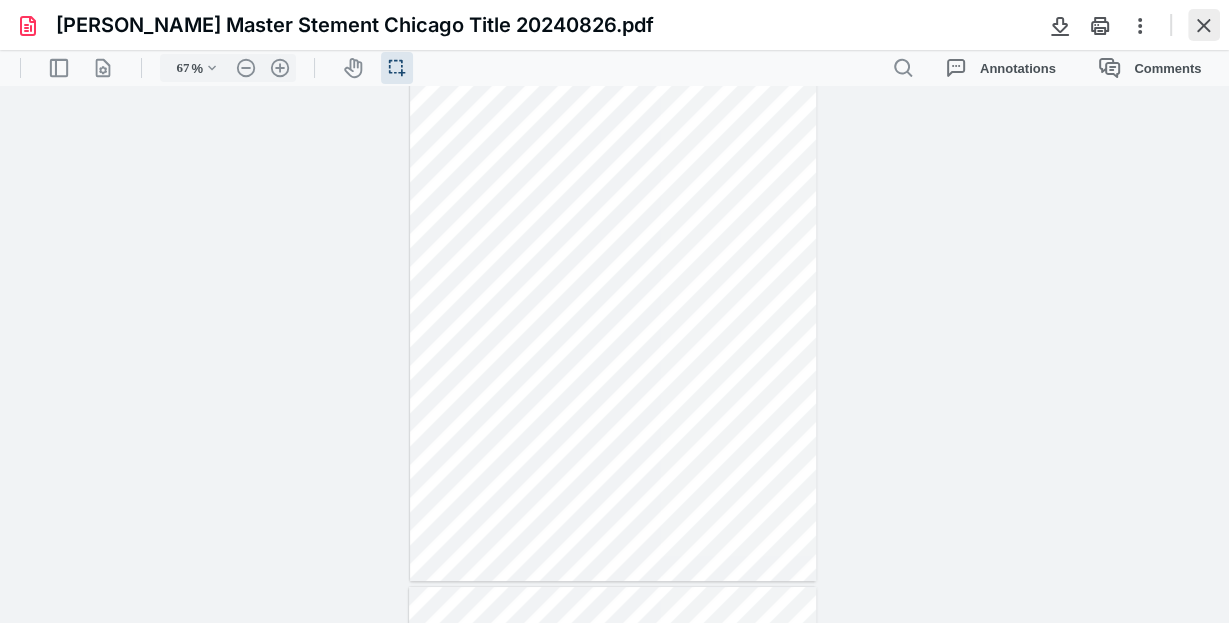 click at bounding box center (1204, 25) 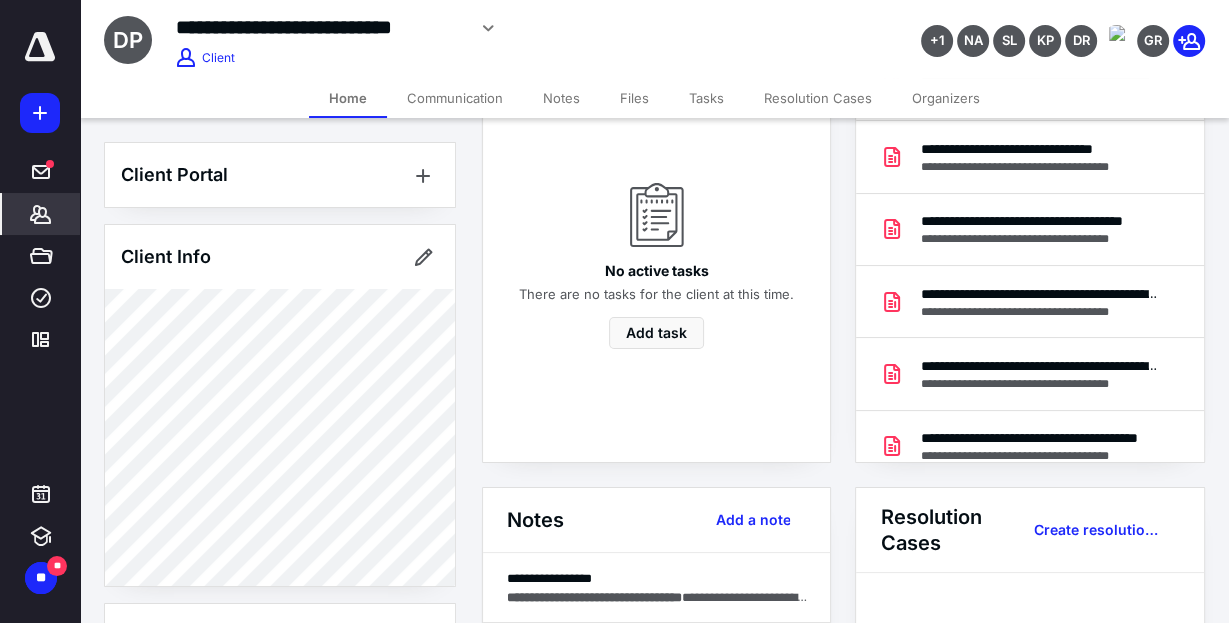 scroll, scrollTop: 0, scrollLeft: 0, axis: both 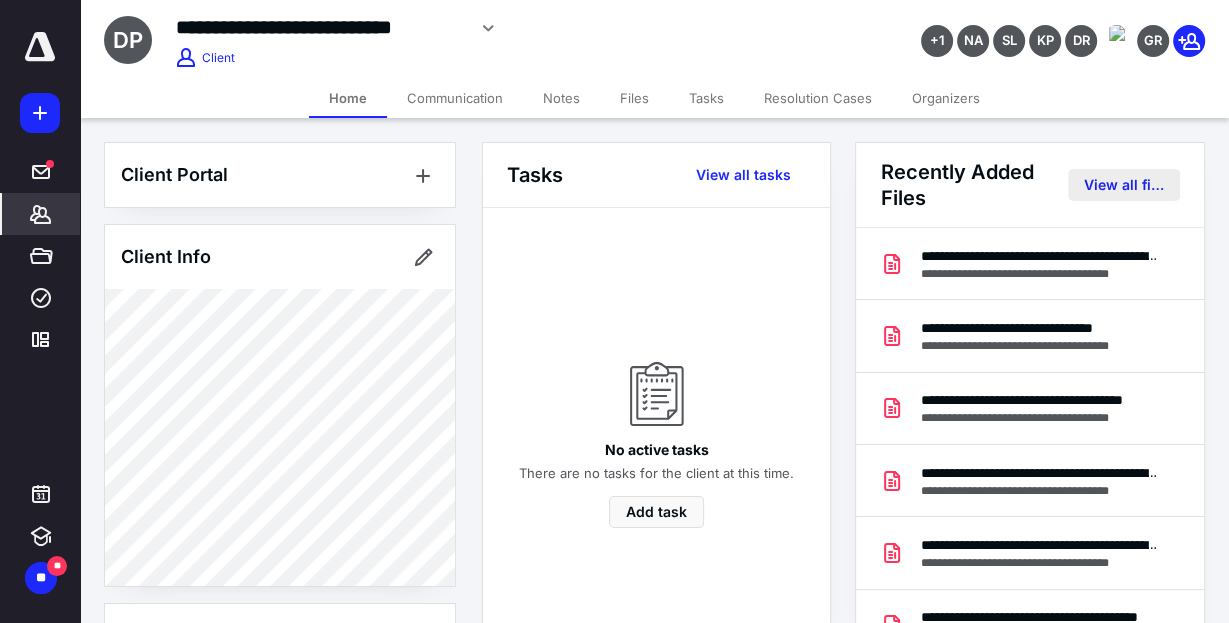 click on "View all files" at bounding box center [1124, 185] 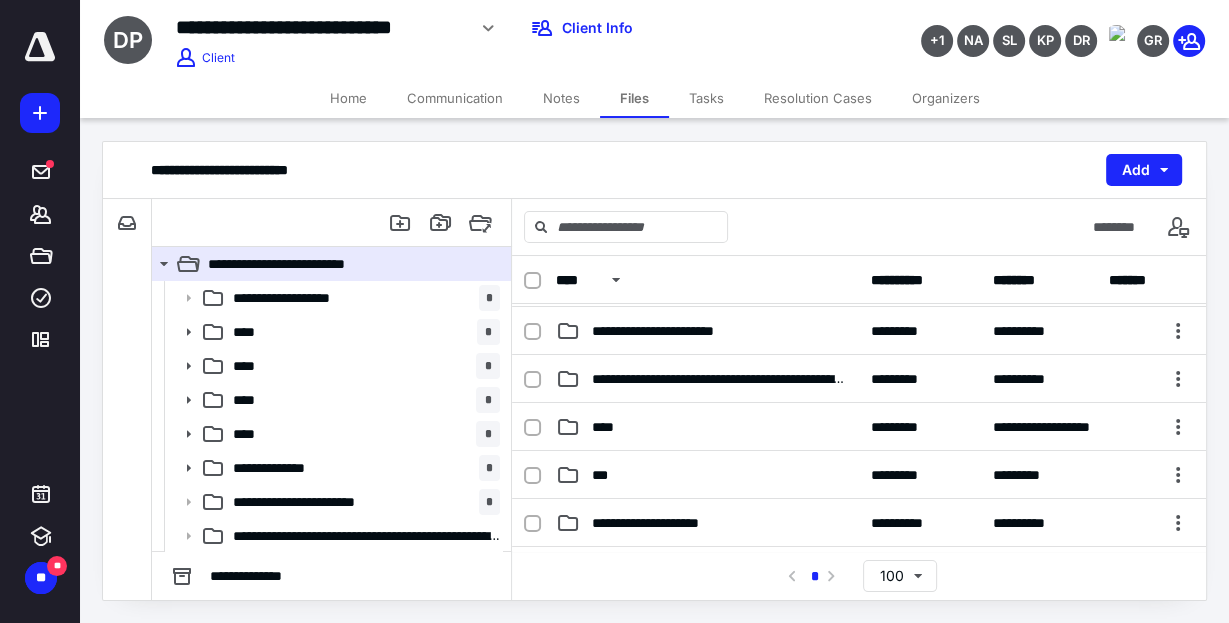 scroll, scrollTop: 287, scrollLeft: 0, axis: vertical 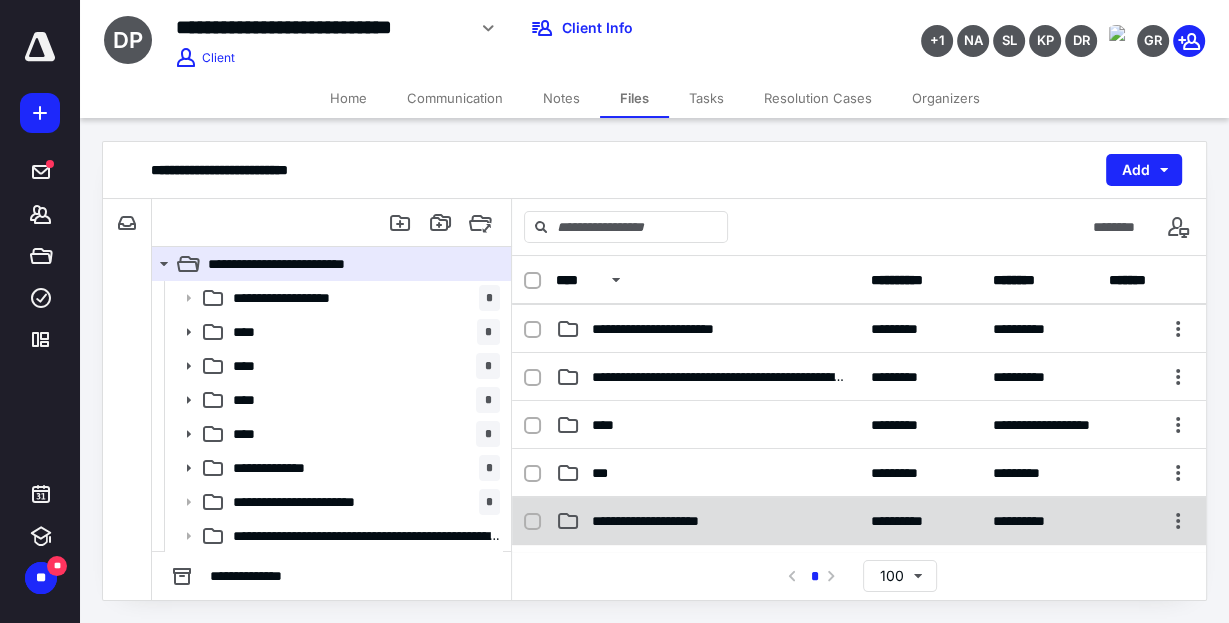 click on "**********" at bounding box center [907, 521] 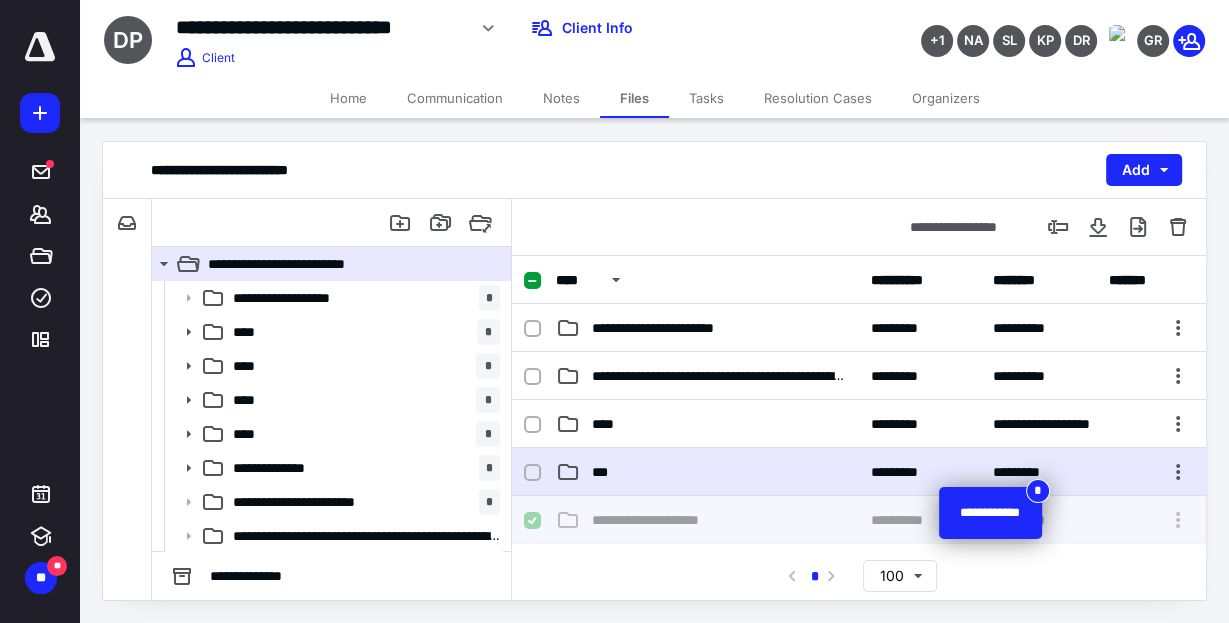 checkbox on "false" 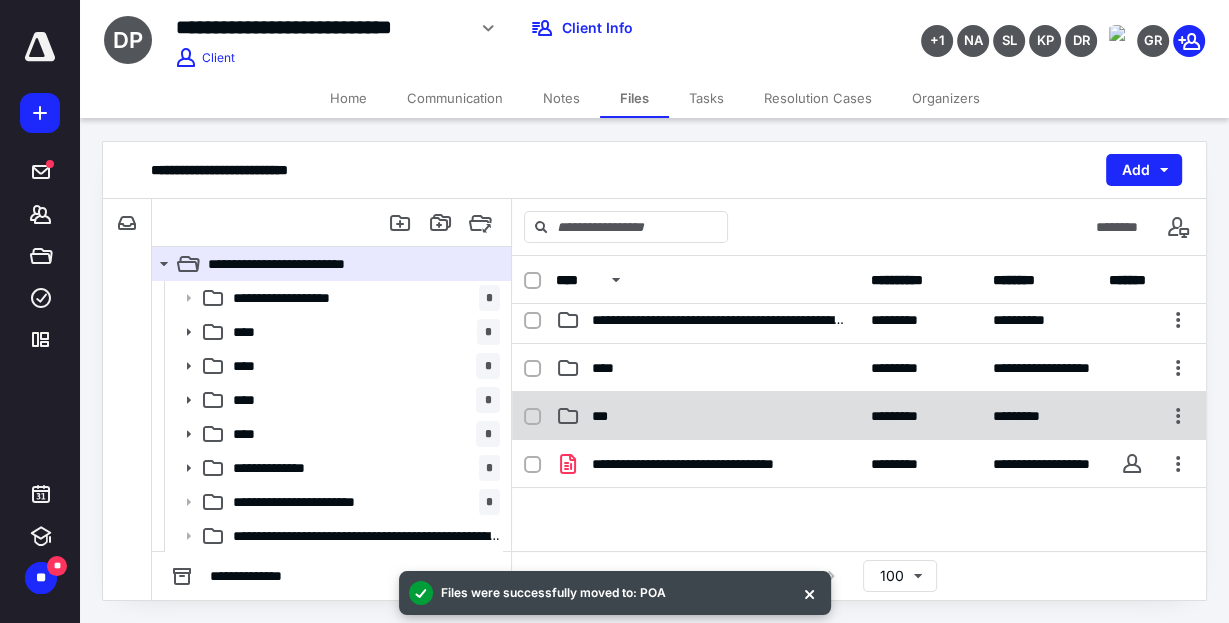 scroll, scrollTop: 346, scrollLeft: 0, axis: vertical 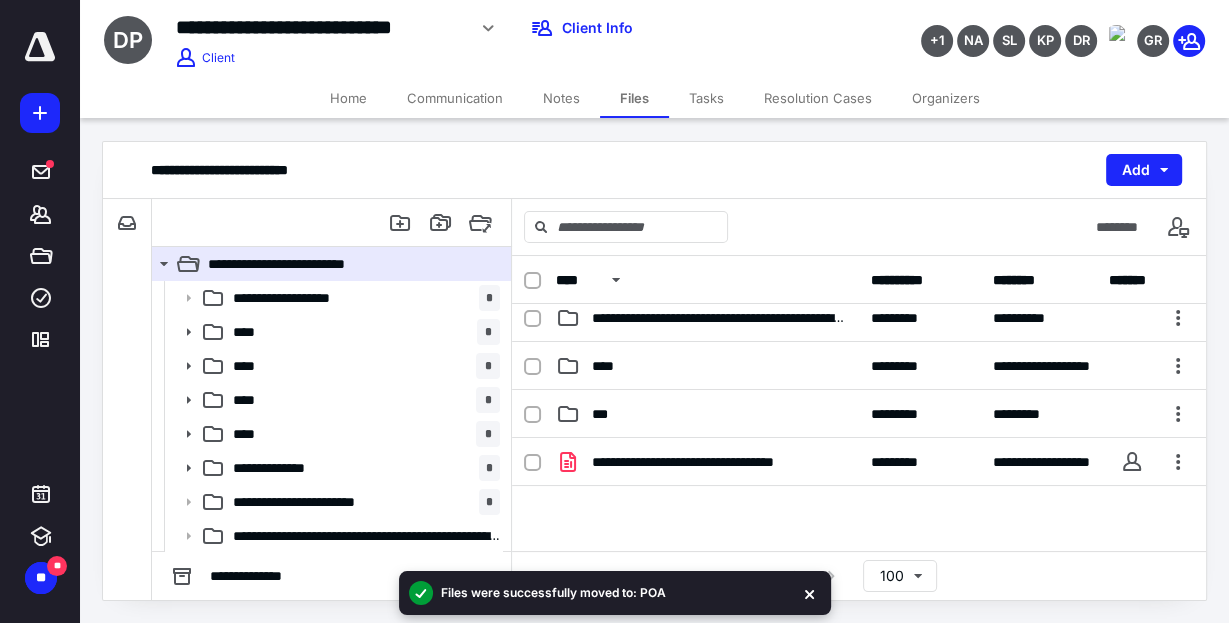 click at bounding box center (809, 593) 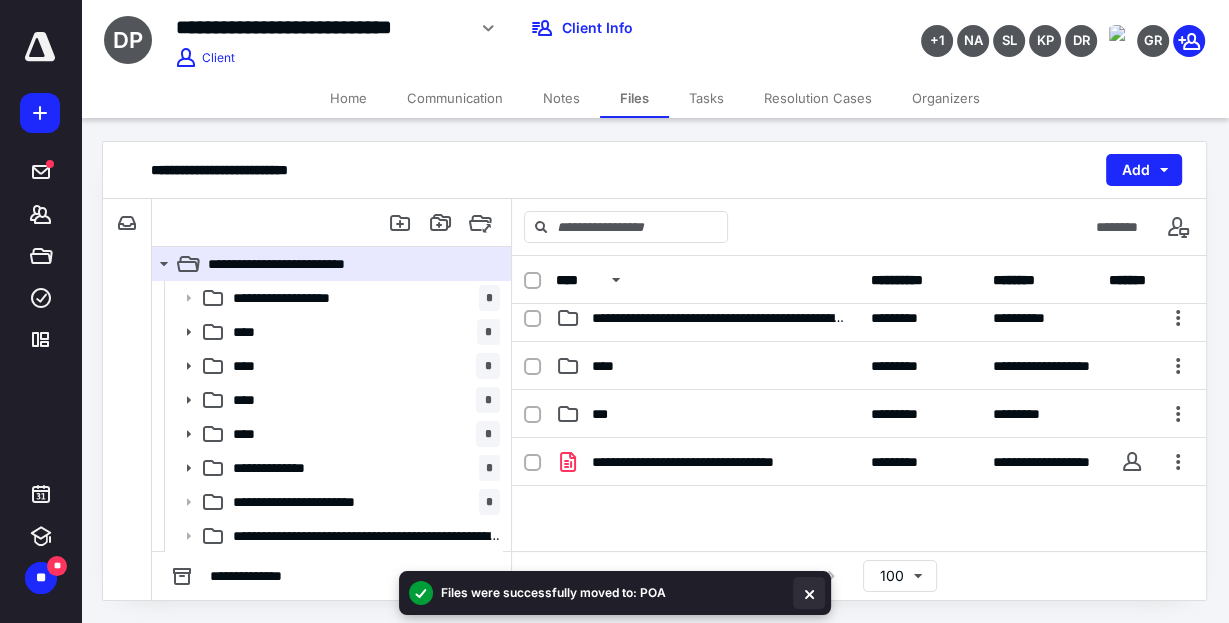 click at bounding box center (809, 593) 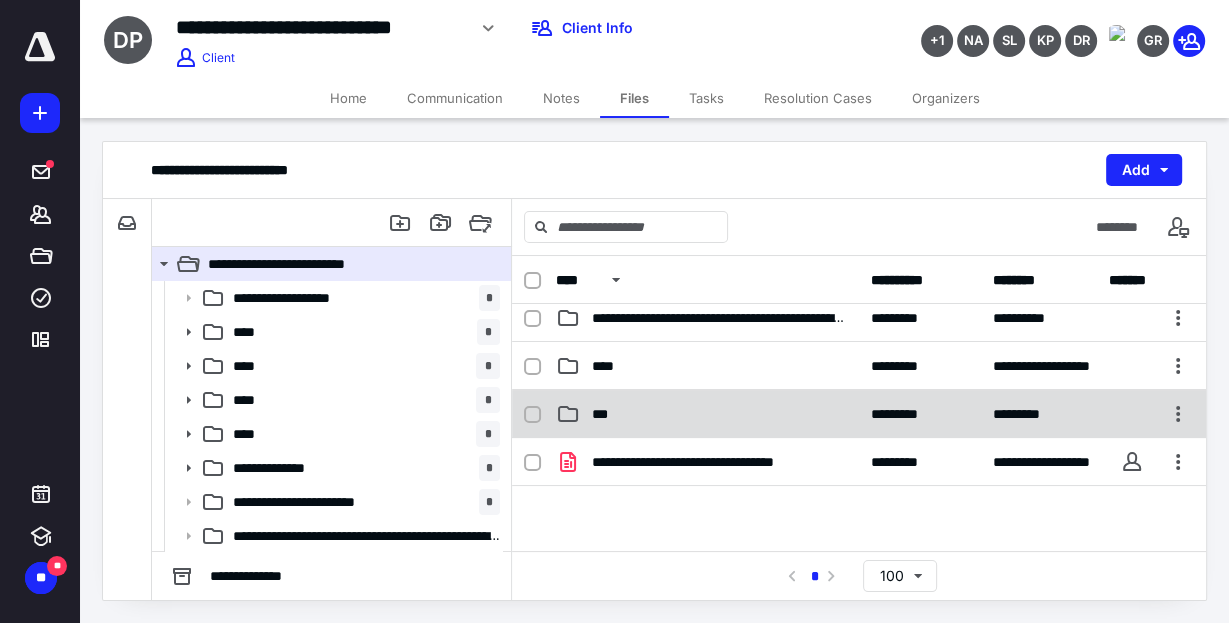 click 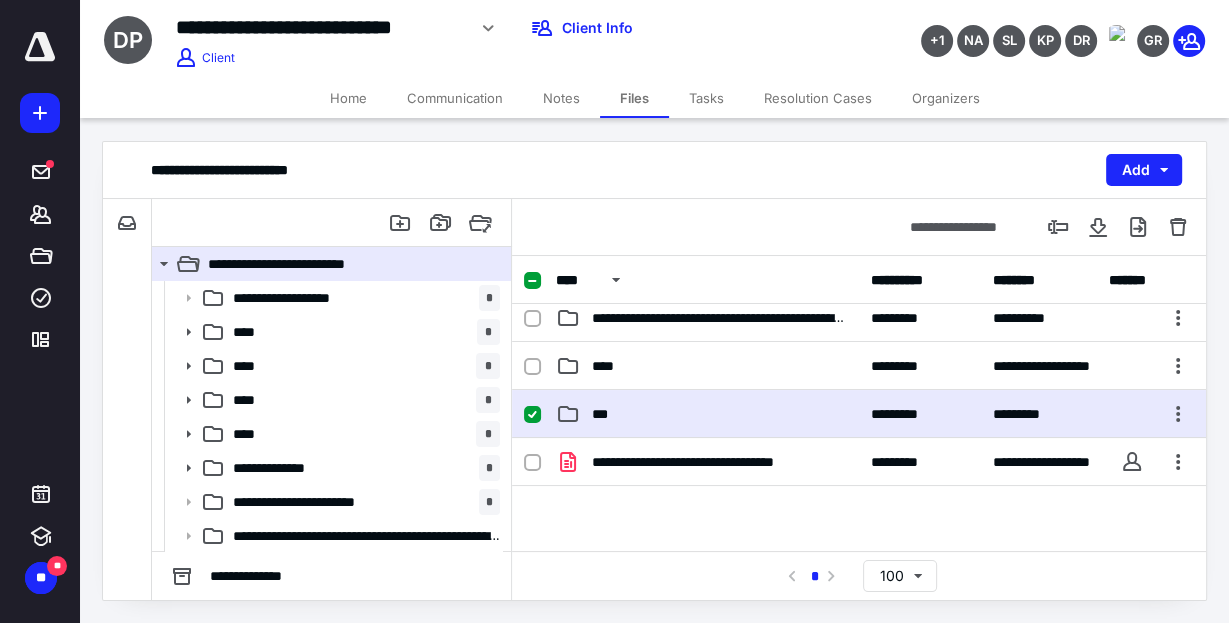 click 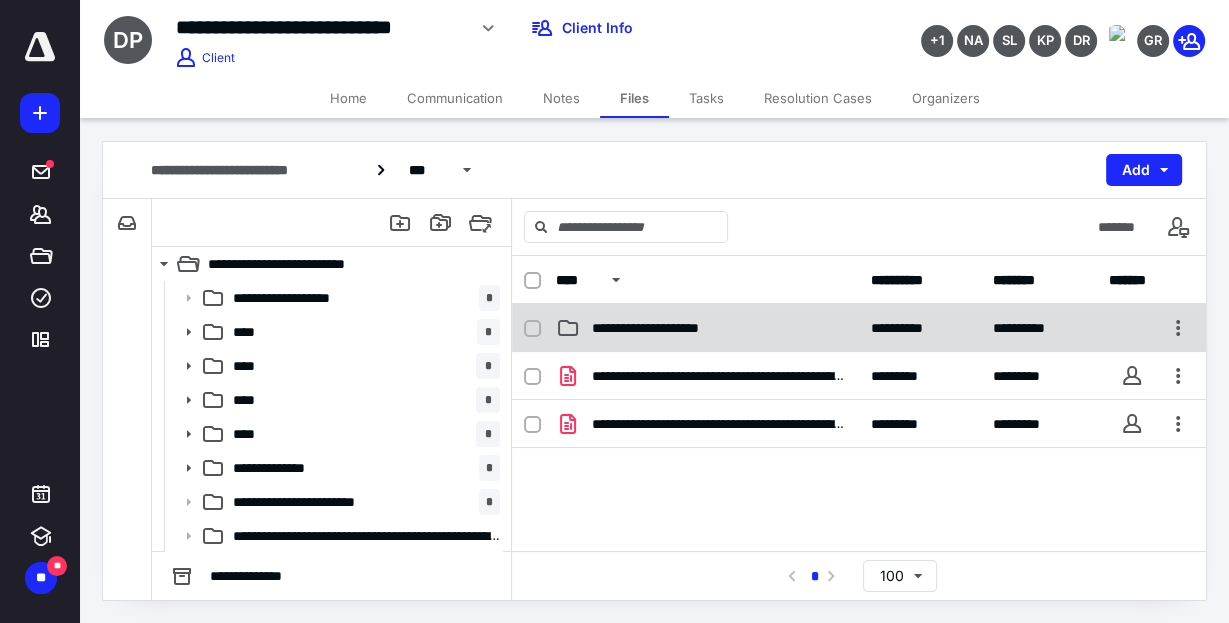 click 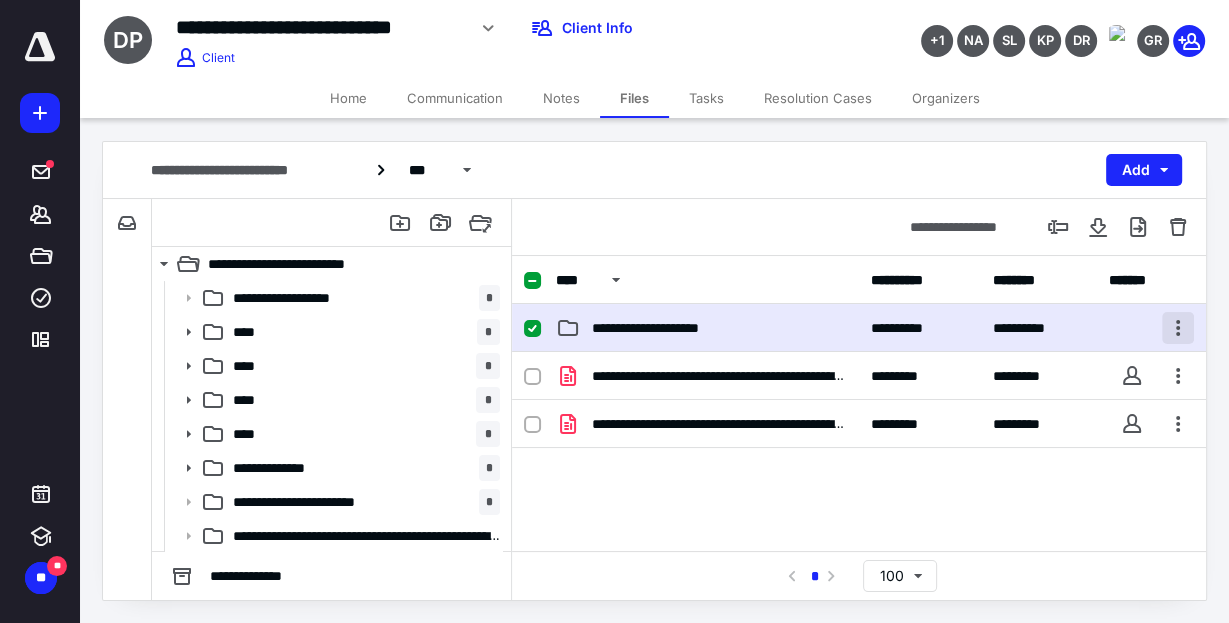 click at bounding box center [1178, 328] 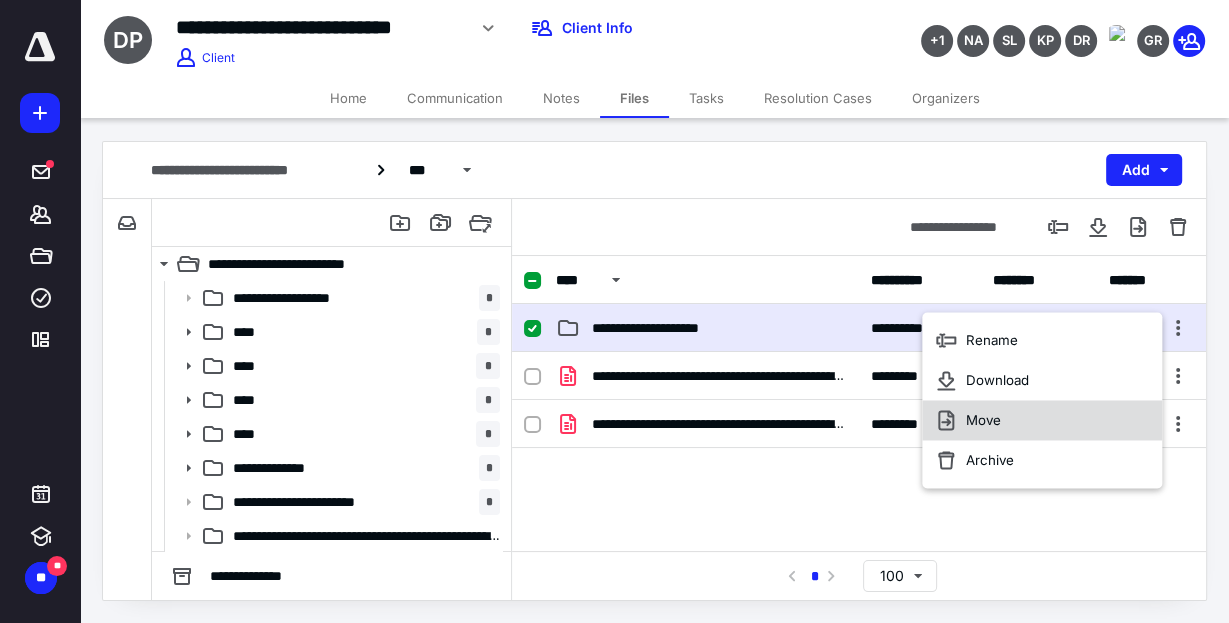 click on "Move" at bounding box center (983, 420) 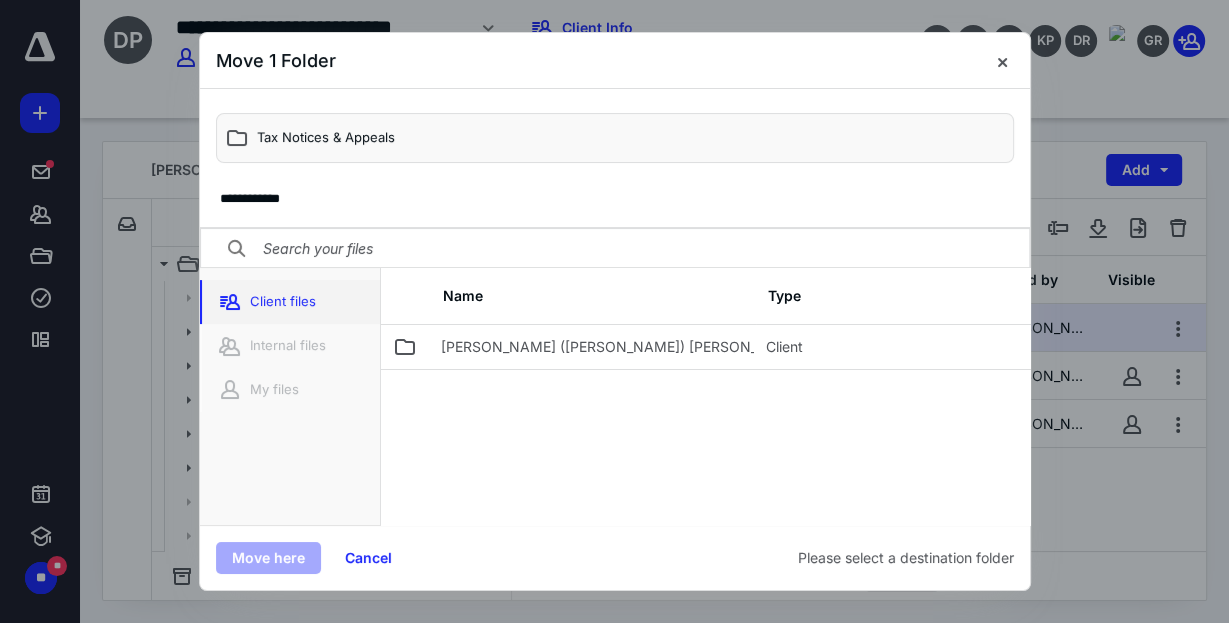 click on "Client files" at bounding box center [290, 302] 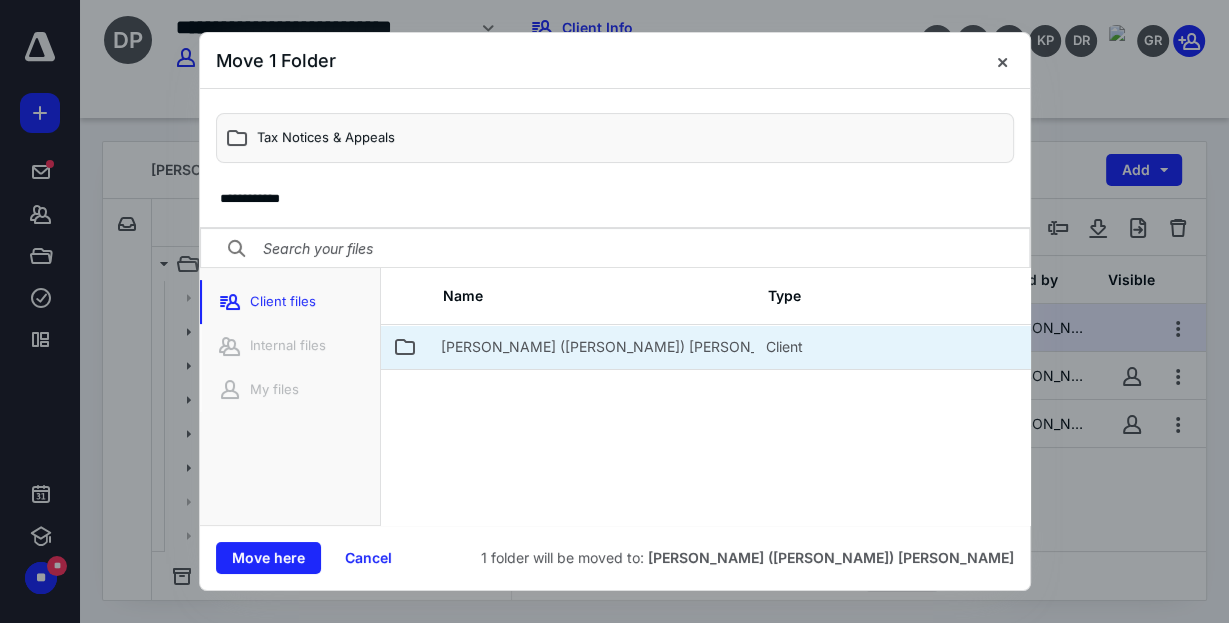 click 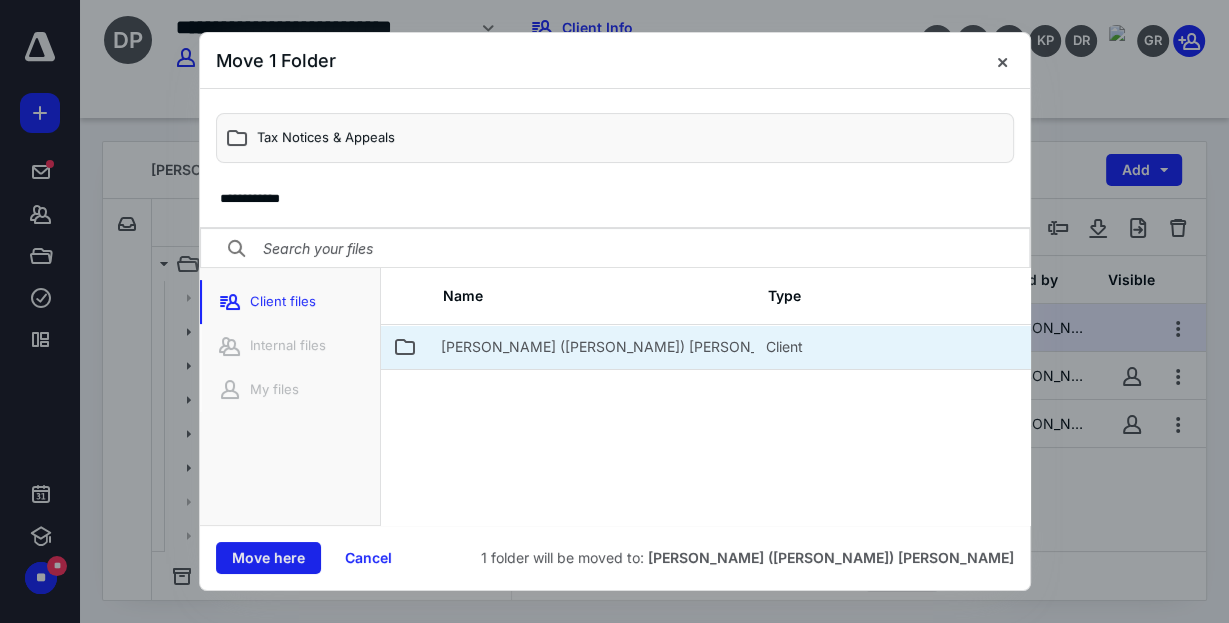 click on "Move here" at bounding box center (268, 558) 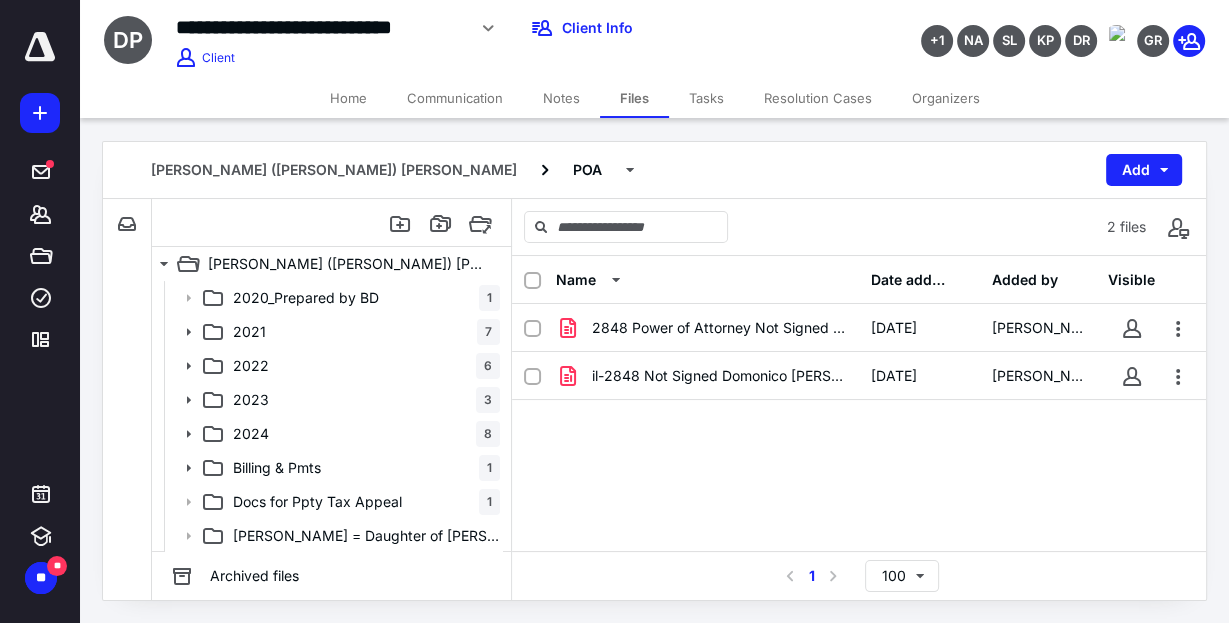 click on "Files" at bounding box center (634, 98) 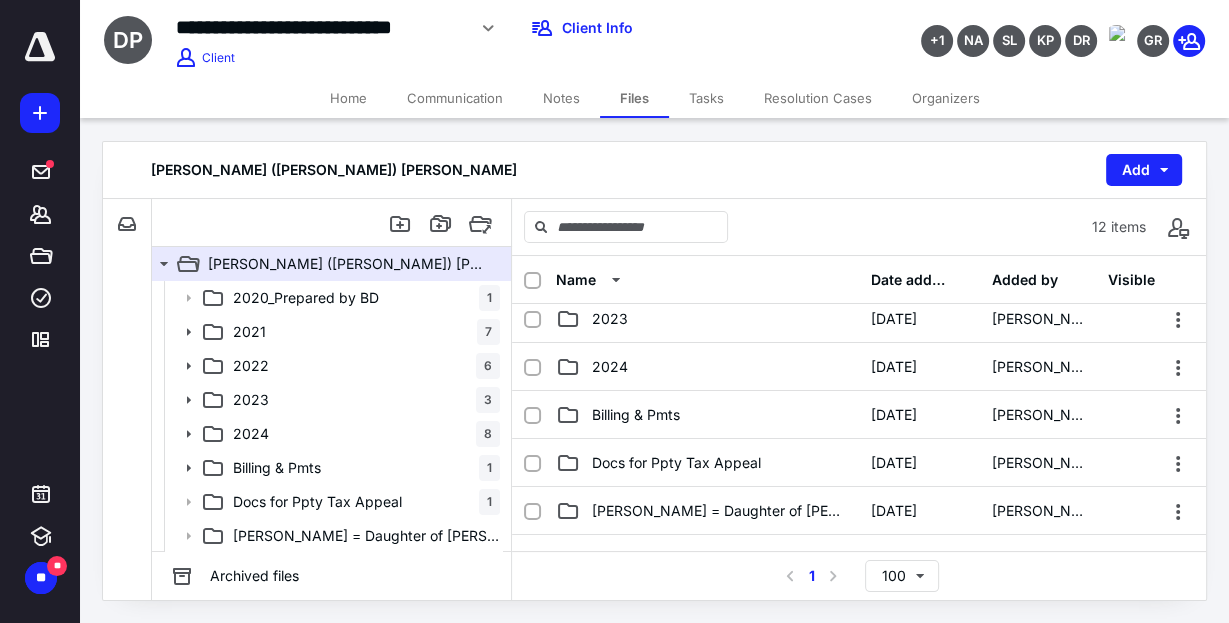 scroll, scrollTop: 138, scrollLeft: 0, axis: vertical 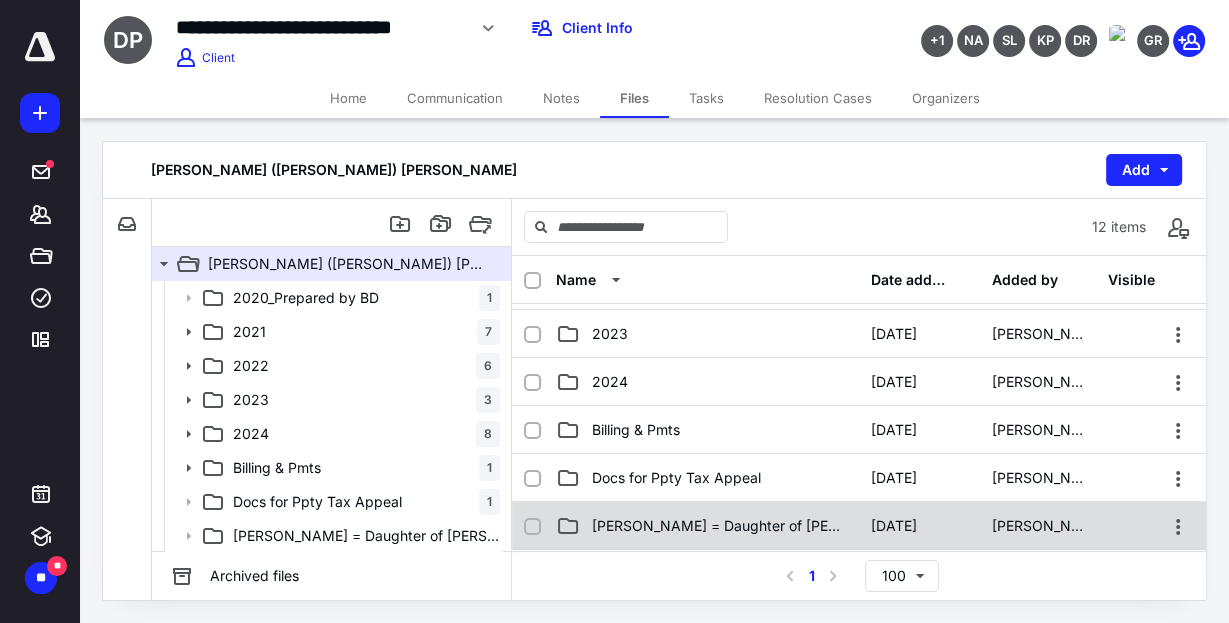 checkbox on "true" 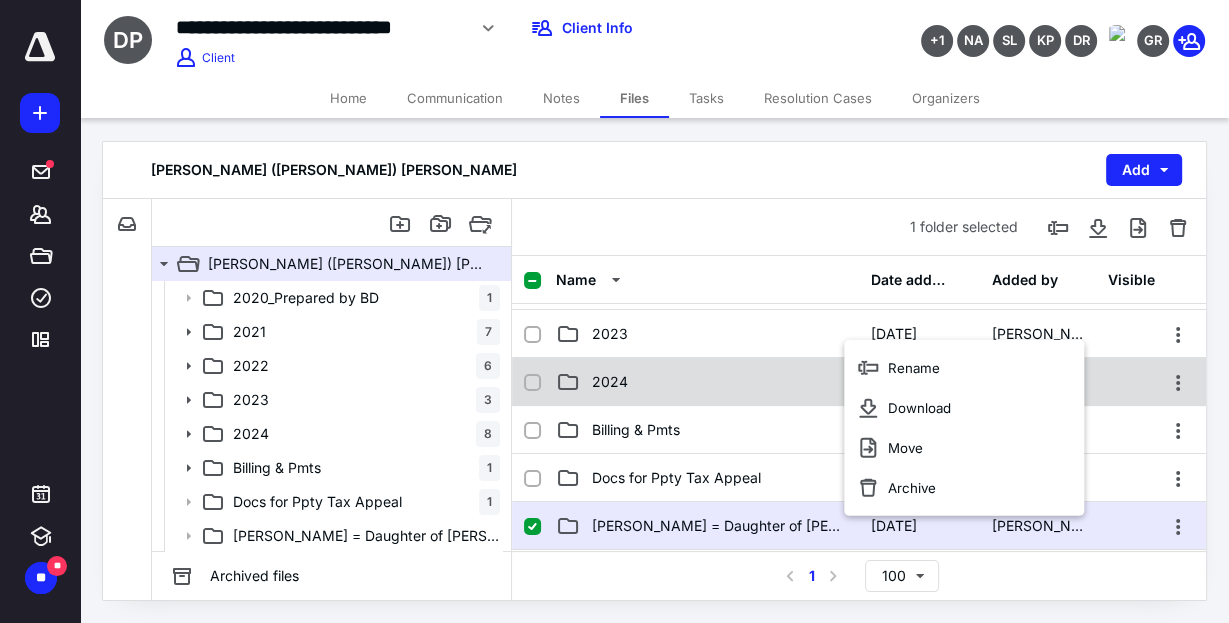 click 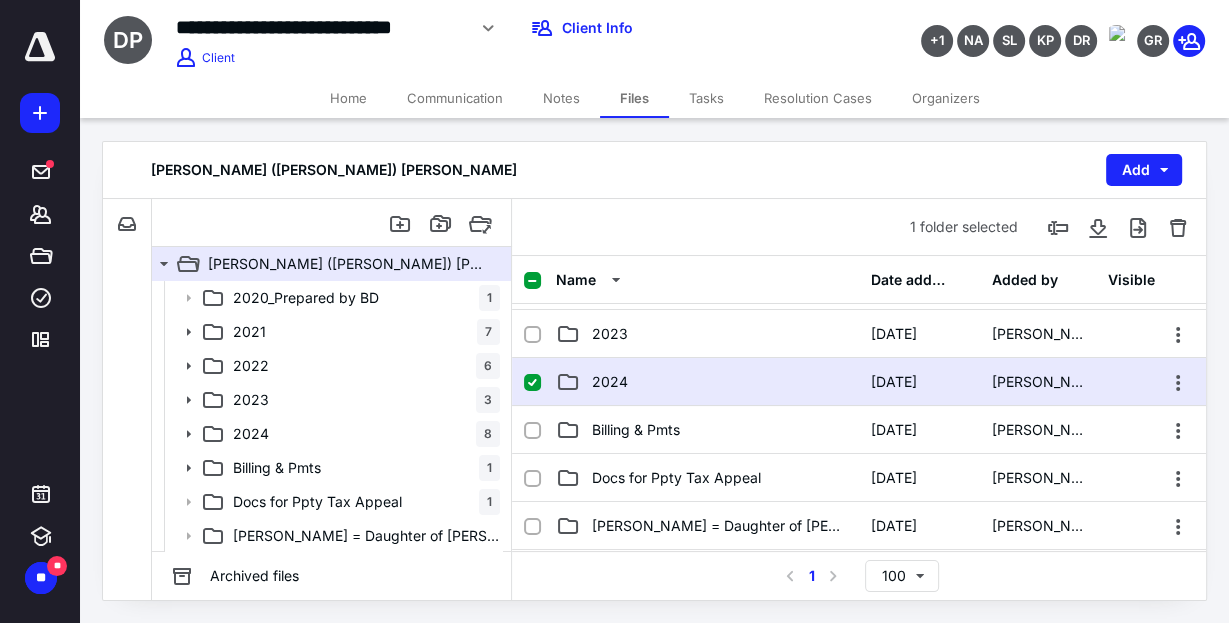 click 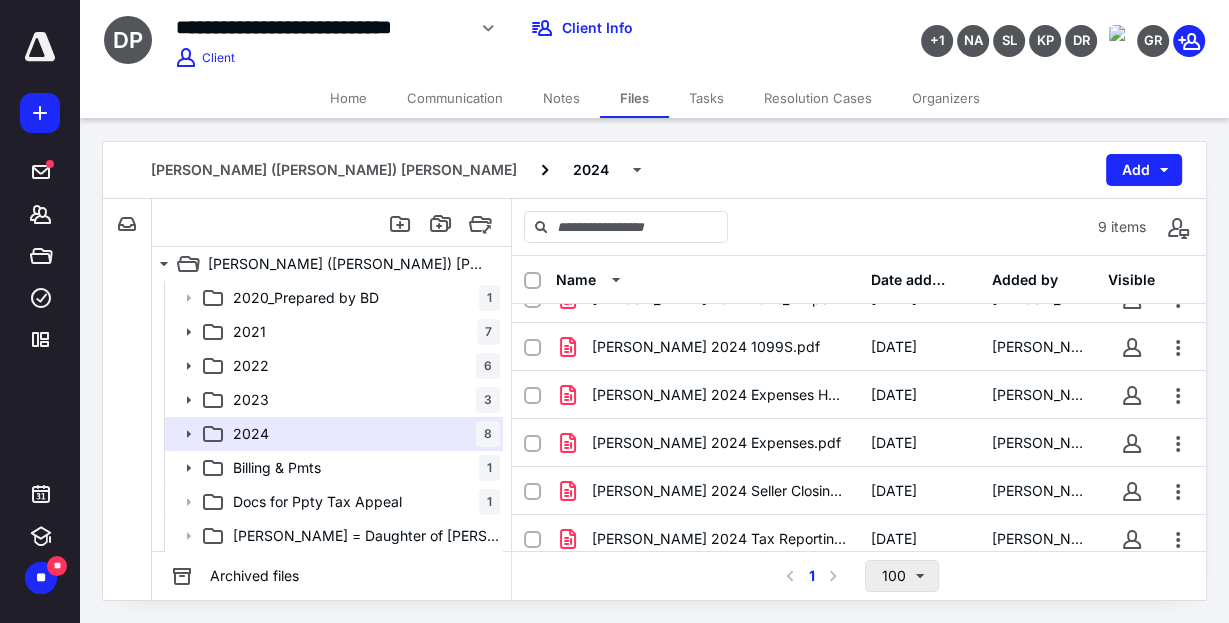 scroll, scrollTop: 80, scrollLeft: 0, axis: vertical 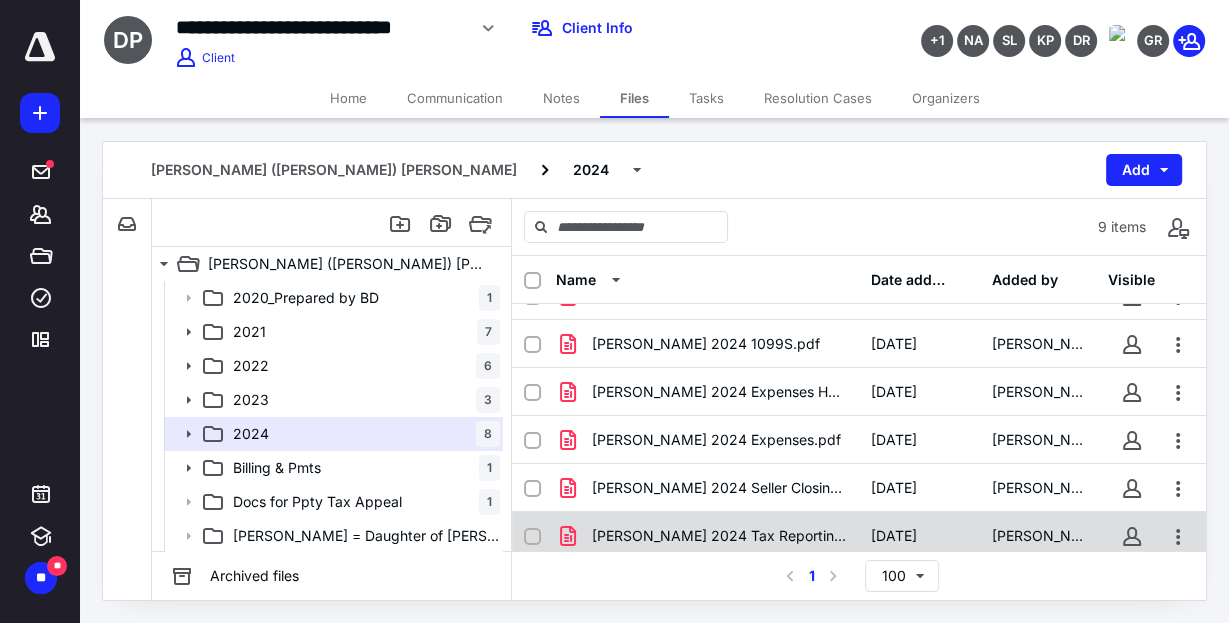 click on "[PERSON_NAME] 2024 Tax Reporting Statement INC 12075.pdf [DATE] [PERSON_NAME]" at bounding box center (859, 536) 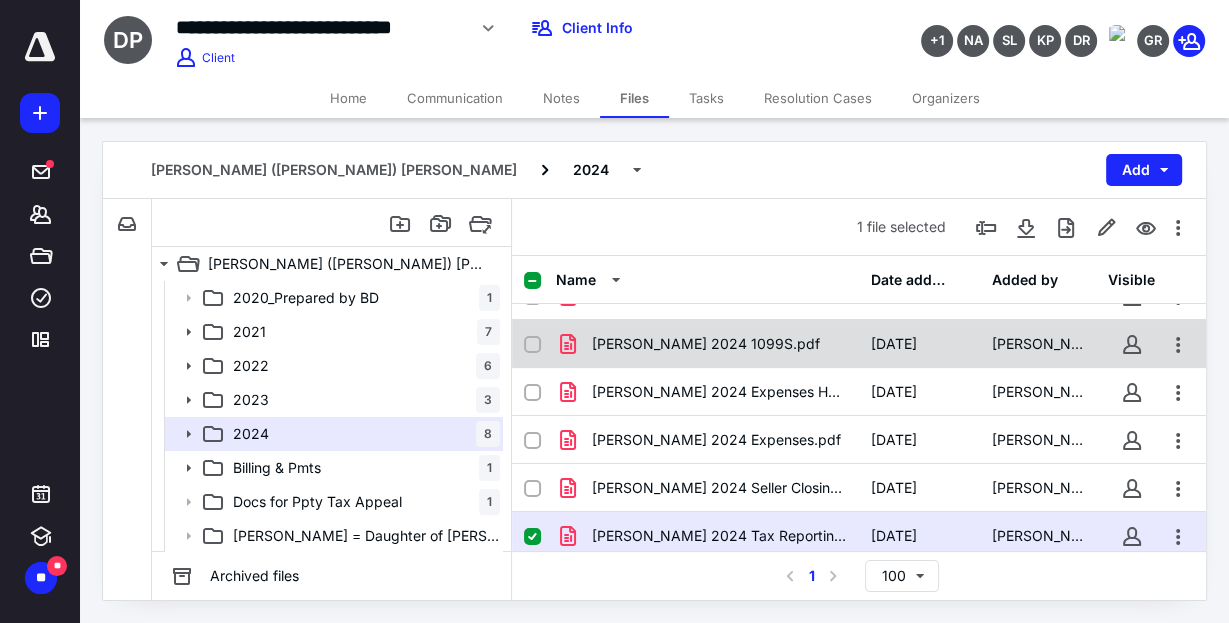 click 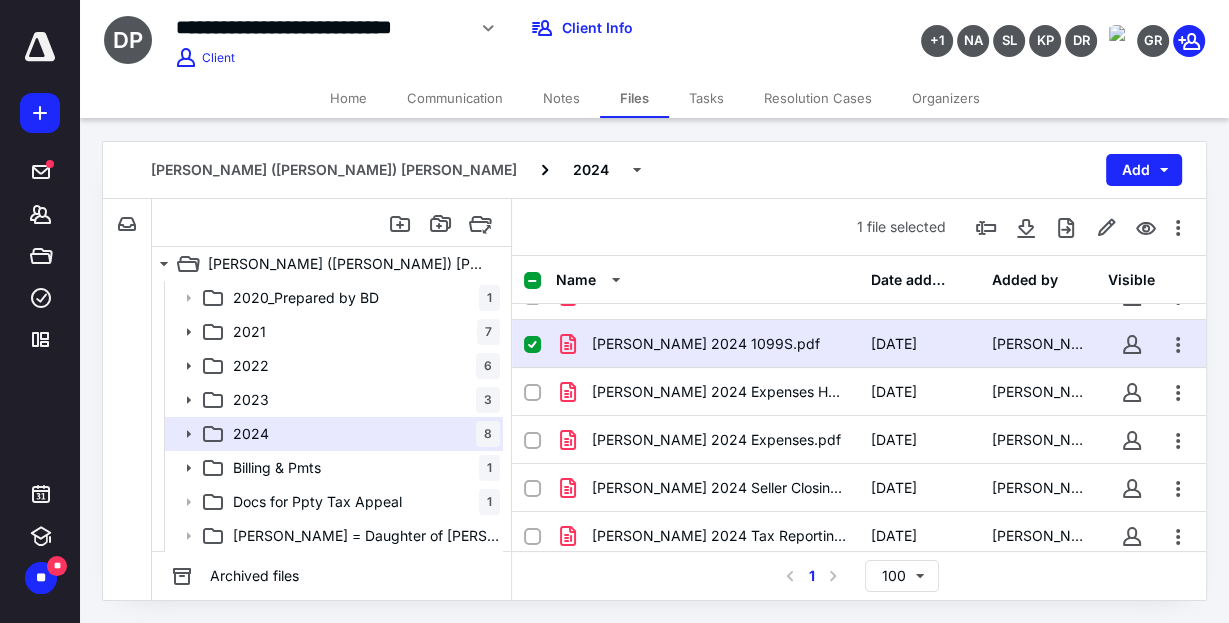 click 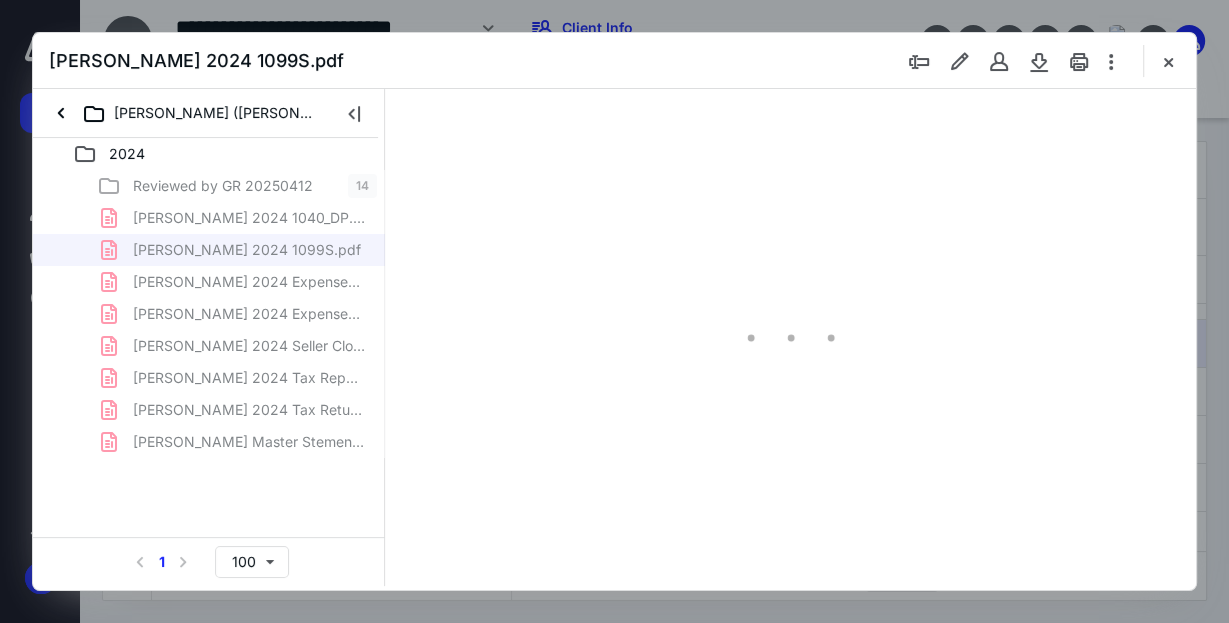 scroll, scrollTop: 0, scrollLeft: 0, axis: both 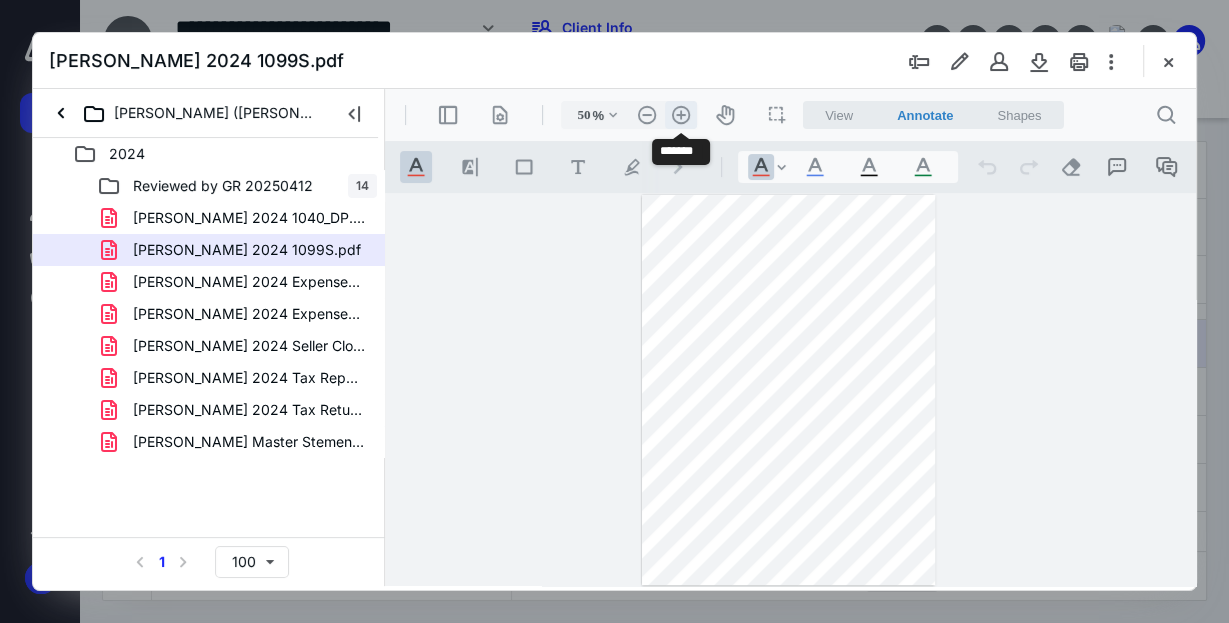 click on ".cls-1{fill:#abb0c4;} icon - header - zoom - in - line" at bounding box center (681, 115) 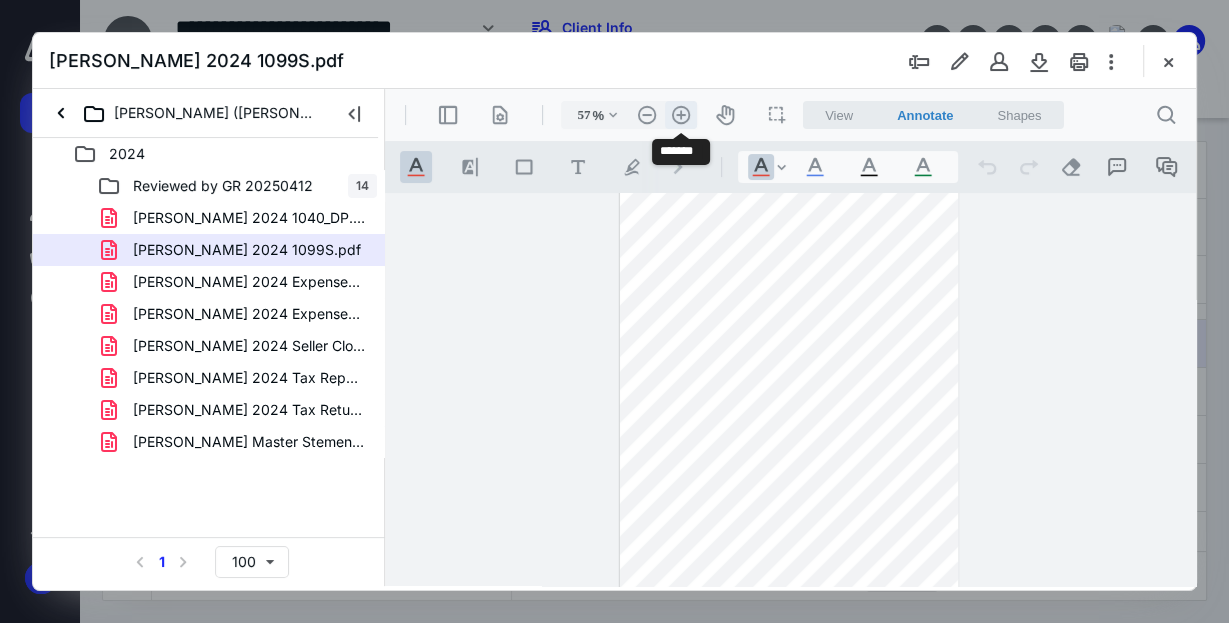 click on ".cls-1{fill:#abb0c4;} icon - header - zoom - in - line" at bounding box center [681, 115] 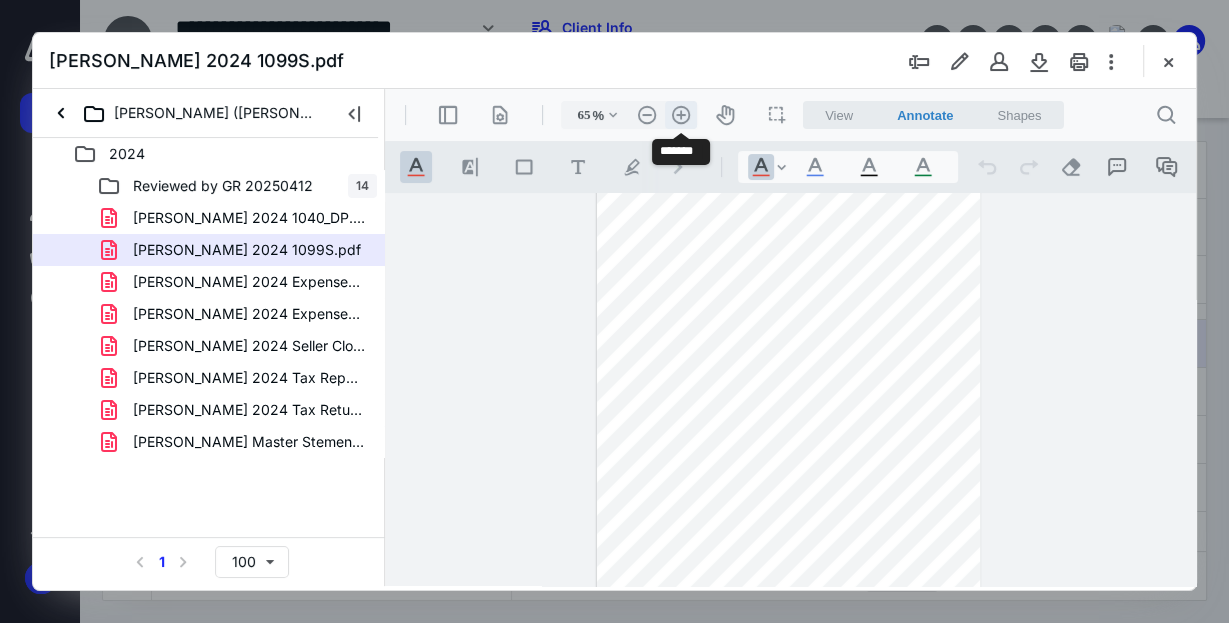 click on ".cls-1{fill:#abb0c4;} icon - header - zoom - in - line" at bounding box center [681, 115] 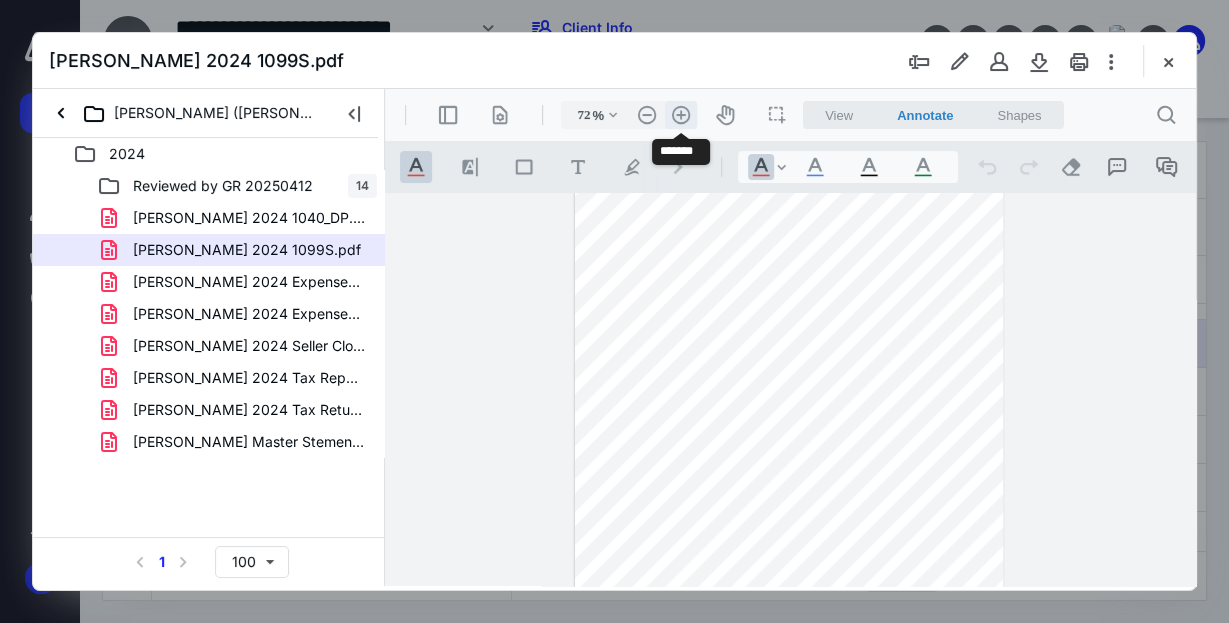 click on ".cls-1{fill:#abb0c4;} icon - header - zoom - in - line" at bounding box center [681, 115] 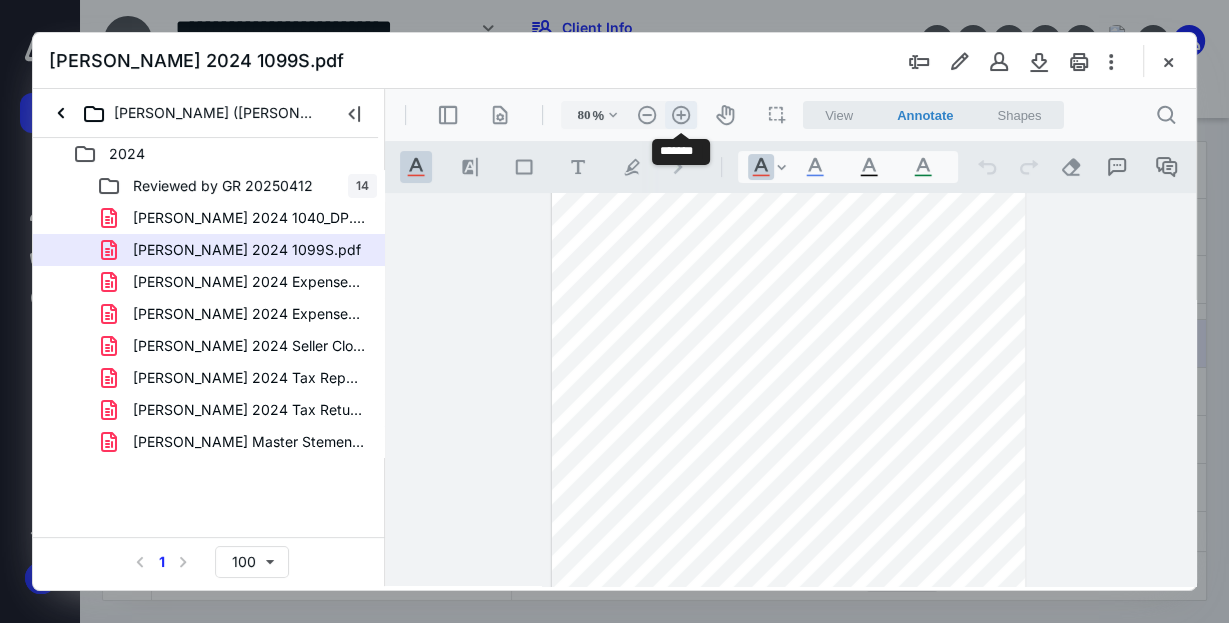 click on ".cls-1{fill:#abb0c4;} icon - header - zoom - in - line" at bounding box center (681, 115) 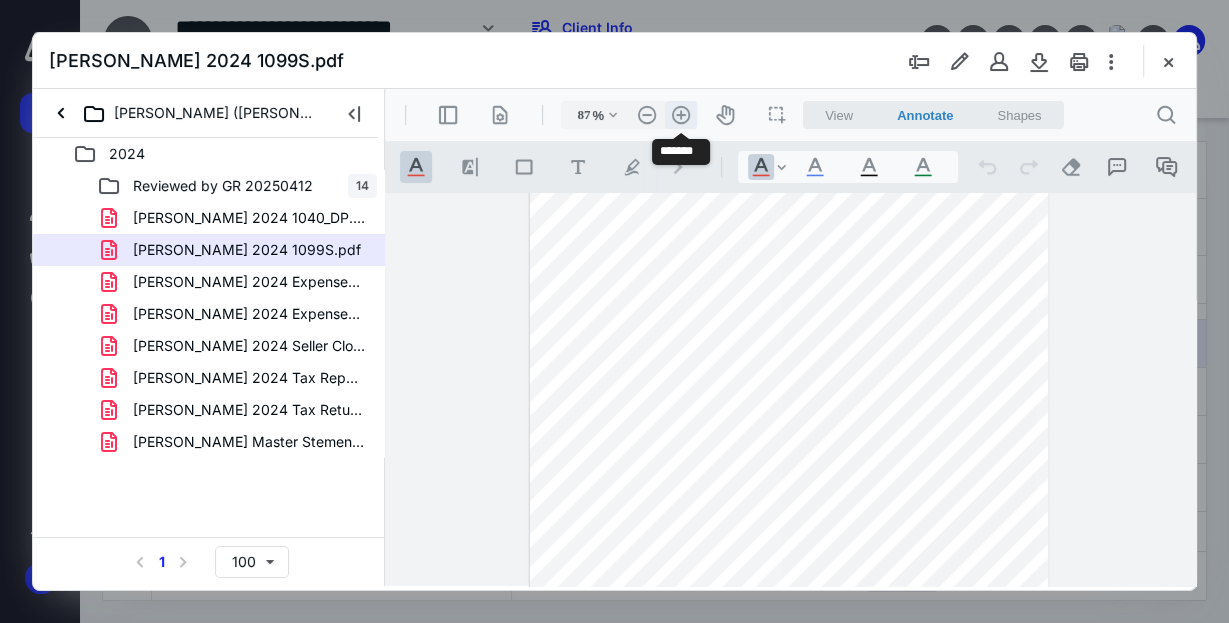 click on ".cls-1{fill:#abb0c4;} icon - header - zoom - in - line" at bounding box center [681, 115] 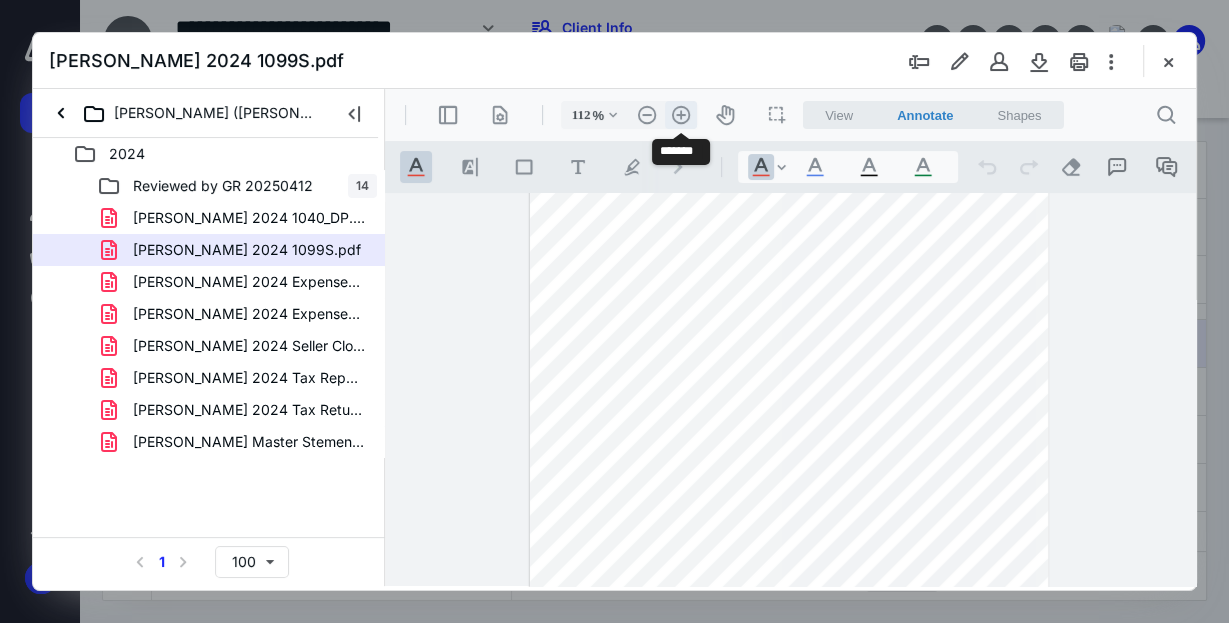 scroll, scrollTop: 183, scrollLeft: 0, axis: vertical 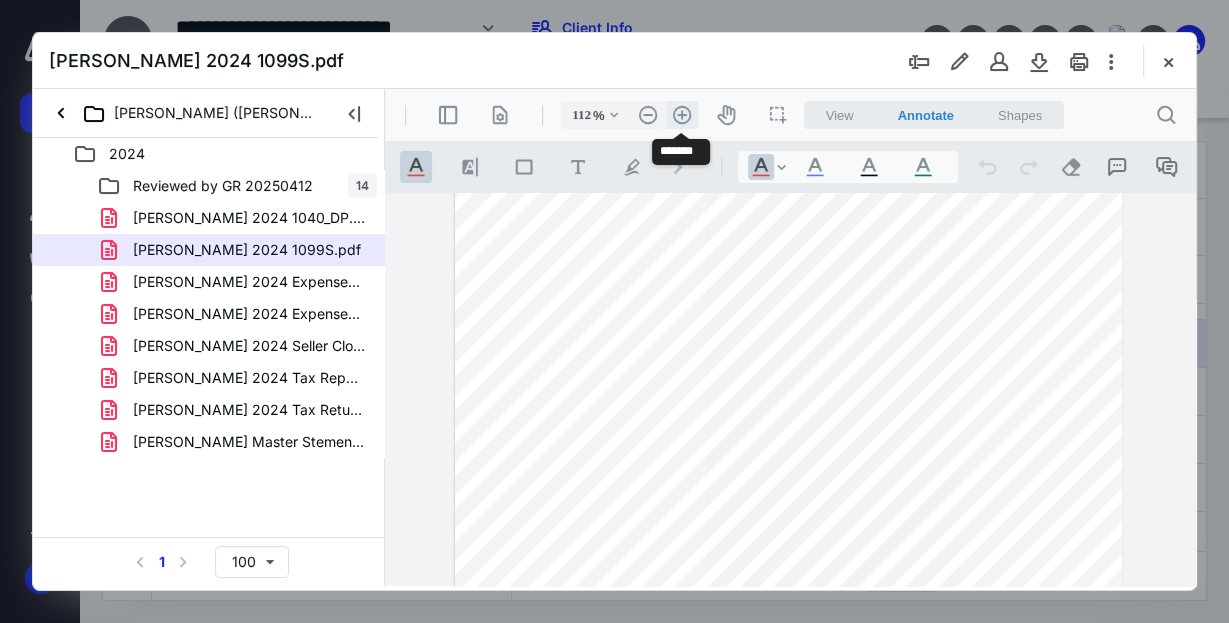 click on ".cls-1{fill:#abb0c4;} icon - header - zoom - in - line" at bounding box center [682, 115] 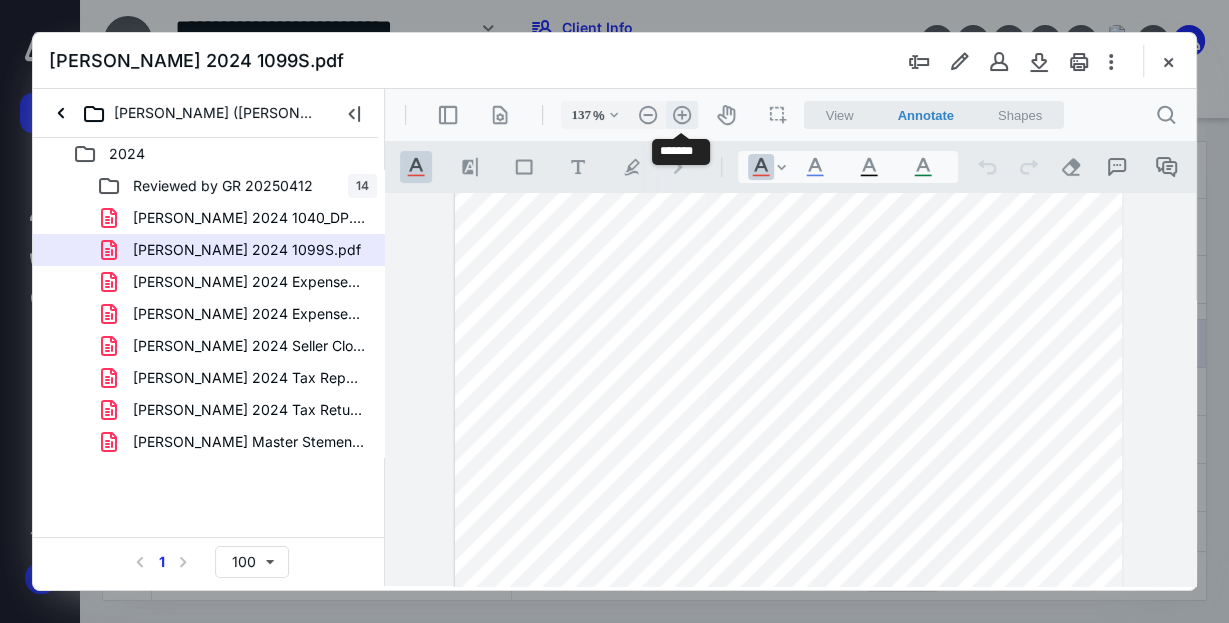 scroll, scrollTop: 256, scrollLeft: 10, axis: both 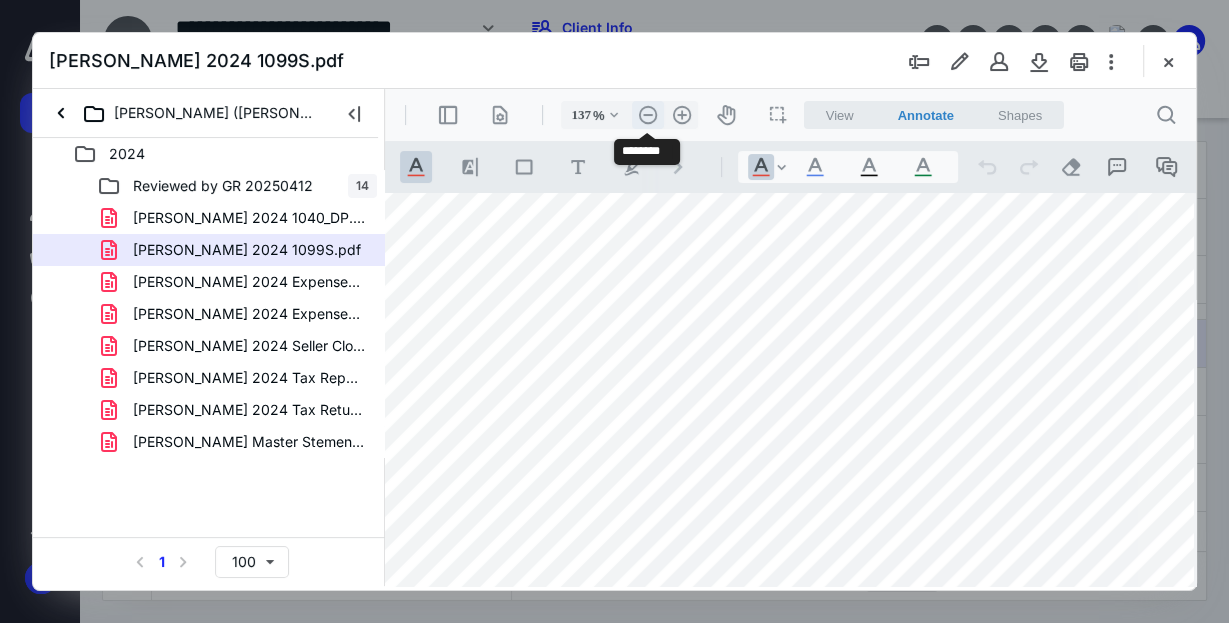 click on ".cls-1{fill:#abb0c4;} icon - header - zoom - out - line" at bounding box center (648, 115) 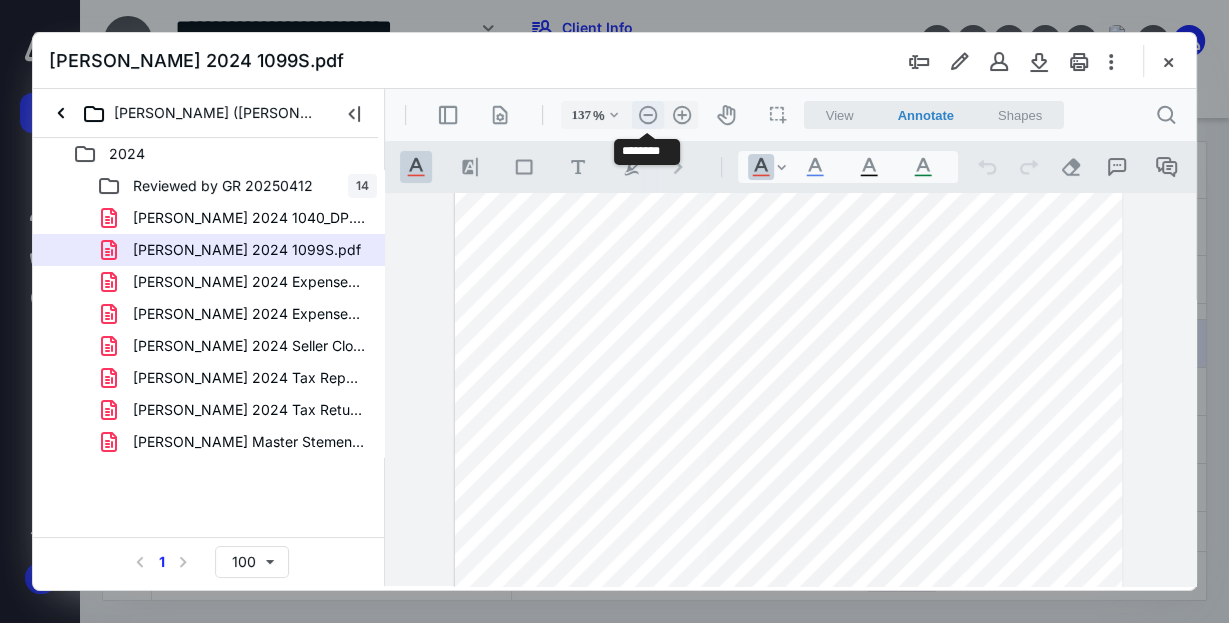 type on "112" 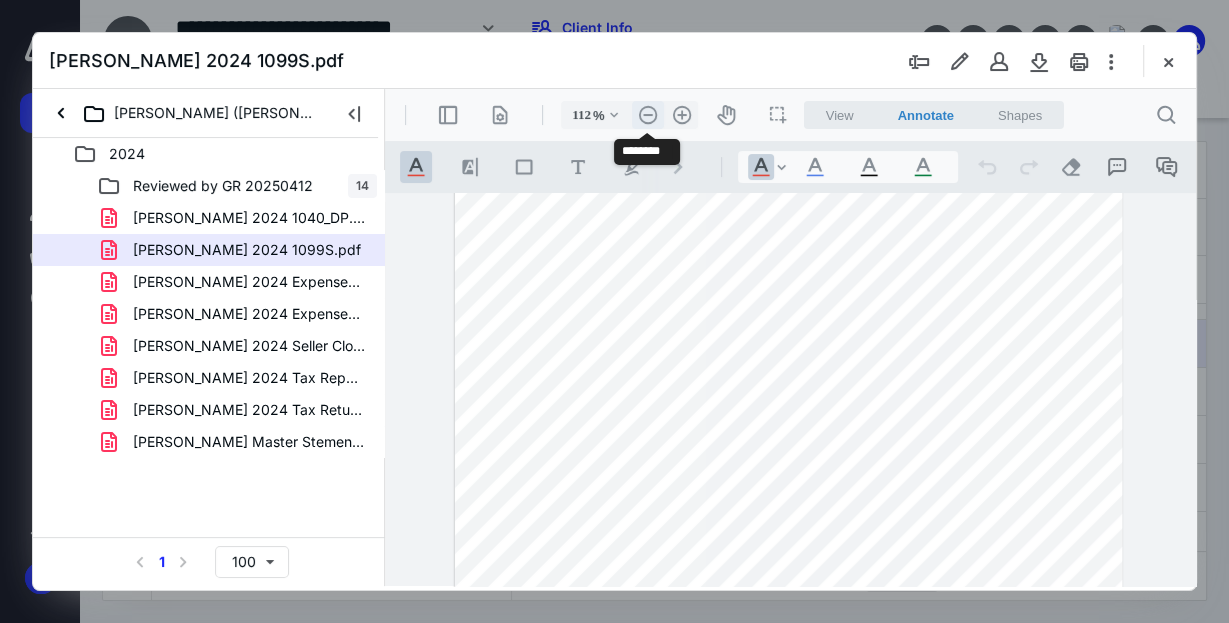 scroll, scrollTop: 182, scrollLeft: 0, axis: vertical 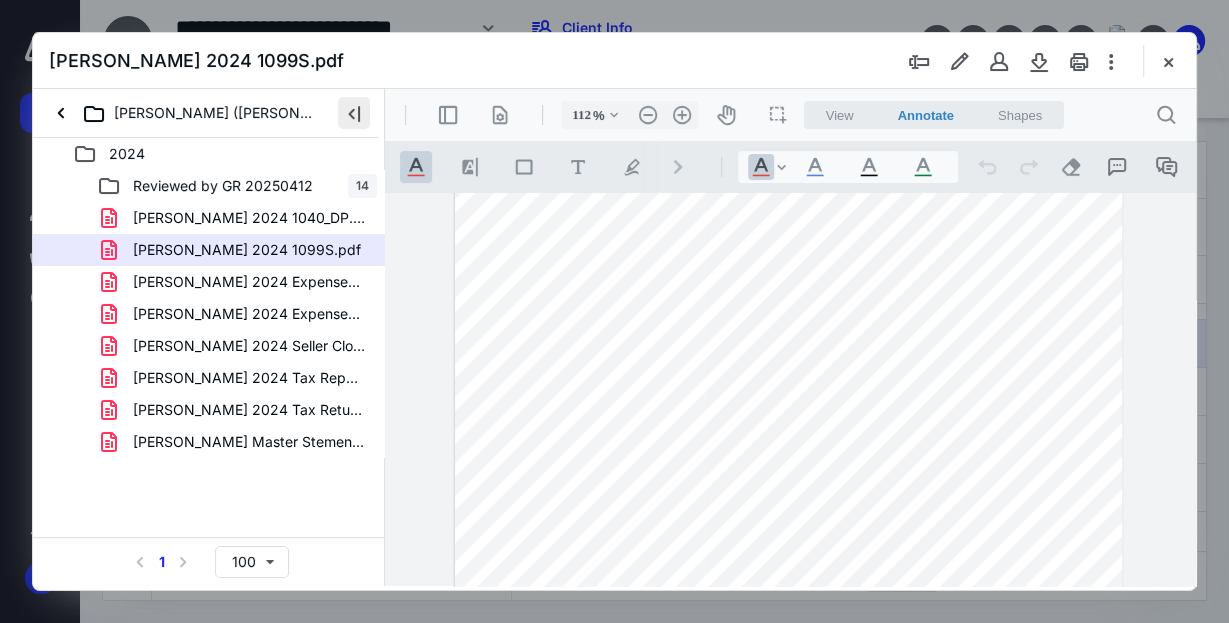 click at bounding box center [354, 113] 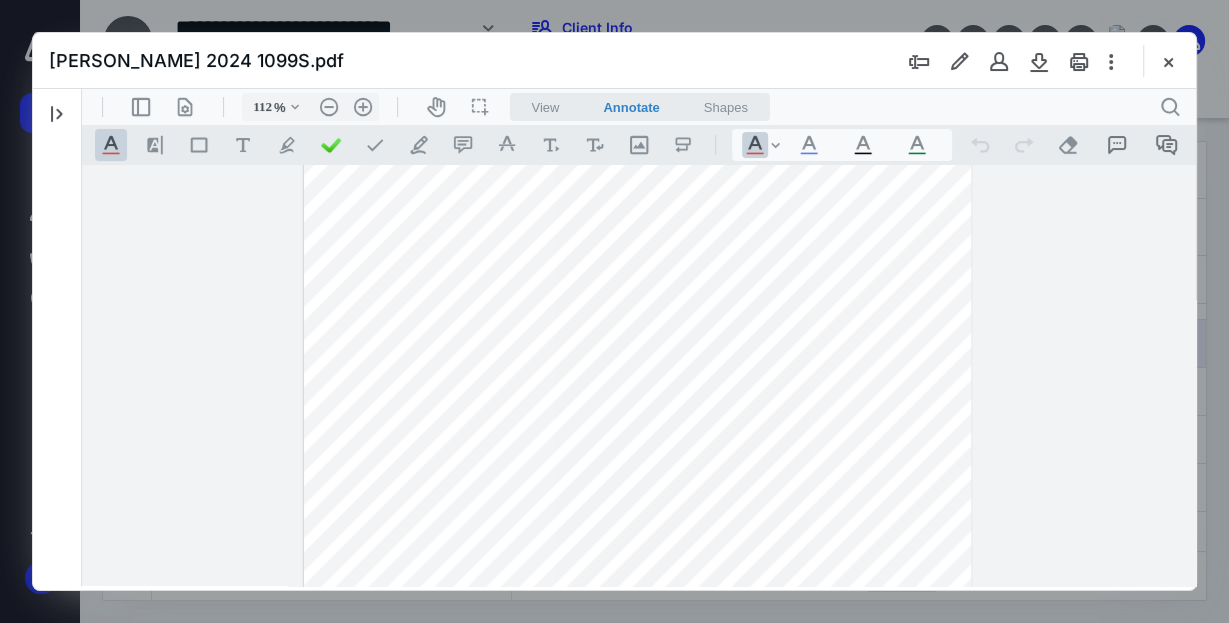 scroll, scrollTop: 0, scrollLeft: 0, axis: both 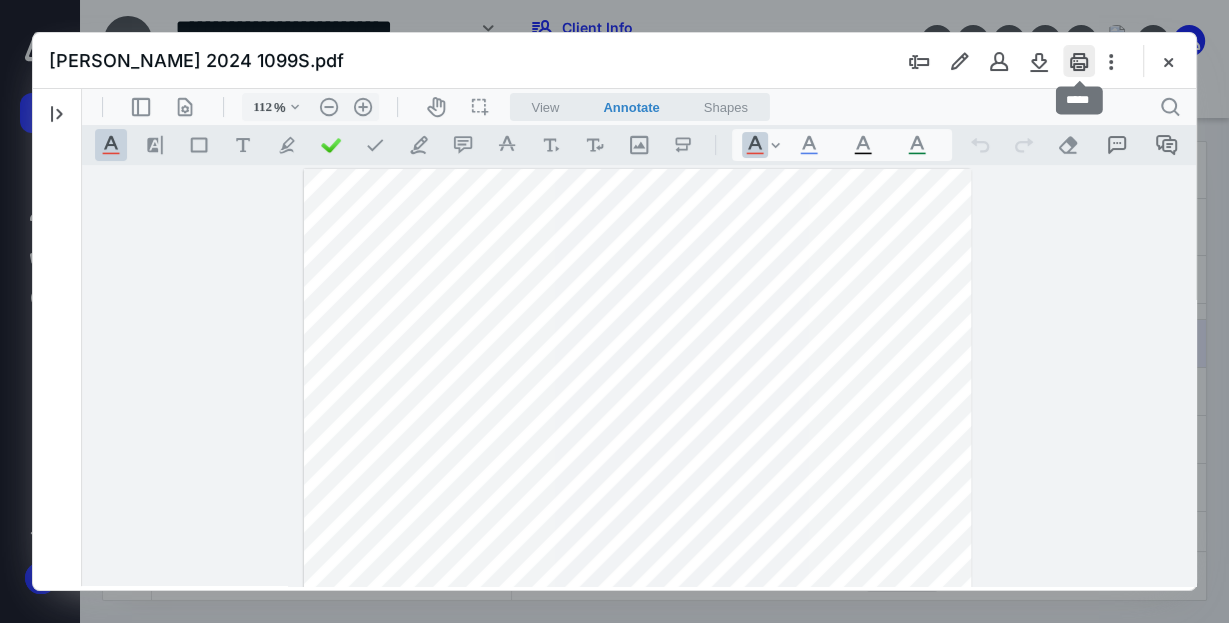 click at bounding box center [1079, 61] 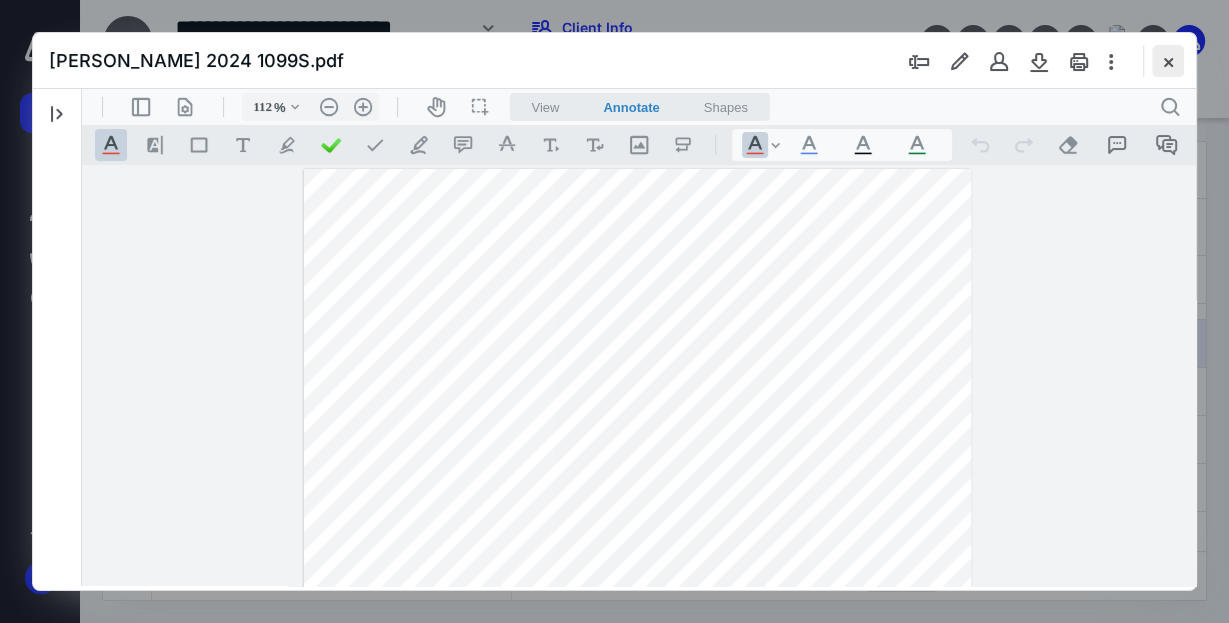 click at bounding box center (1168, 61) 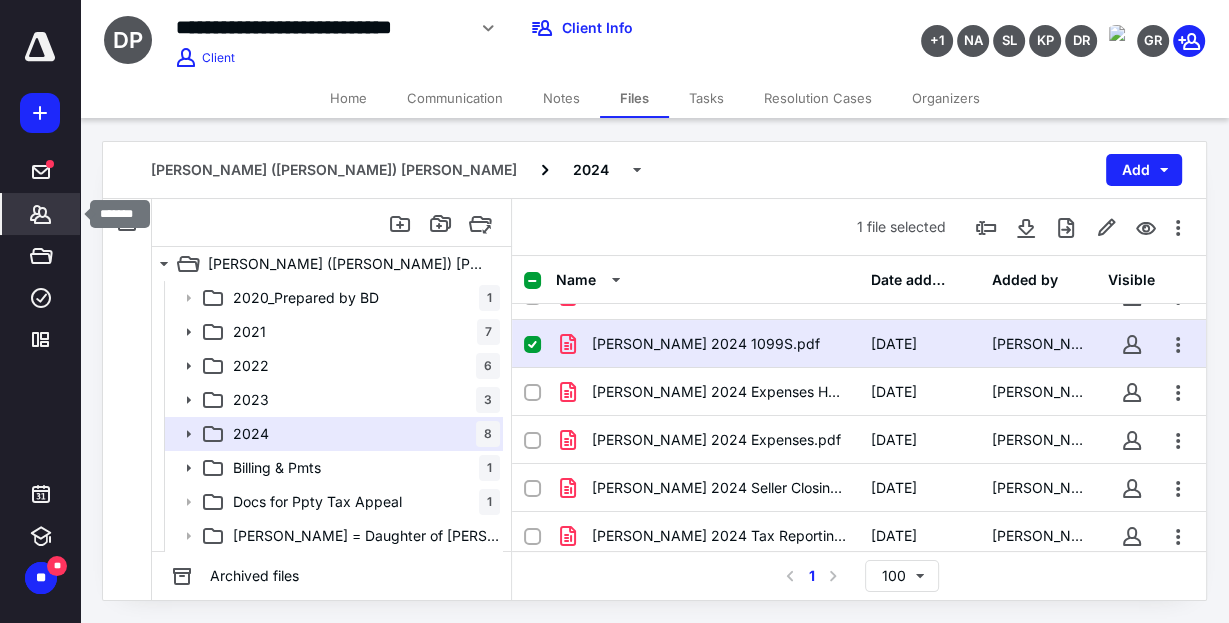 click 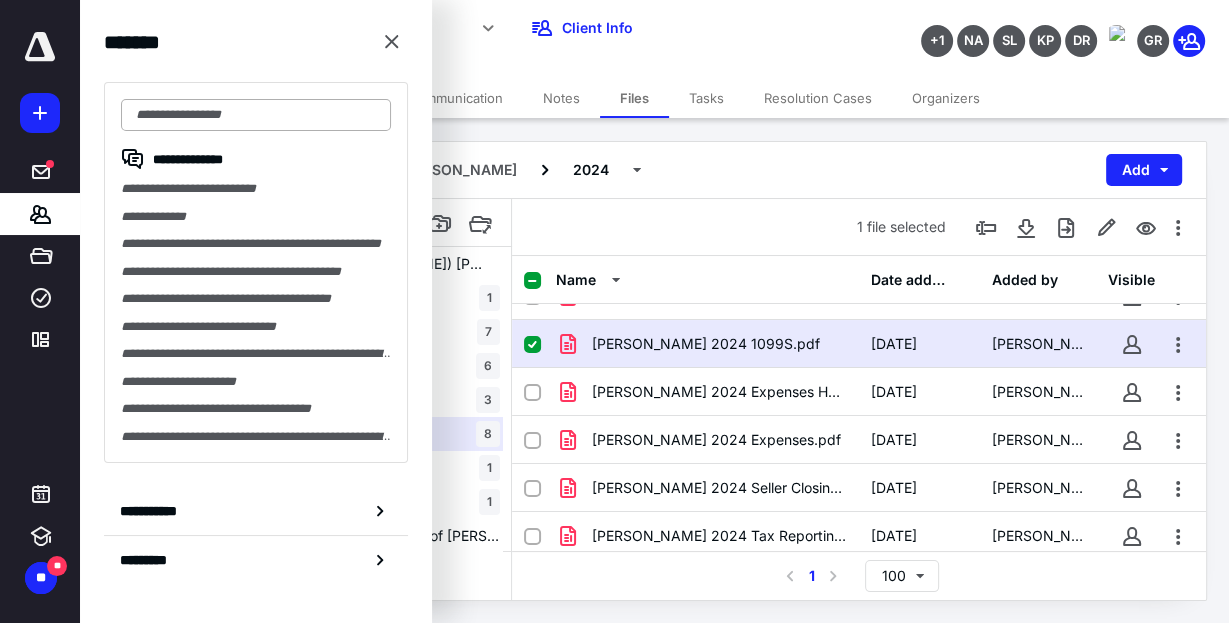 click at bounding box center [256, 115] 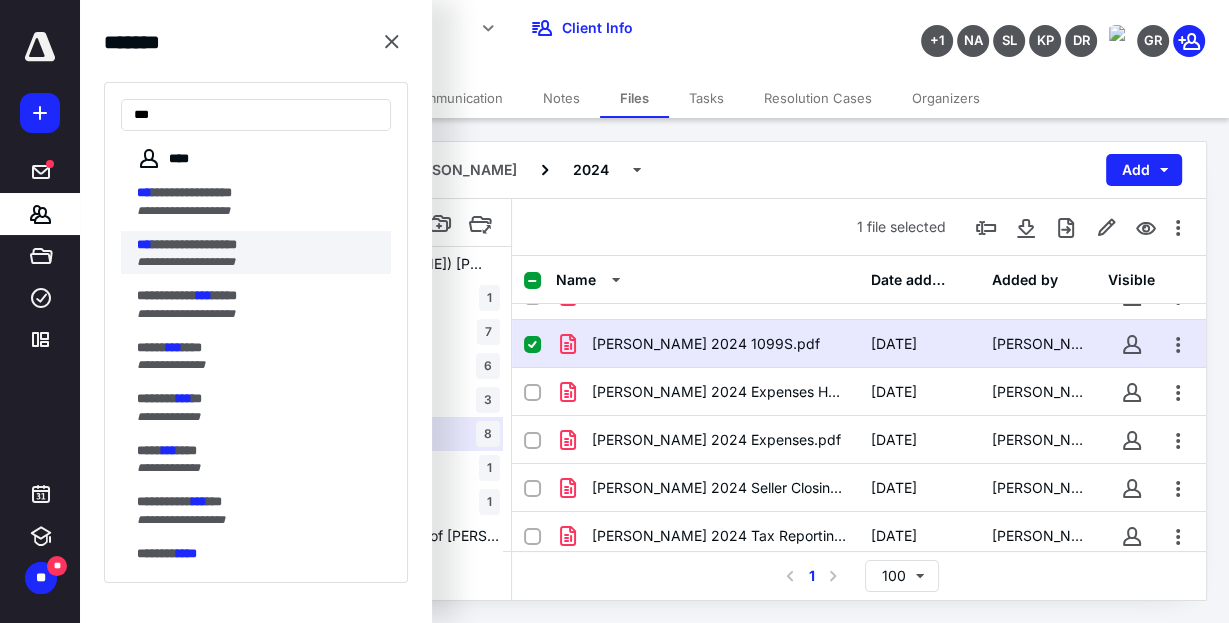 type on "***" 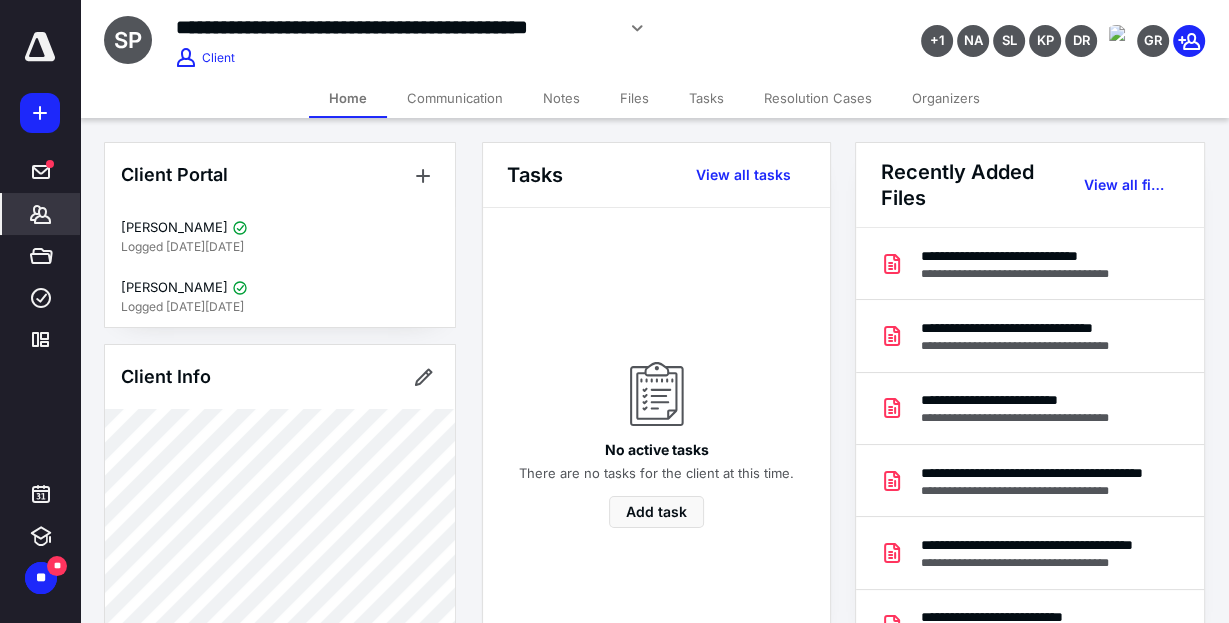 click on "Communication" at bounding box center [455, 98] 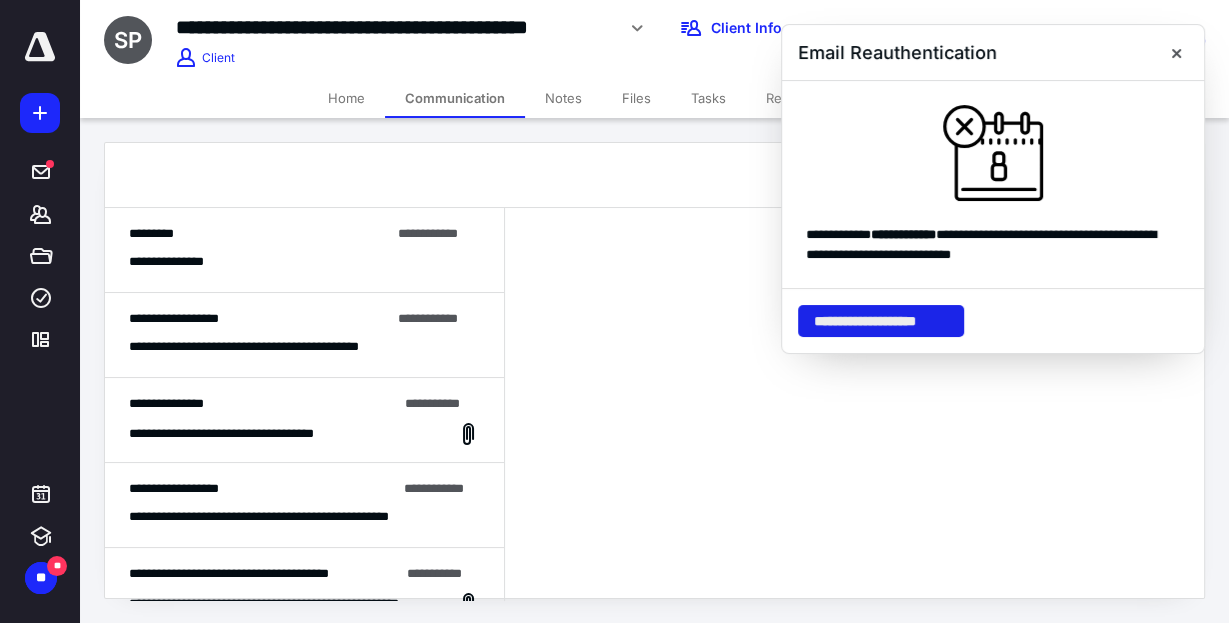 click on "**********" at bounding box center (881, 321) 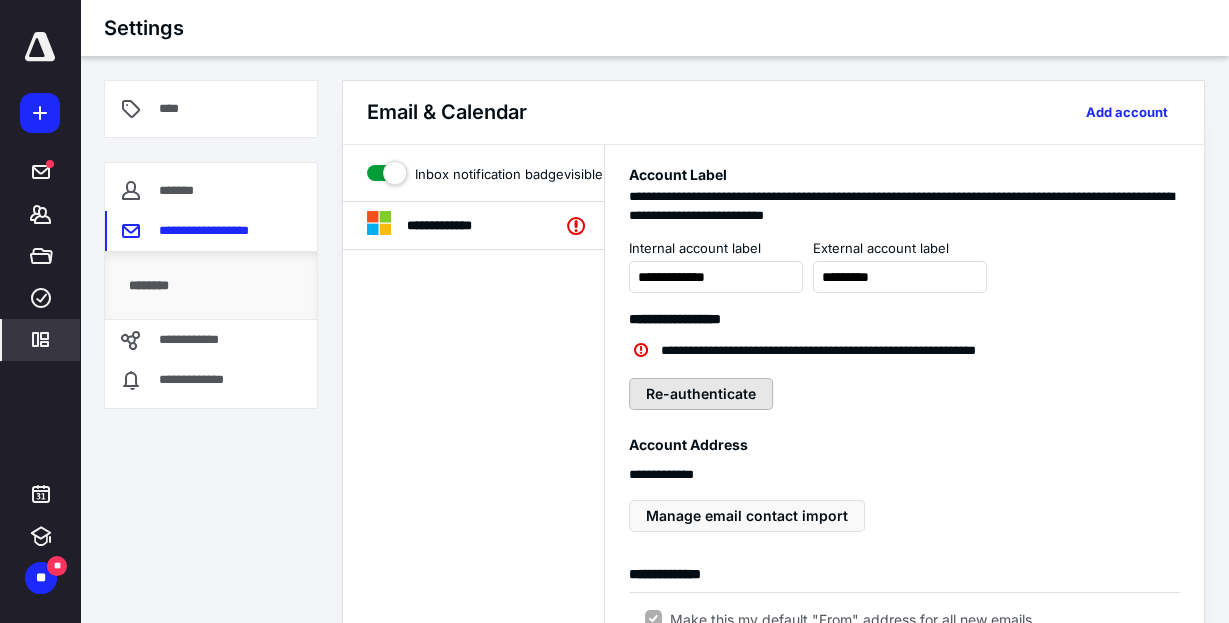 click on "Re-authenticate" at bounding box center [701, 394] 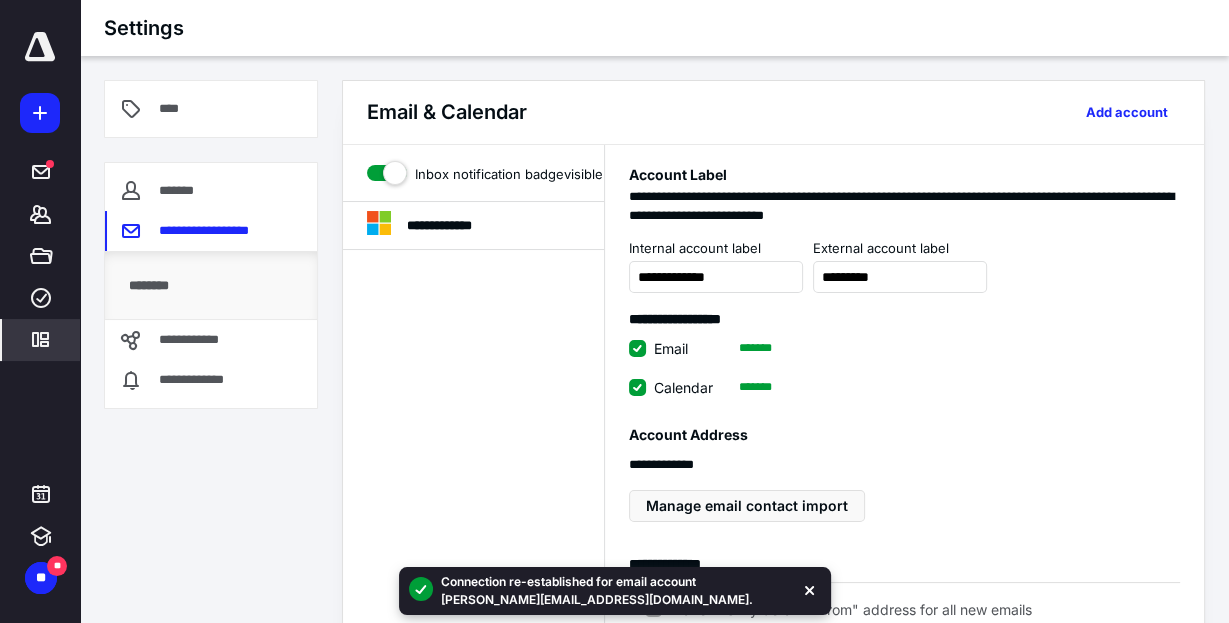 click on "Connection re-established for email account [PERSON_NAME][EMAIL_ADDRESS][DOMAIN_NAME]." at bounding box center (607, 591) 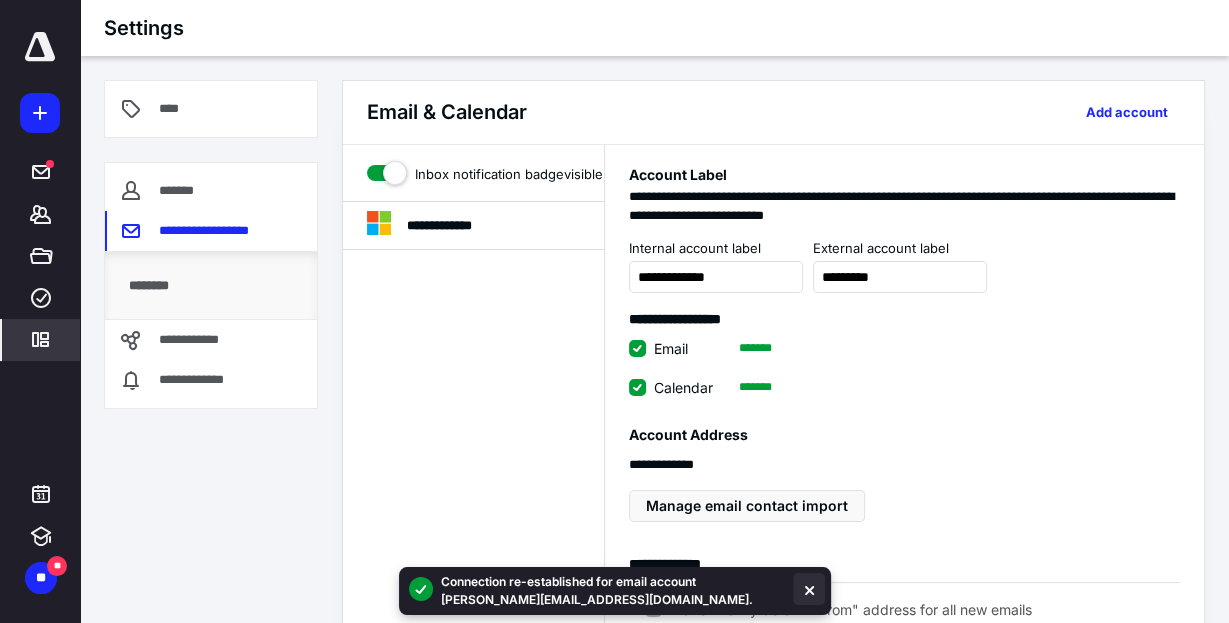 click at bounding box center (809, 589) 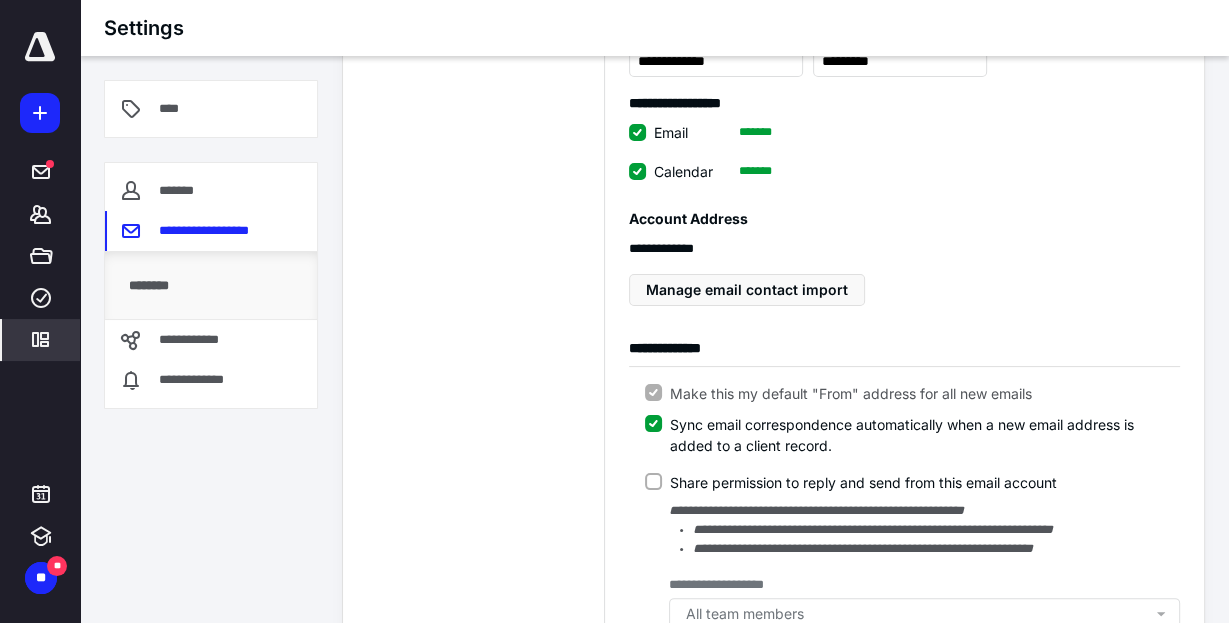 scroll, scrollTop: 218, scrollLeft: 0, axis: vertical 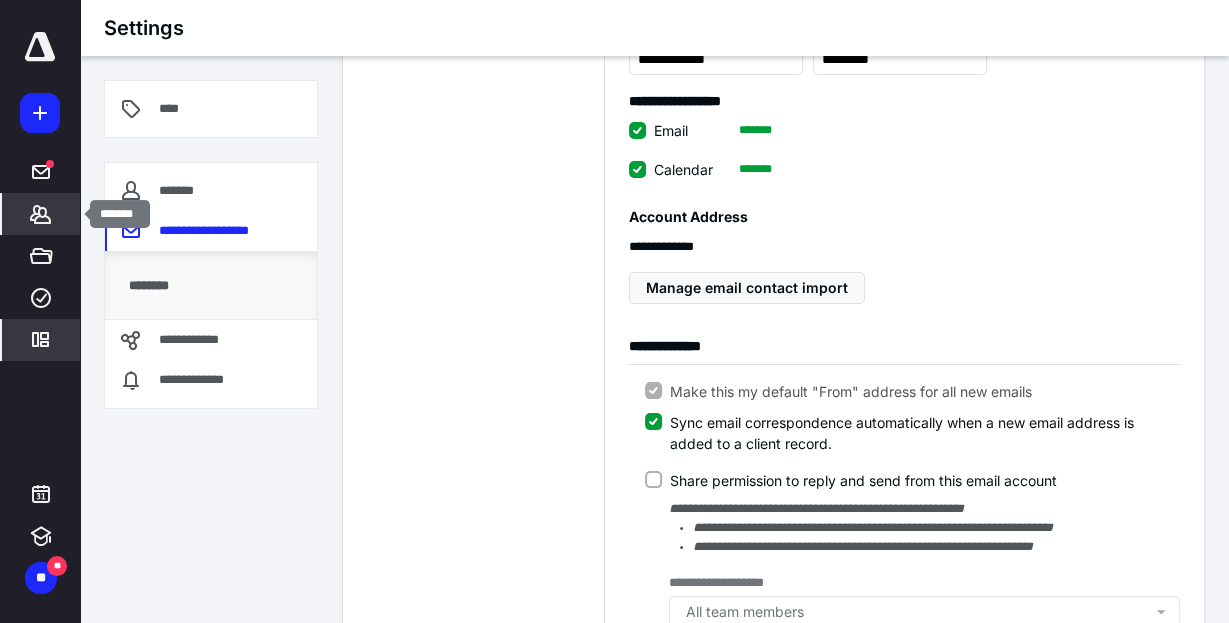 click 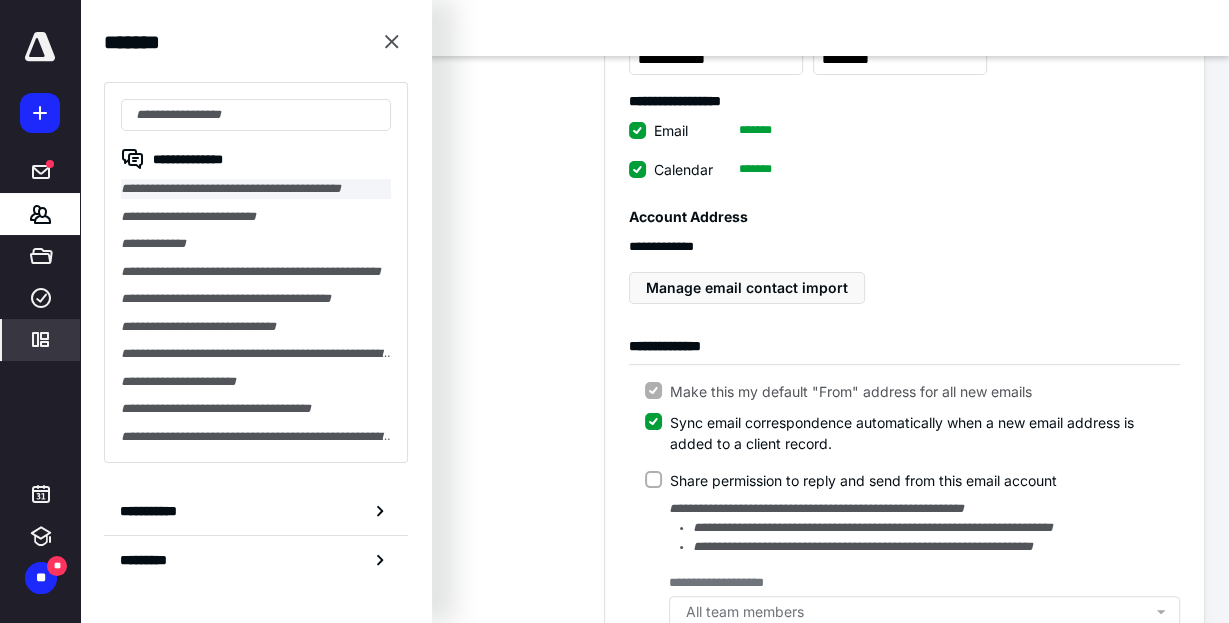 click on "**********" at bounding box center (256, 189) 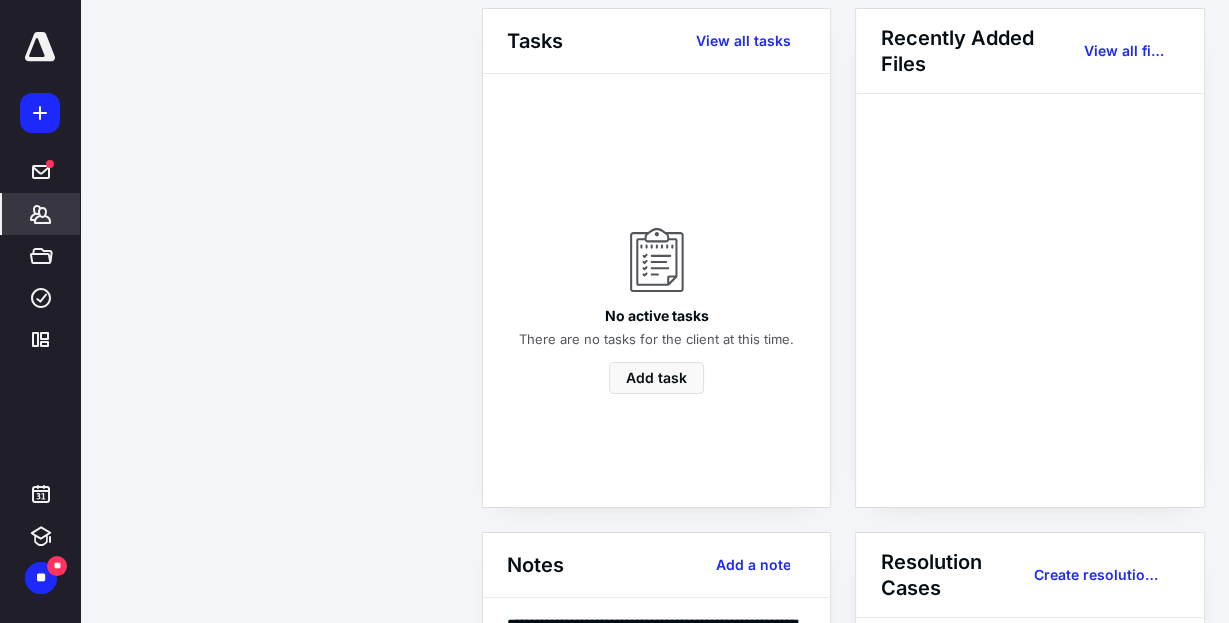 scroll, scrollTop: 134, scrollLeft: 0, axis: vertical 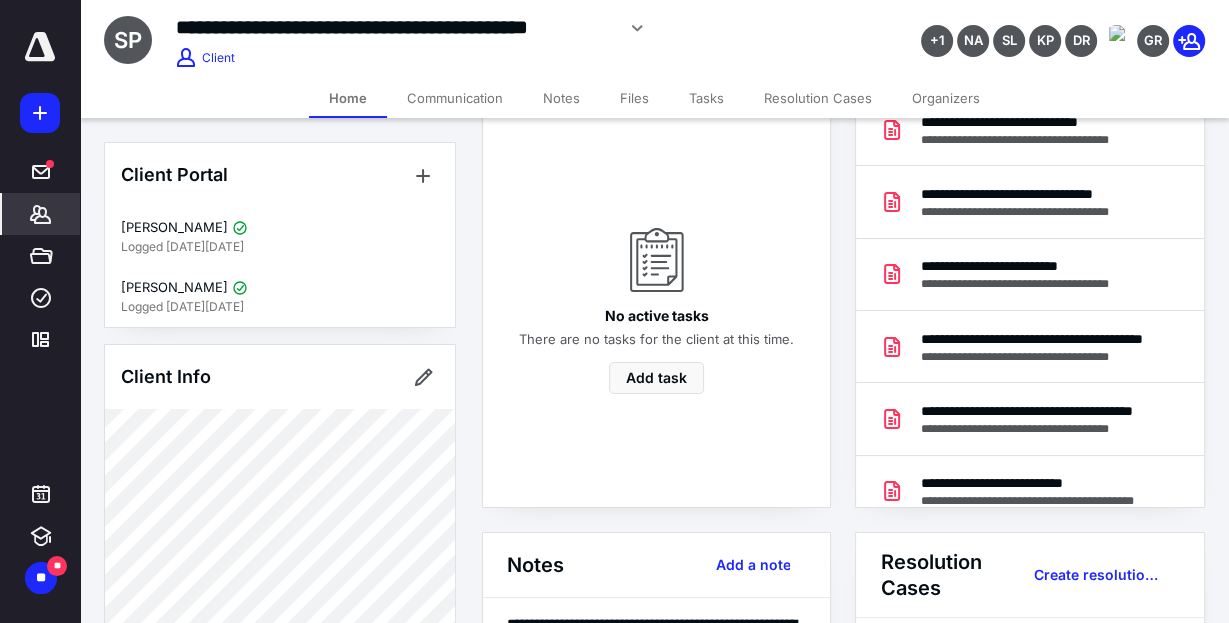 click on "Communication" at bounding box center [455, 98] 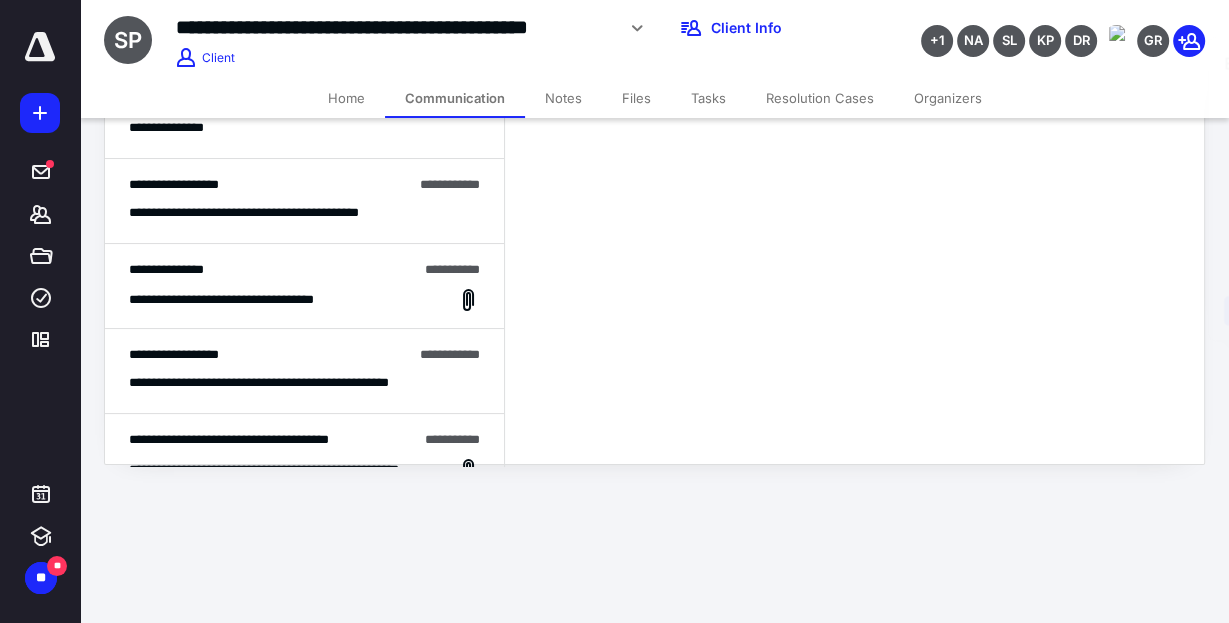 scroll, scrollTop: 0, scrollLeft: 0, axis: both 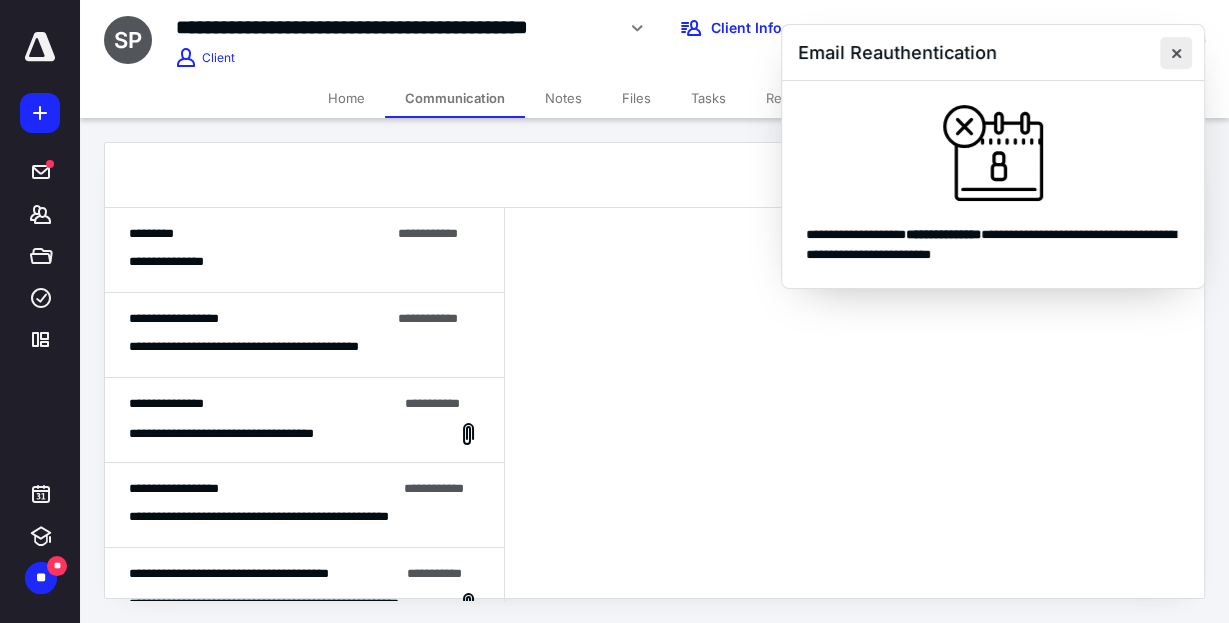 click at bounding box center (1176, 53) 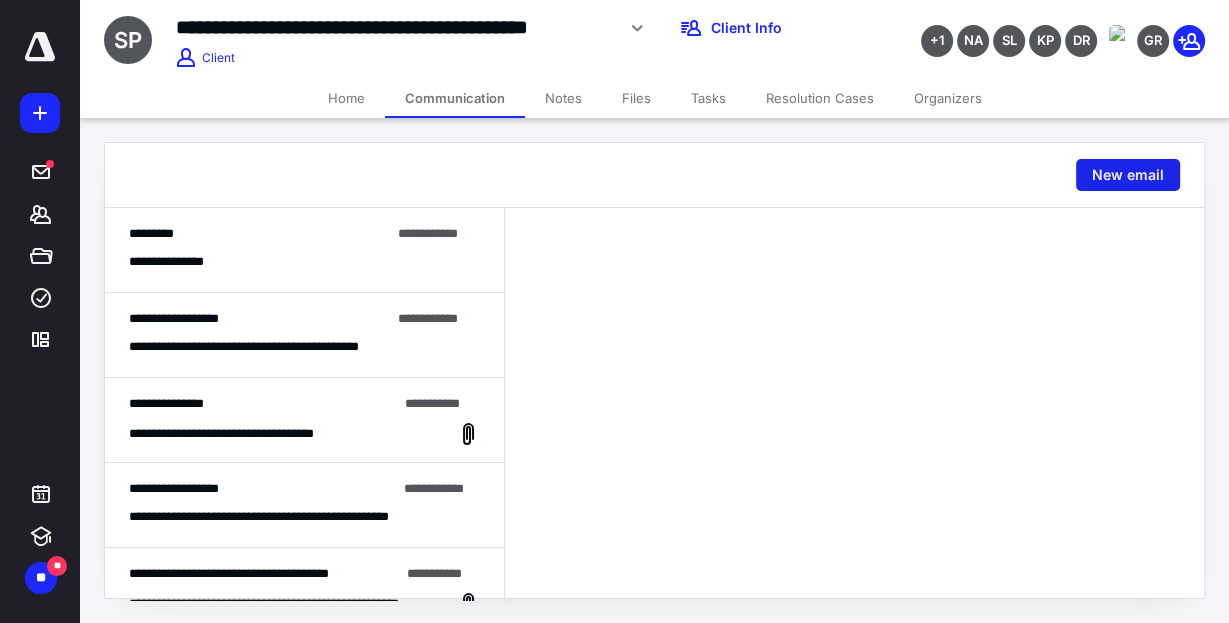 click on "New email" at bounding box center (1128, 175) 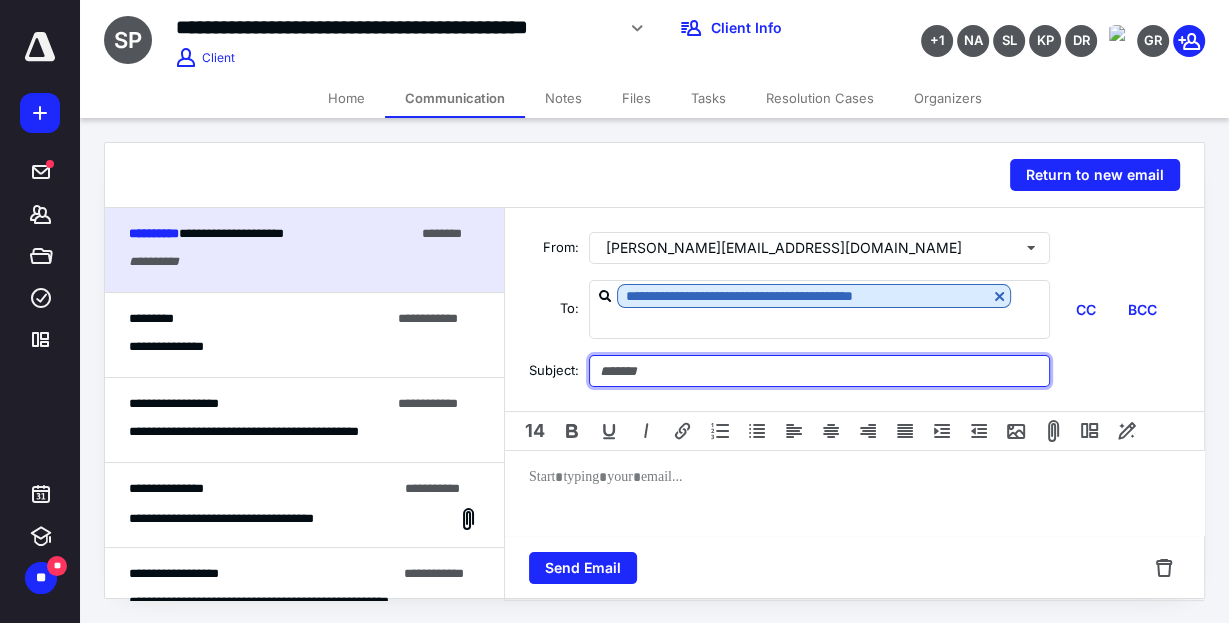 drag, startPoint x: 601, startPoint y: 367, endPoint x: 729, endPoint y: 371, distance: 128.06248 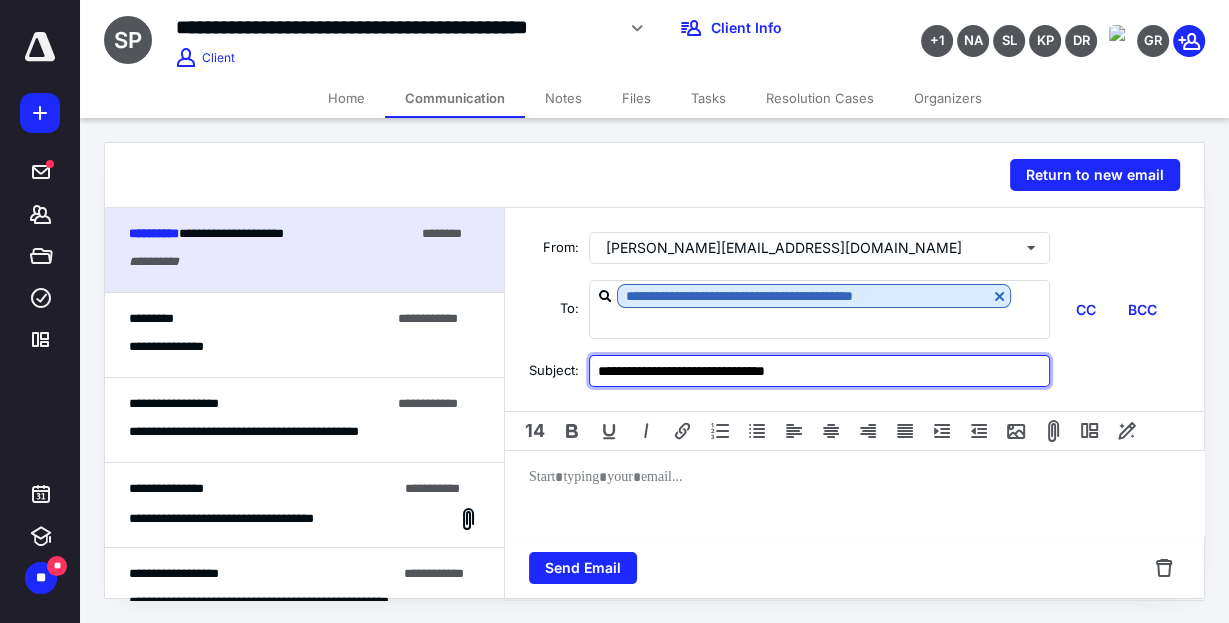 type on "**********" 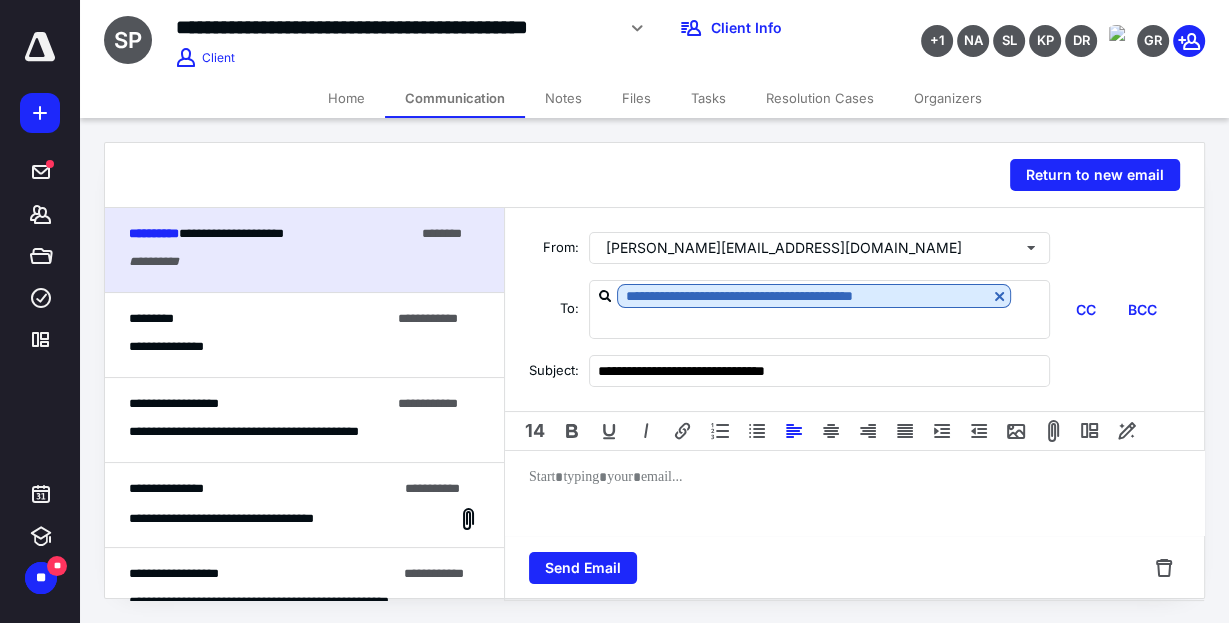 click at bounding box center [854, 531] 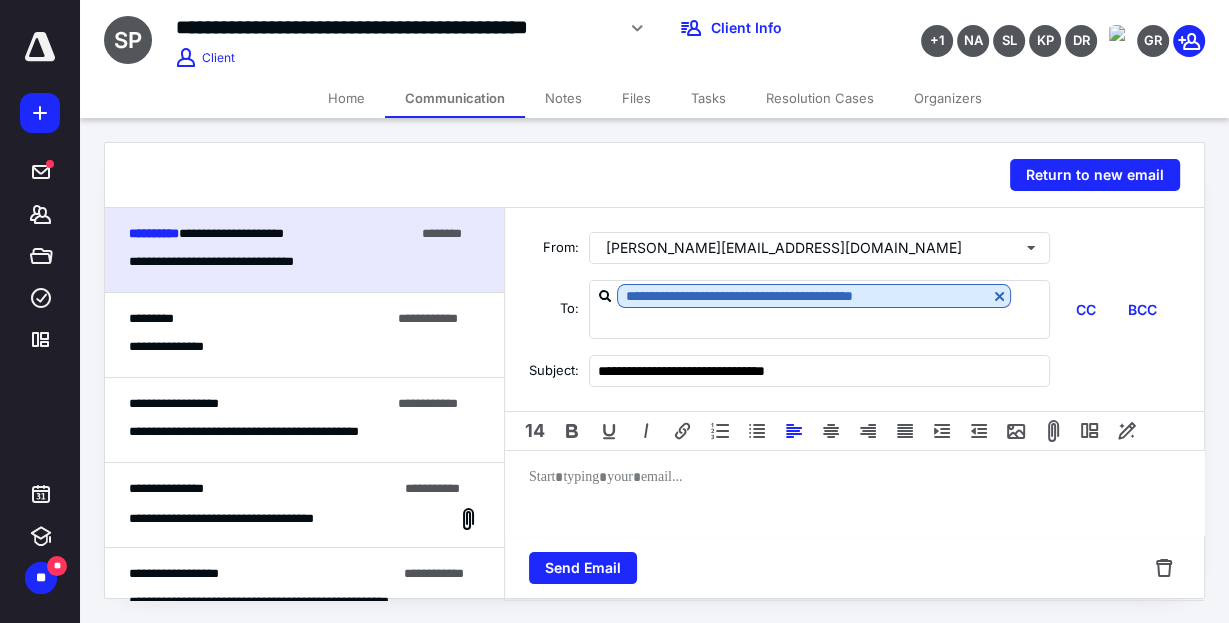 type 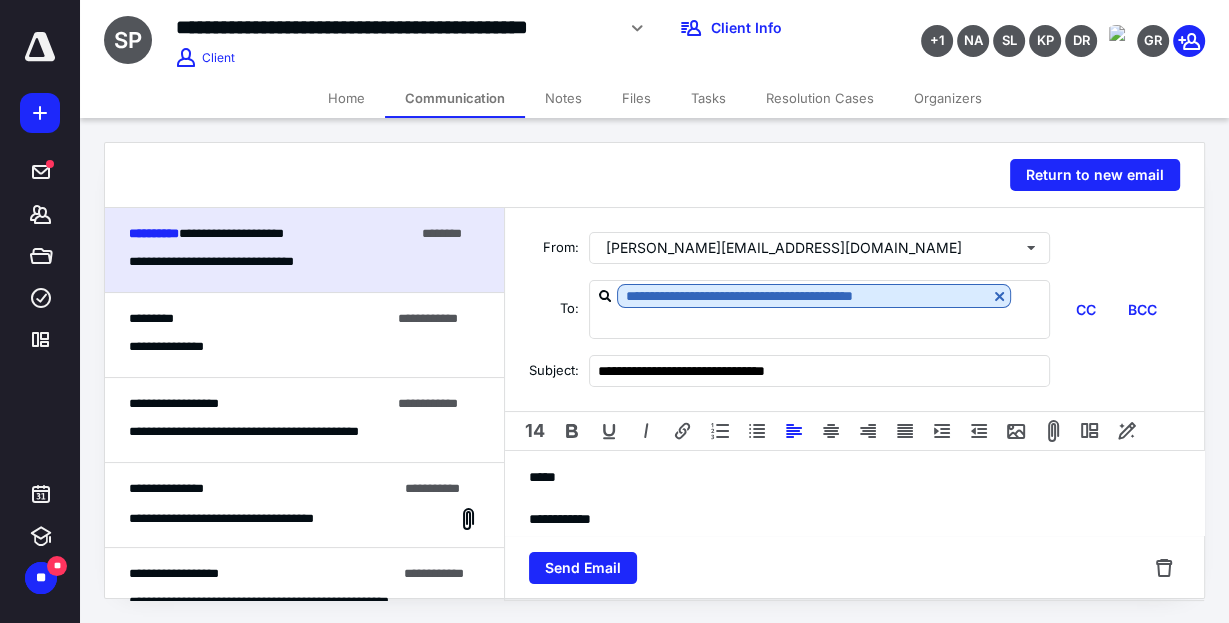 click on "**********" at bounding box center [854, 519] 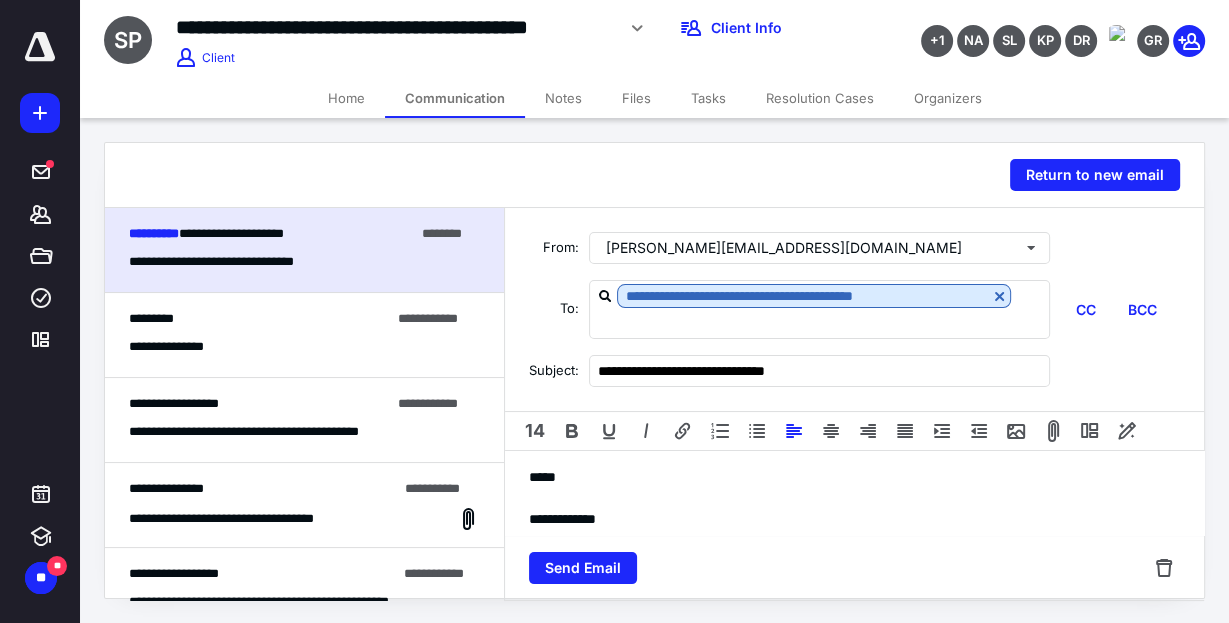 drag, startPoint x: 643, startPoint y: 515, endPoint x: 664, endPoint y: 515, distance: 21 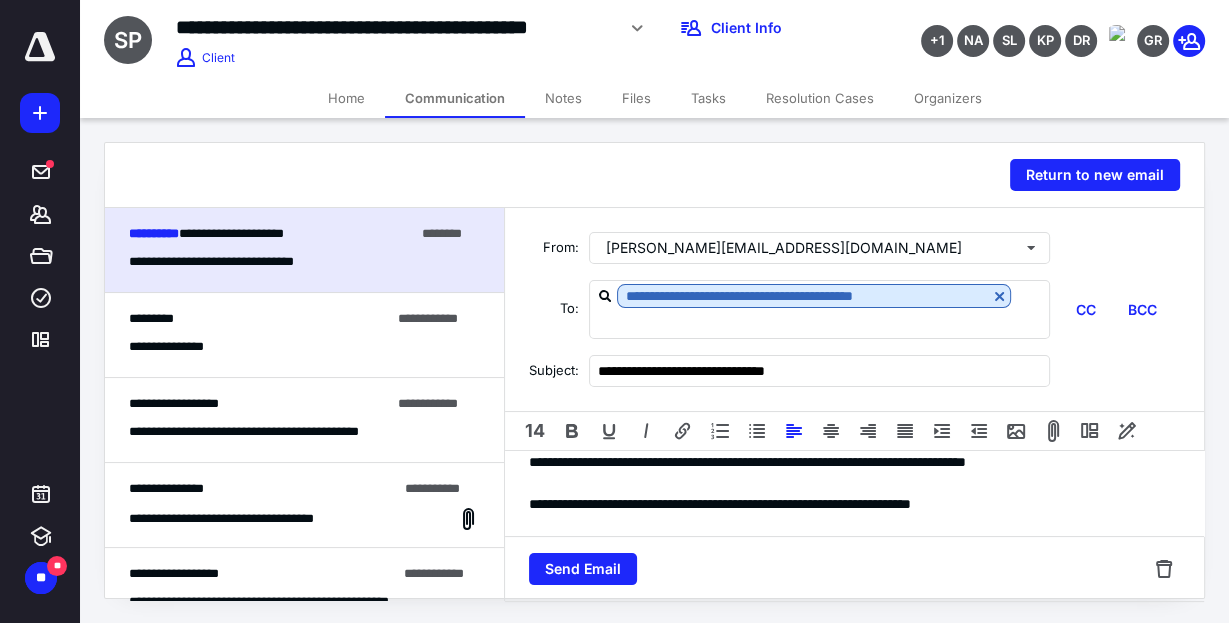 scroll, scrollTop: 78, scrollLeft: 0, axis: vertical 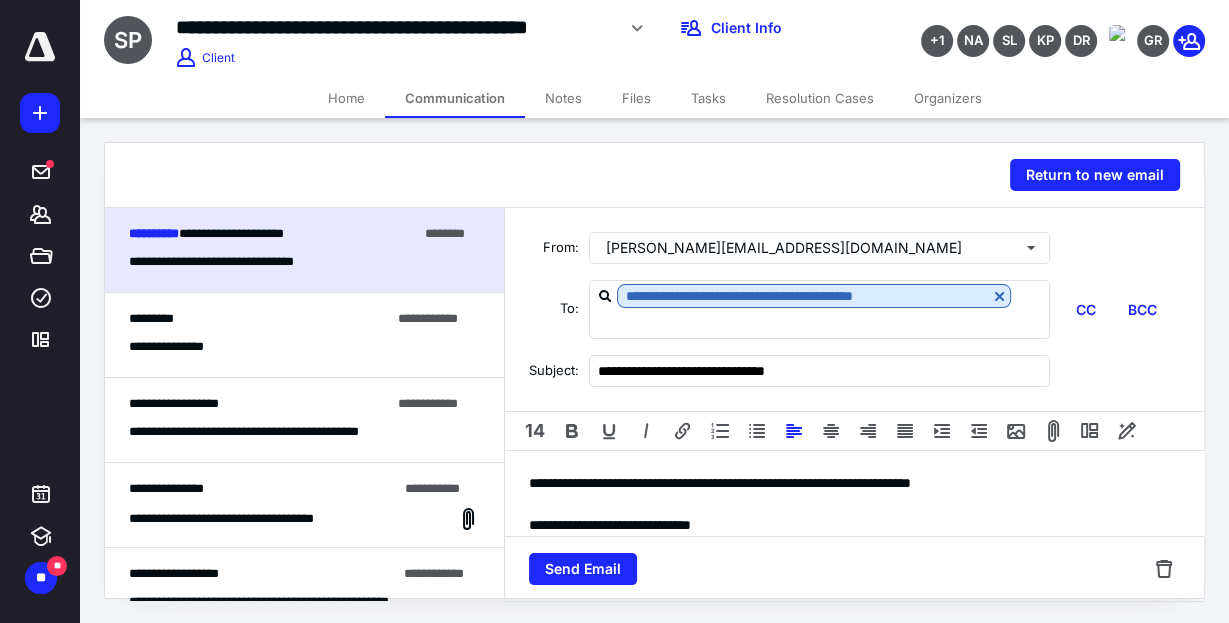 click on "**********" at bounding box center (854, 525) 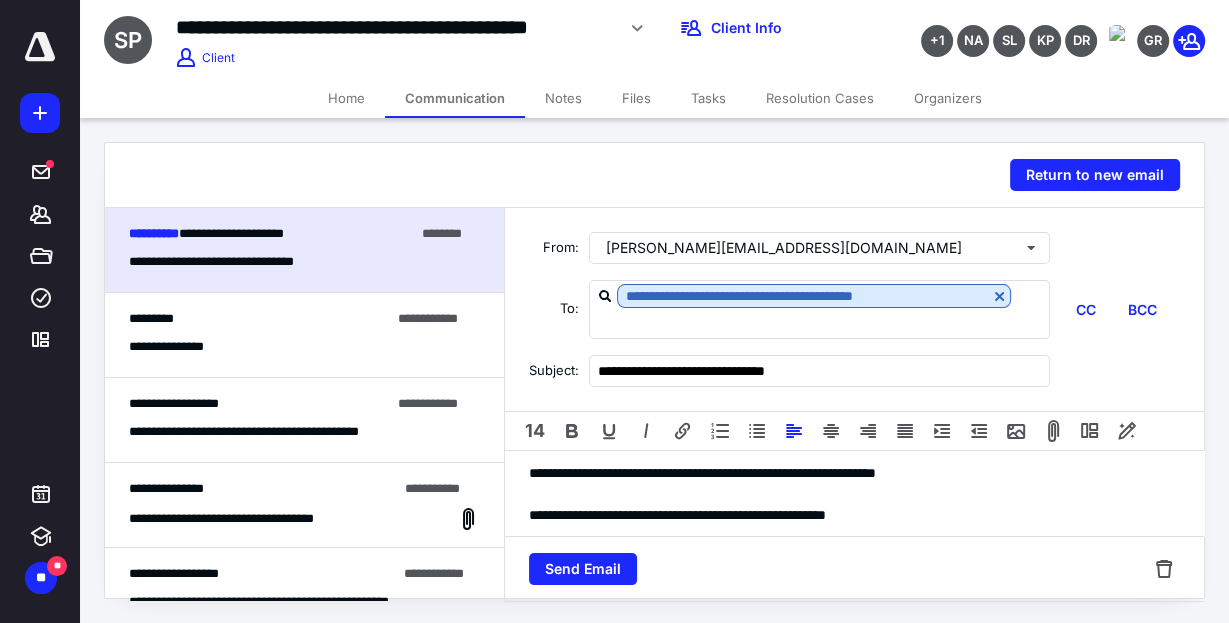 scroll, scrollTop: 131, scrollLeft: 0, axis: vertical 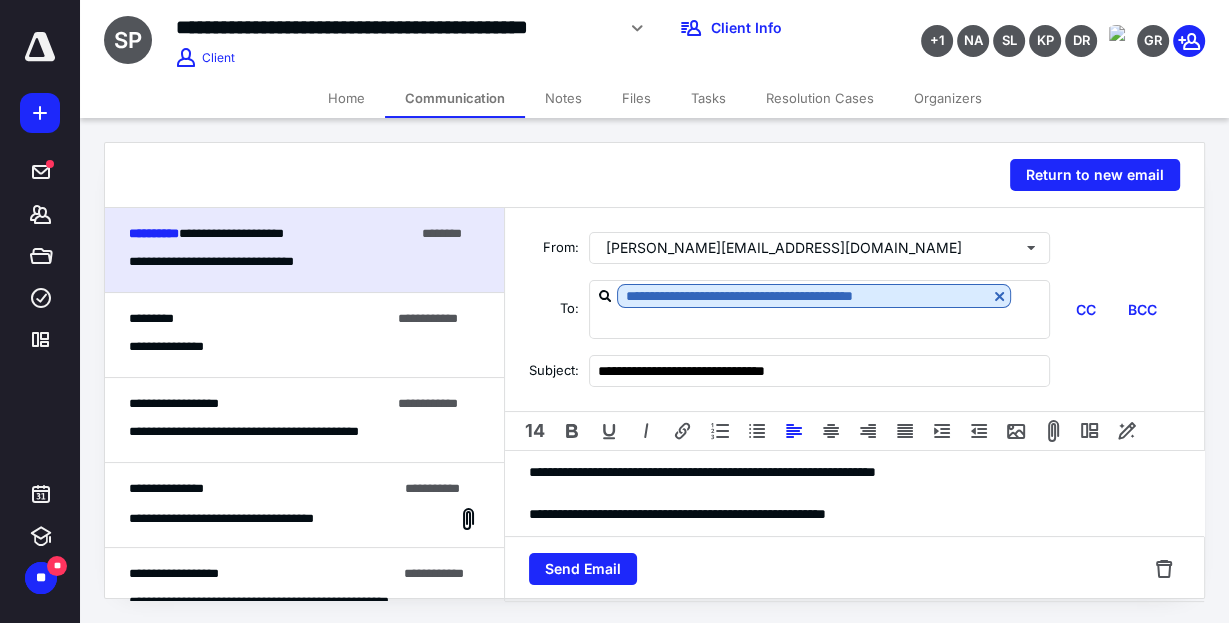 click on "**********" at bounding box center [854, 472] 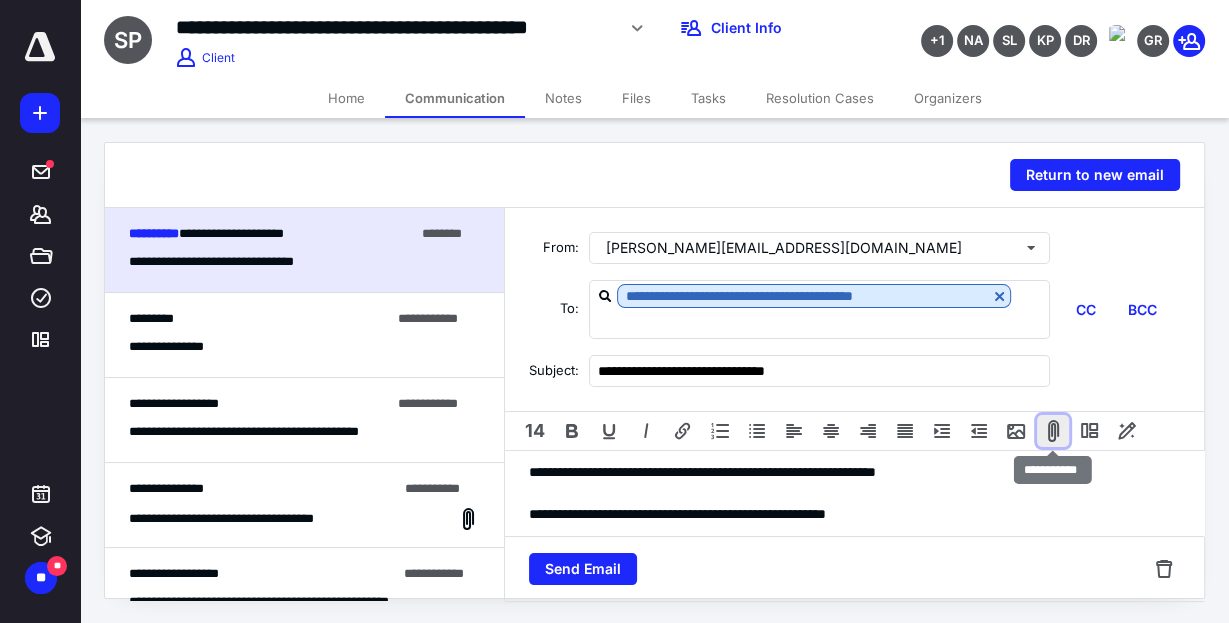 click at bounding box center (1053, 431) 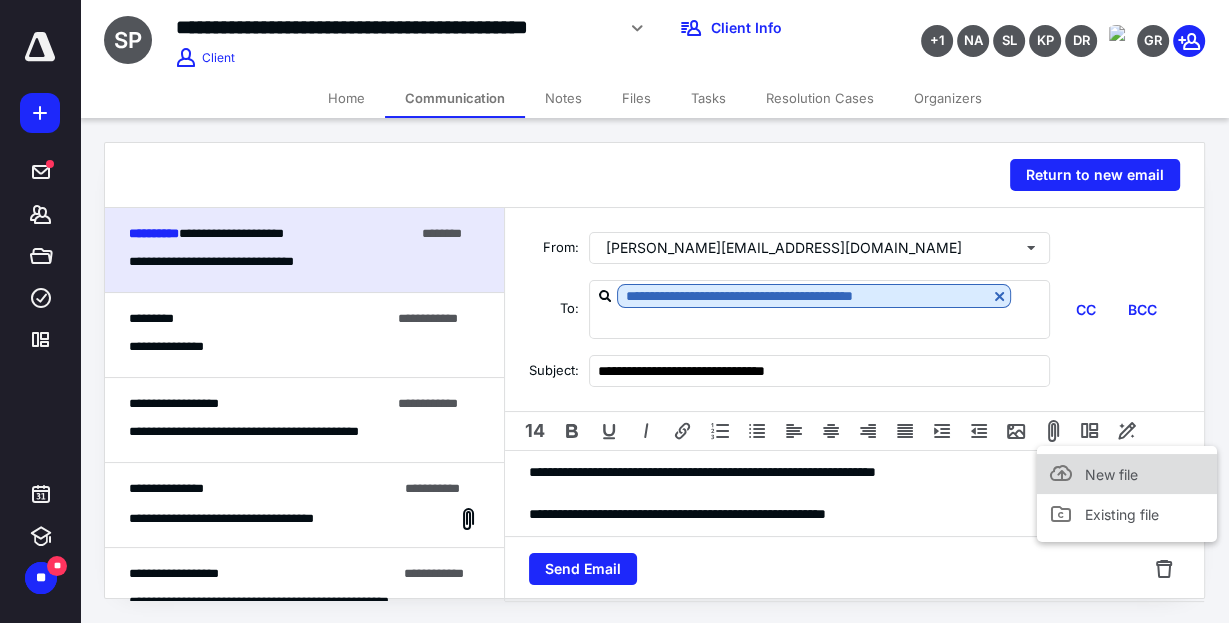 drag, startPoint x: 1070, startPoint y: 464, endPoint x: 1089, endPoint y: 470, distance: 19.924858 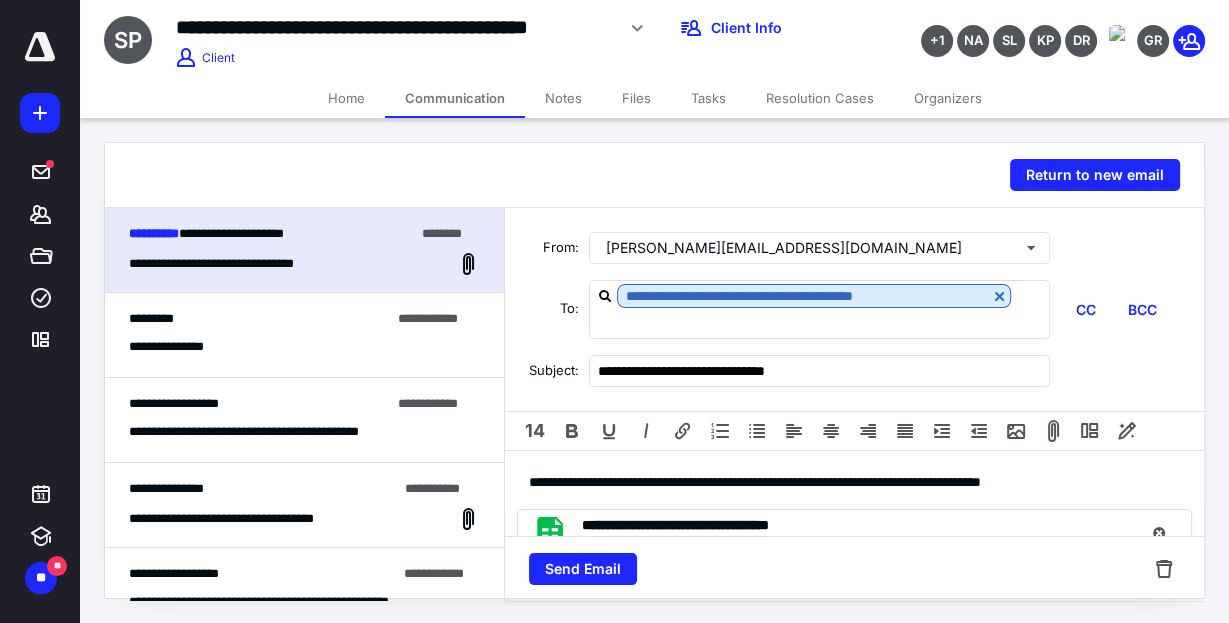 scroll, scrollTop: 210, scrollLeft: 0, axis: vertical 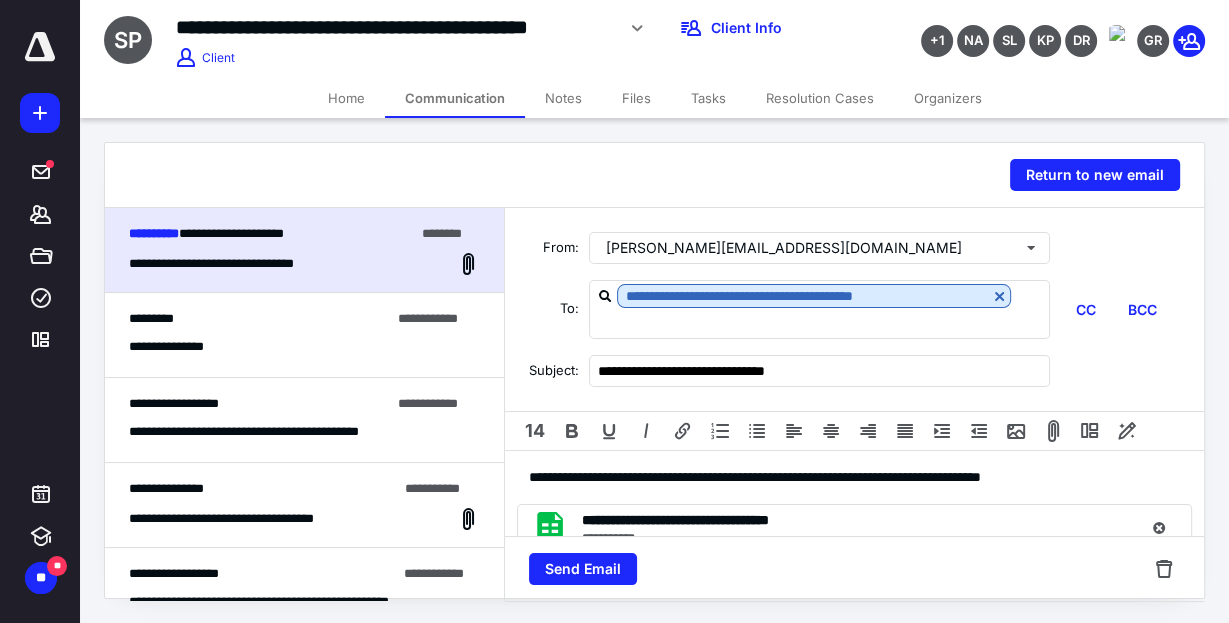 click on "**********" at bounding box center [854, 477] 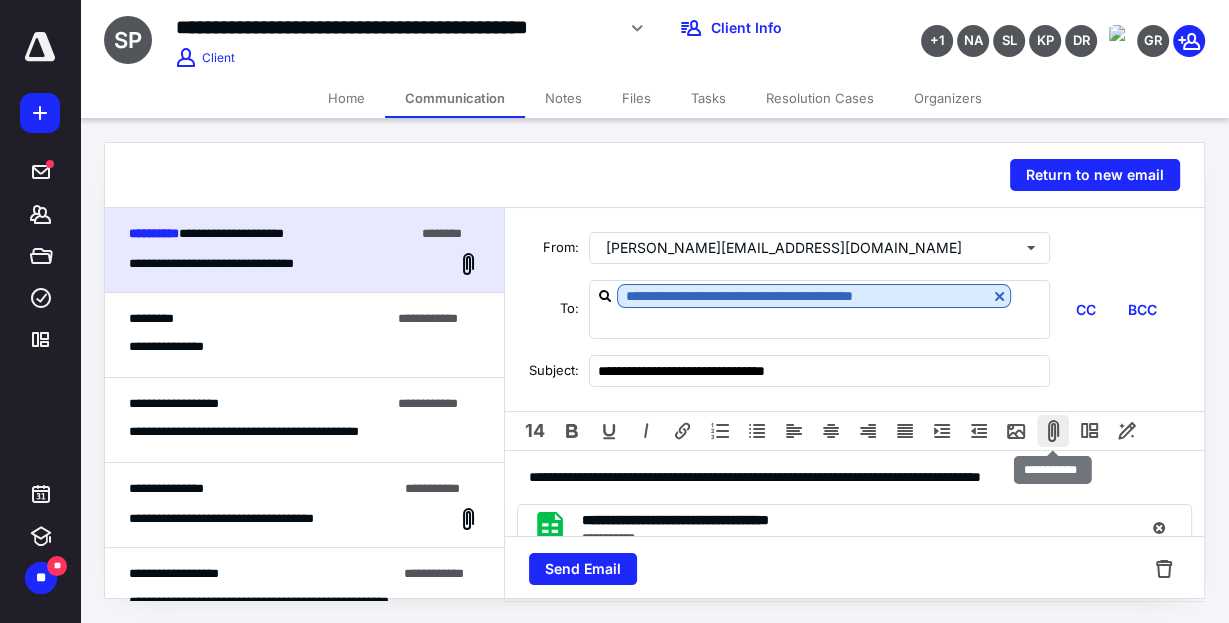 click at bounding box center [1053, 431] 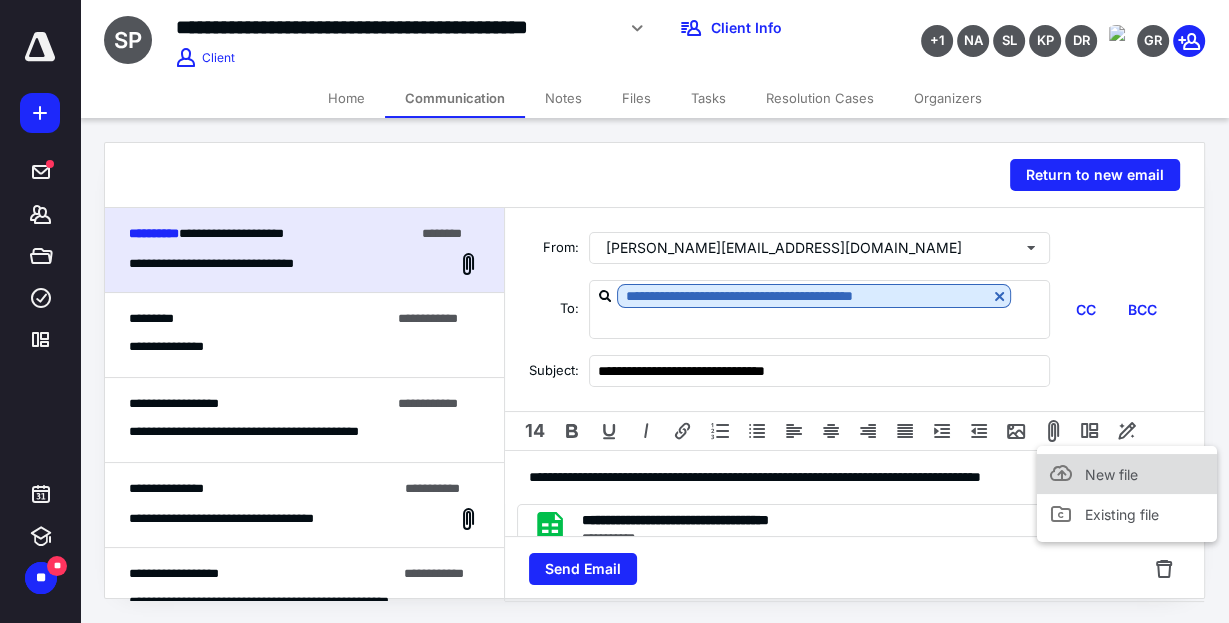 click on "New file" at bounding box center (1127, 474) 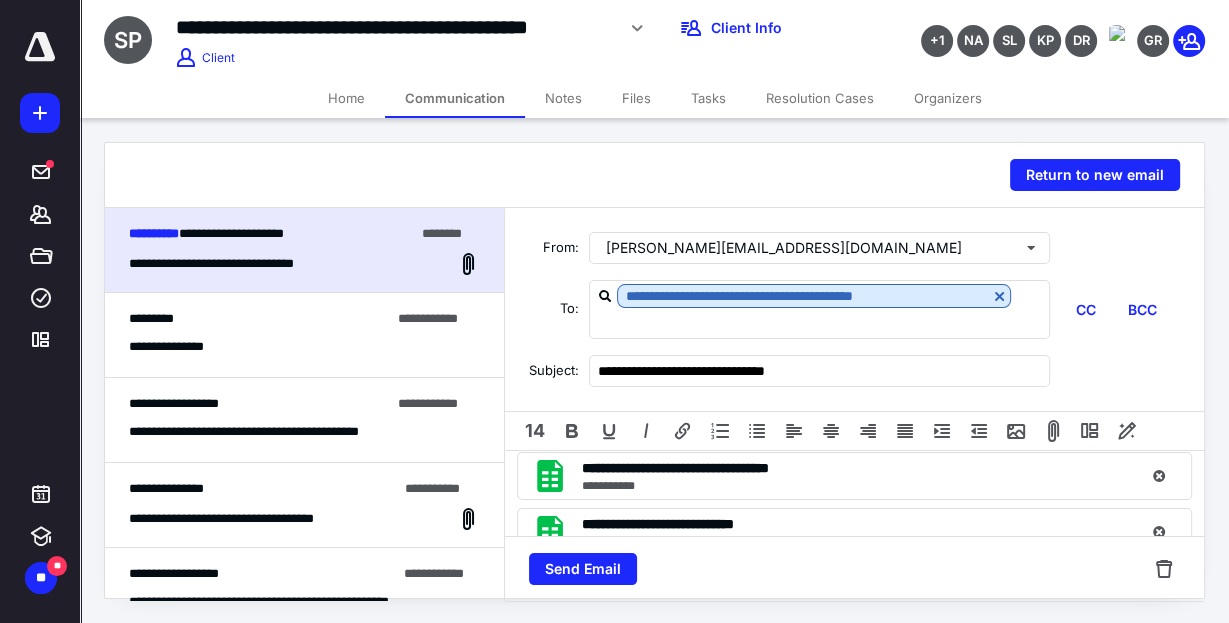 scroll, scrollTop: 266, scrollLeft: 0, axis: vertical 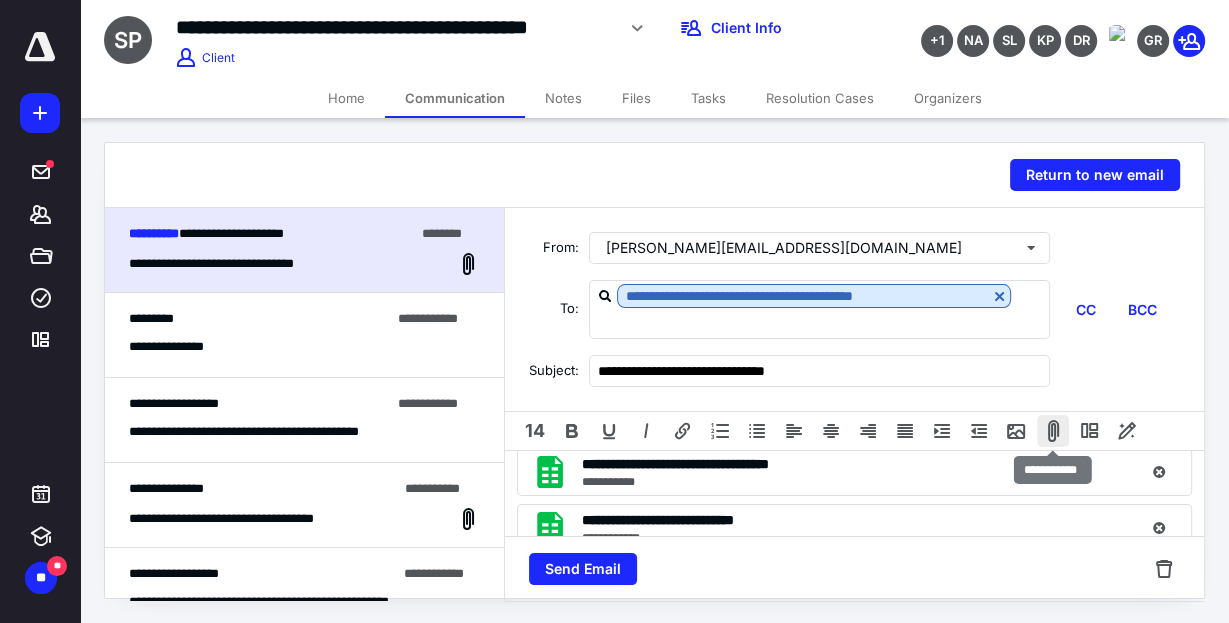 click at bounding box center (1053, 431) 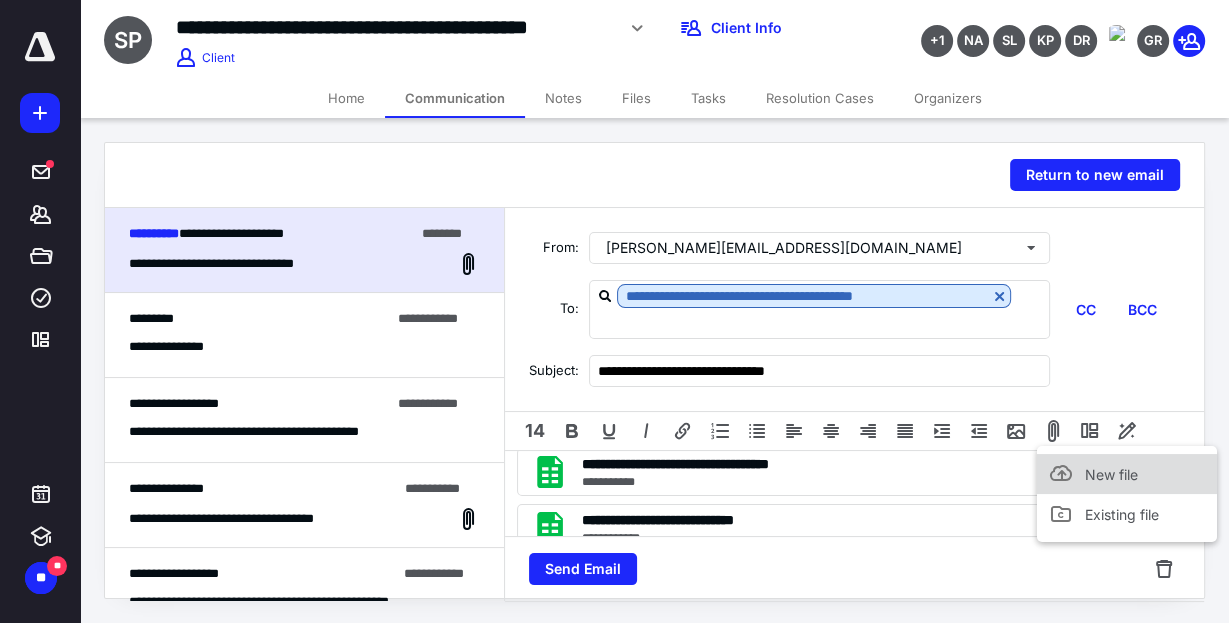 click on "New file" at bounding box center (1127, 474) 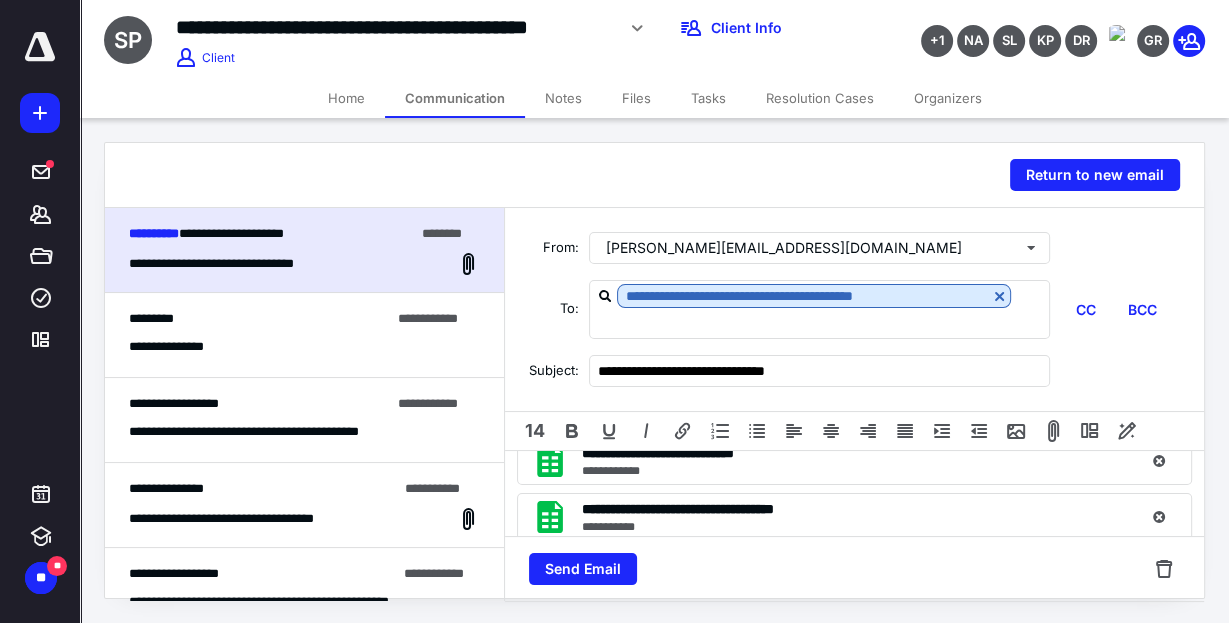 scroll, scrollTop: 348, scrollLeft: 0, axis: vertical 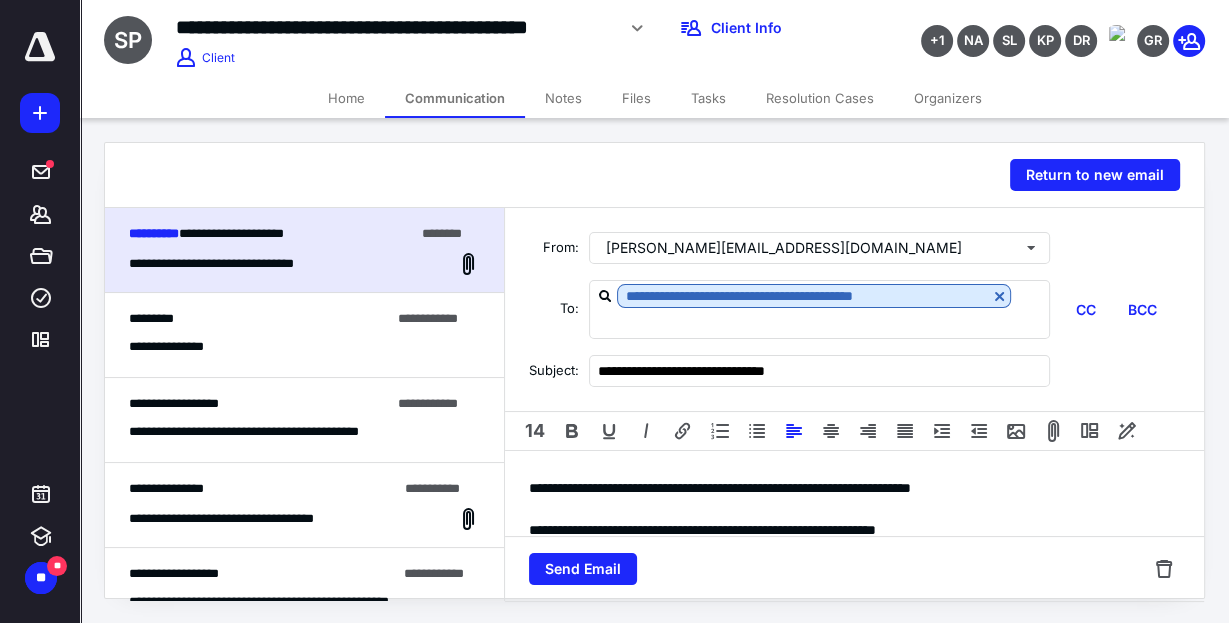 click on "**********" at bounding box center (854, 509) 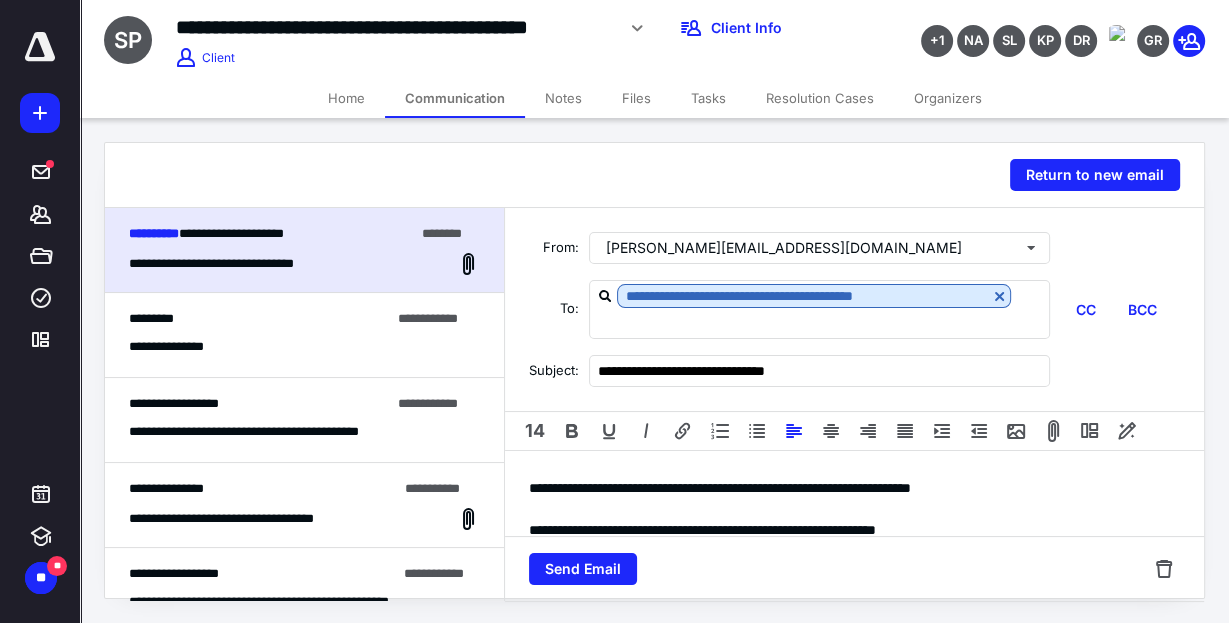 click on "Send Email" at bounding box center [854, 569] 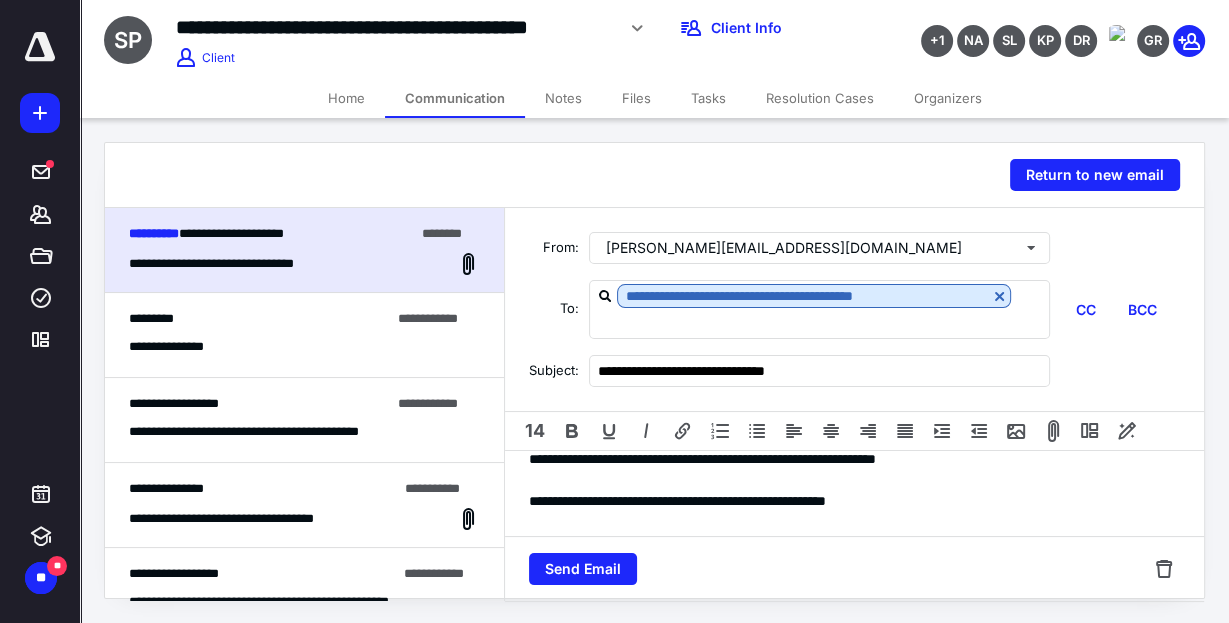 scroll, scrollTop: 140, scrollLeft: 0, axis: vertical 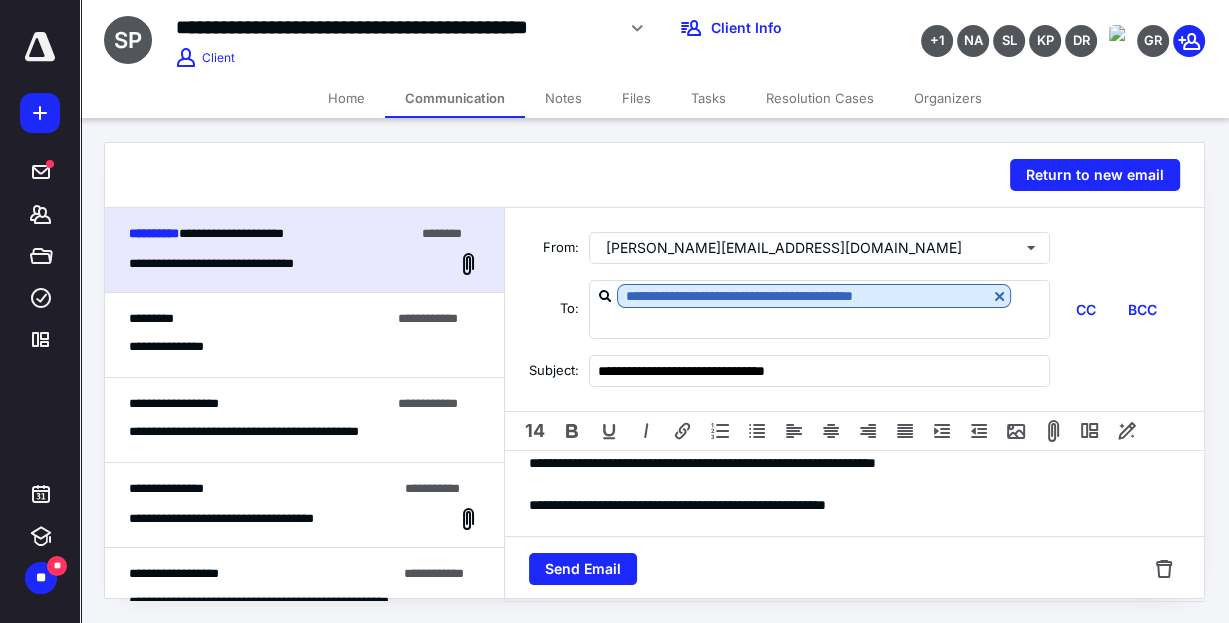drag, startPoint x: 1012, startPoint y: 464, endPoint x: 1026, endPoint y: 464, distance: 14 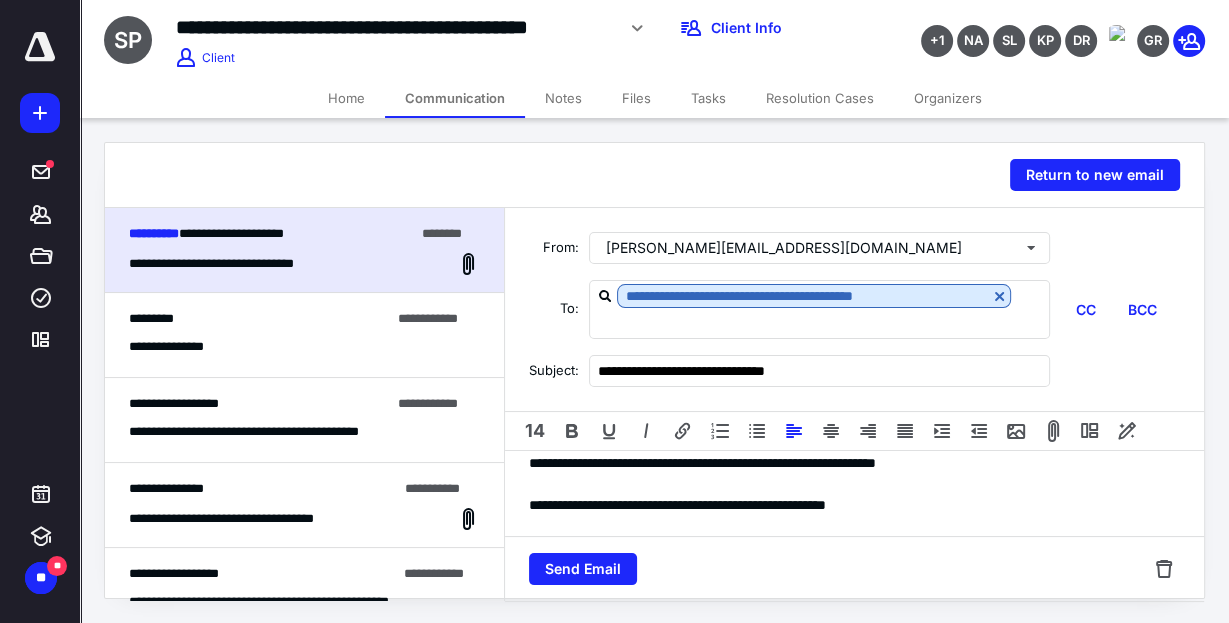 drag, startPoint x: 711, startPoint y: 505, endPoint x: 762, endPoint y: 502, distance: 51.088158 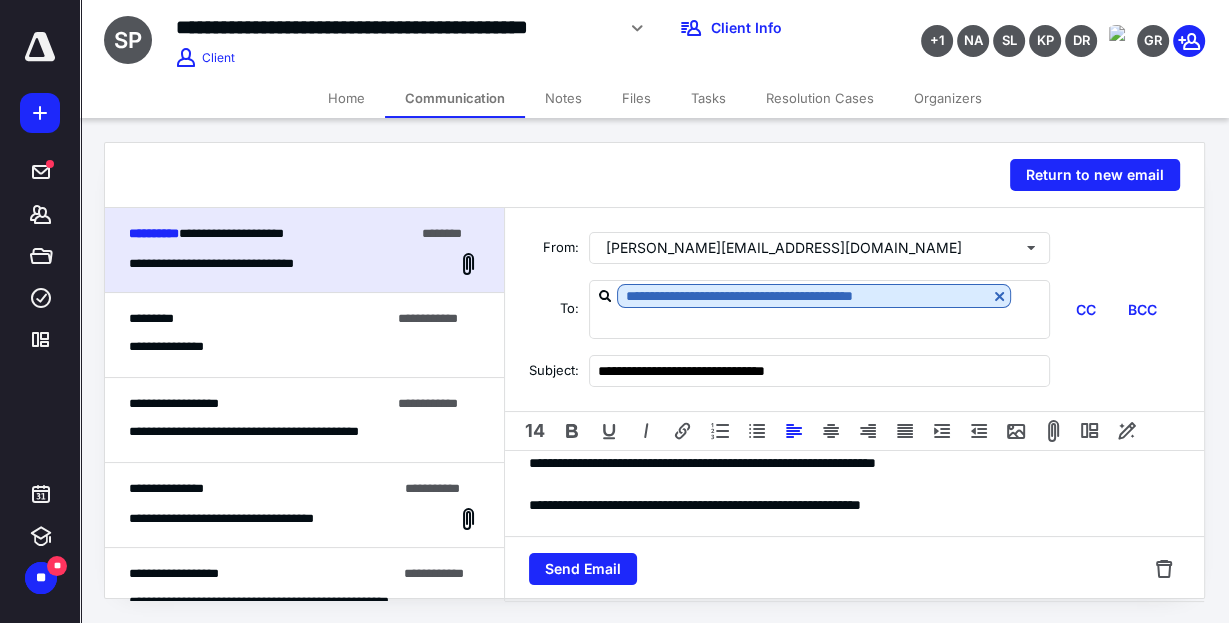 click on "**********" at bounding box center (854, 505) 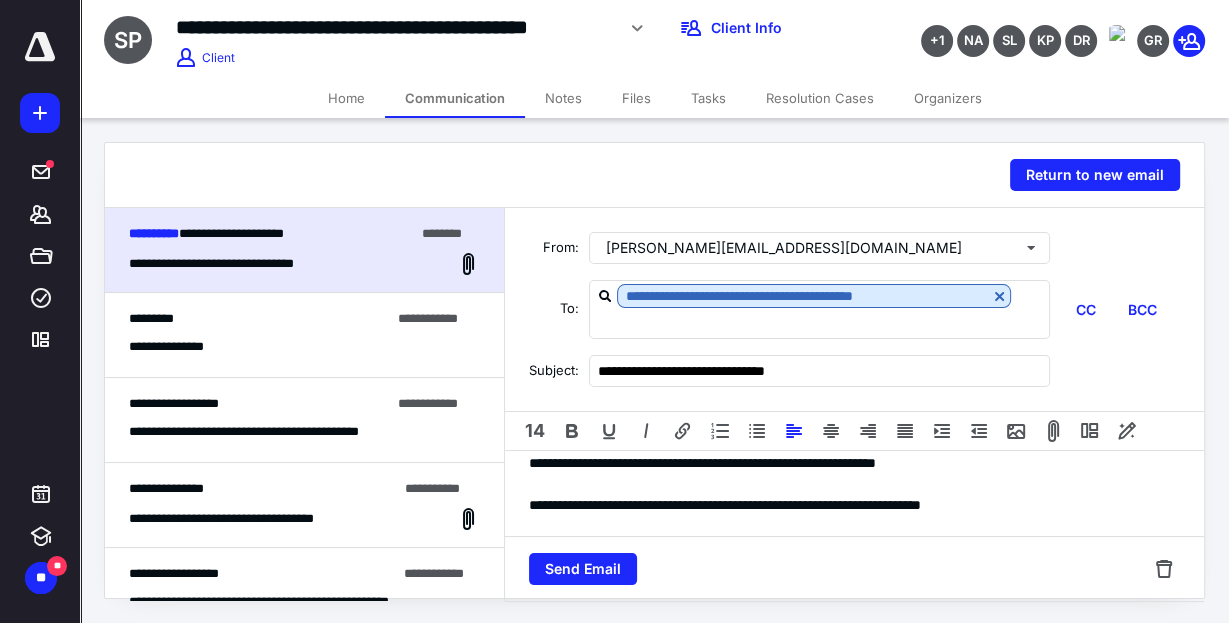 click on "**********" at bounding box center [854, 505] 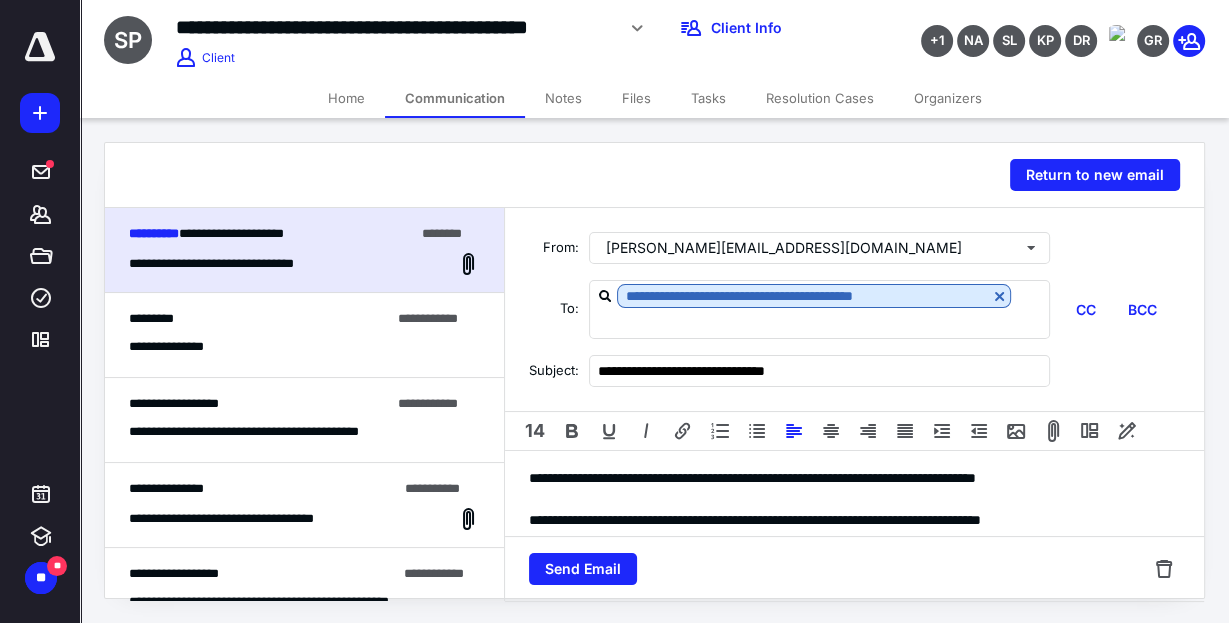 scroll, scrollTop: 173, scrollLeft: 0, axis: vertical 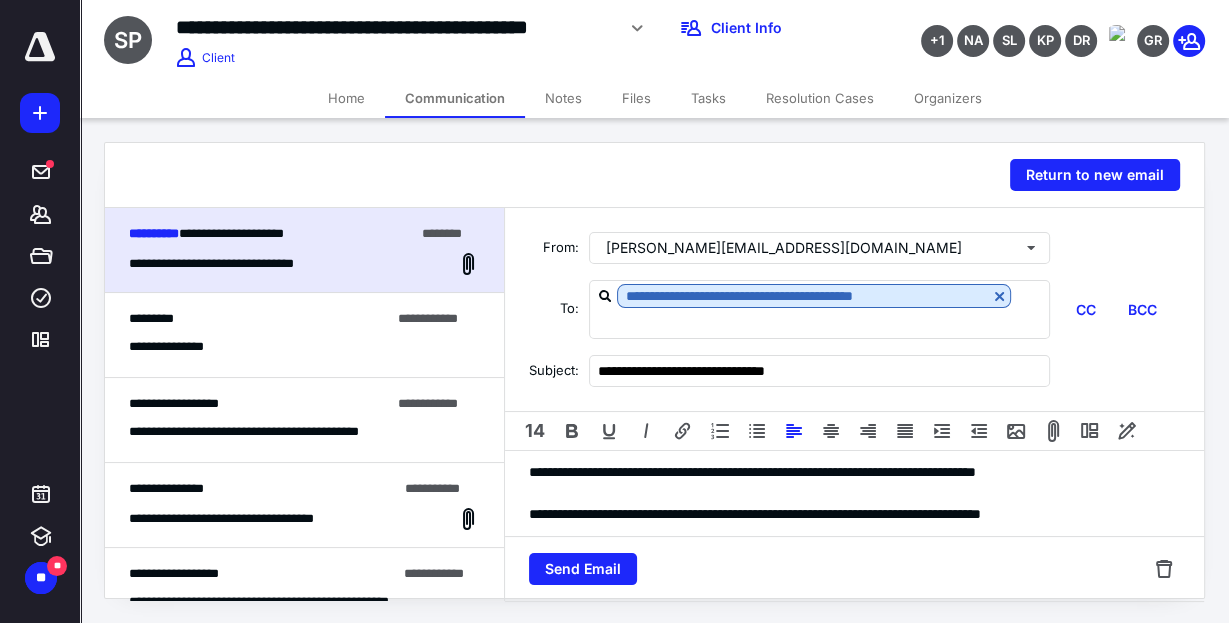 click on "**********" at bounding box center [854, 409] 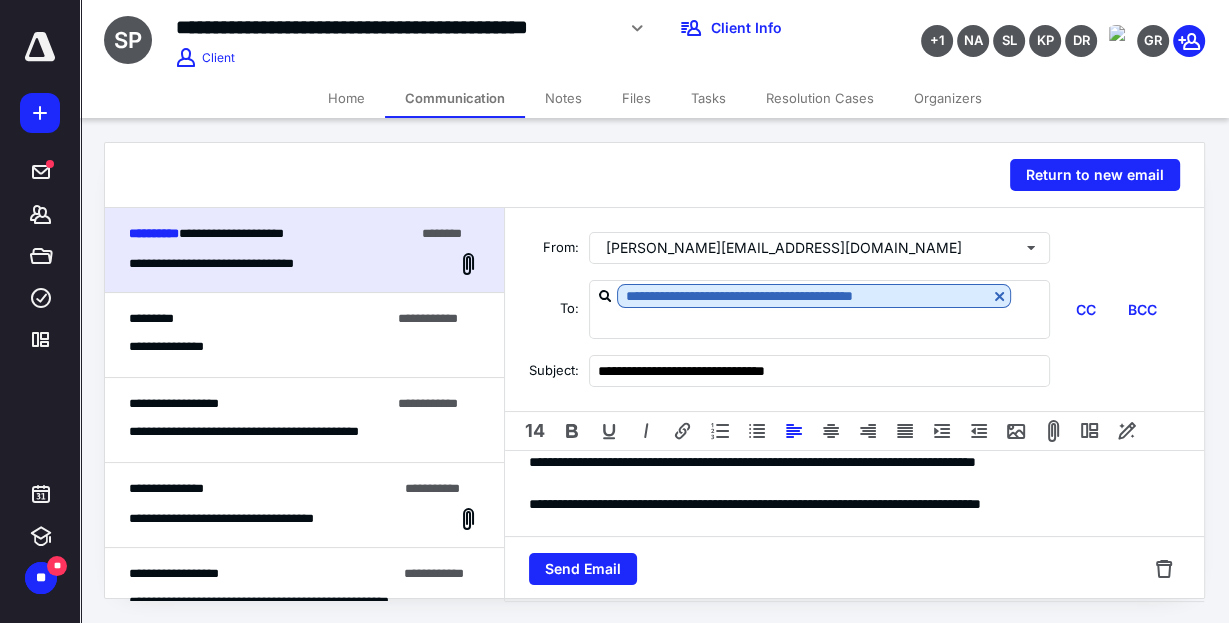 scroll, scrollTop: 204, scrollLeft: 0, axis: vertical 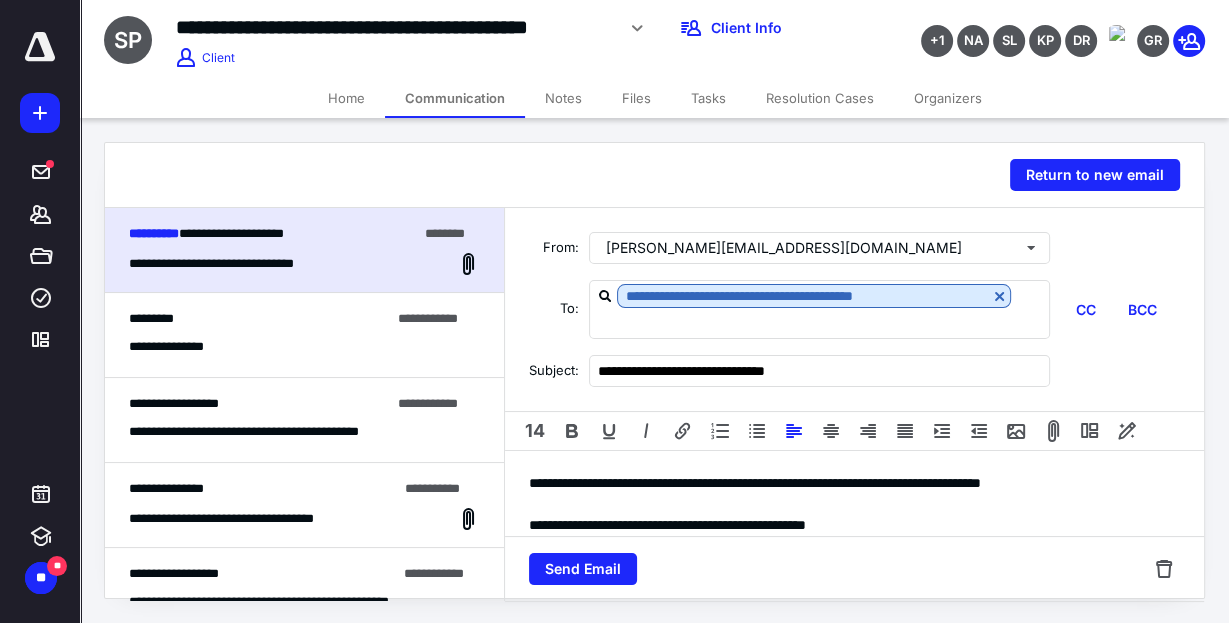 click on "**********" at bounding box center [854, 525] 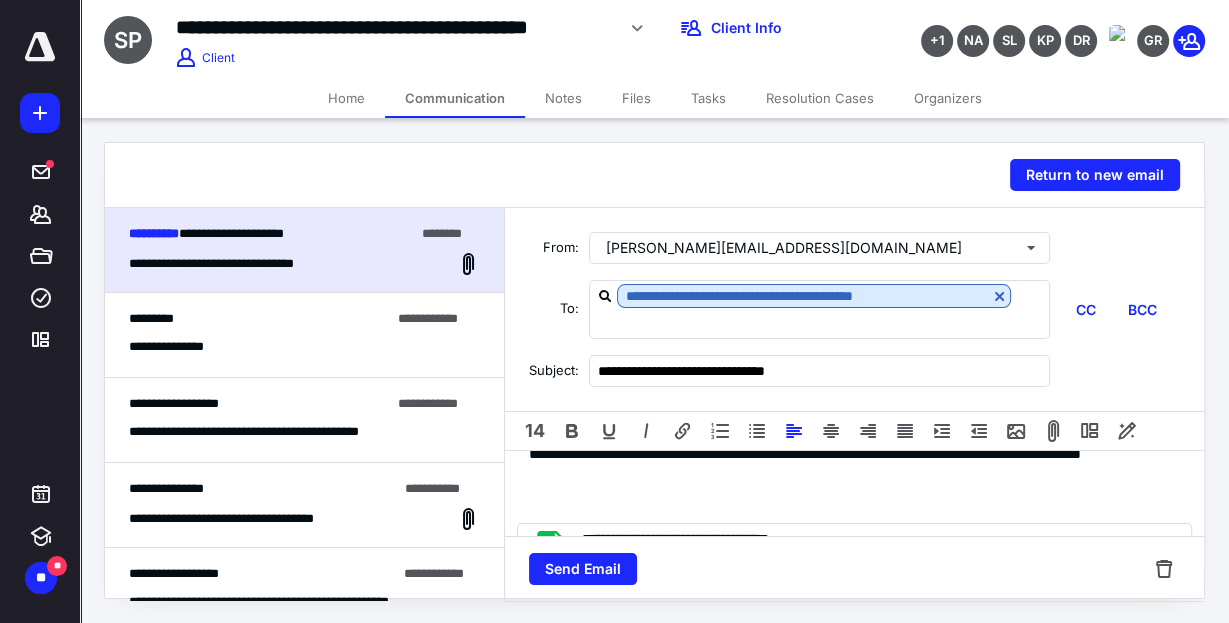 scroll, scrollTop: 296, scrollLeft: 0, axis: vertical 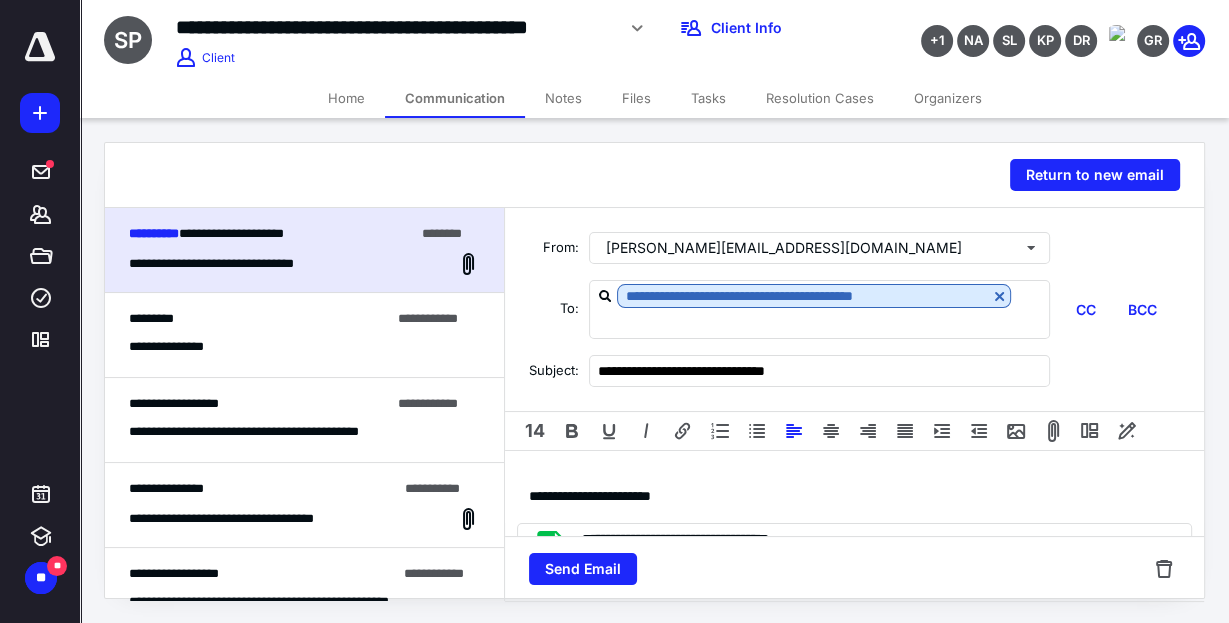 click on "**********" at bounding box center [854, 496] 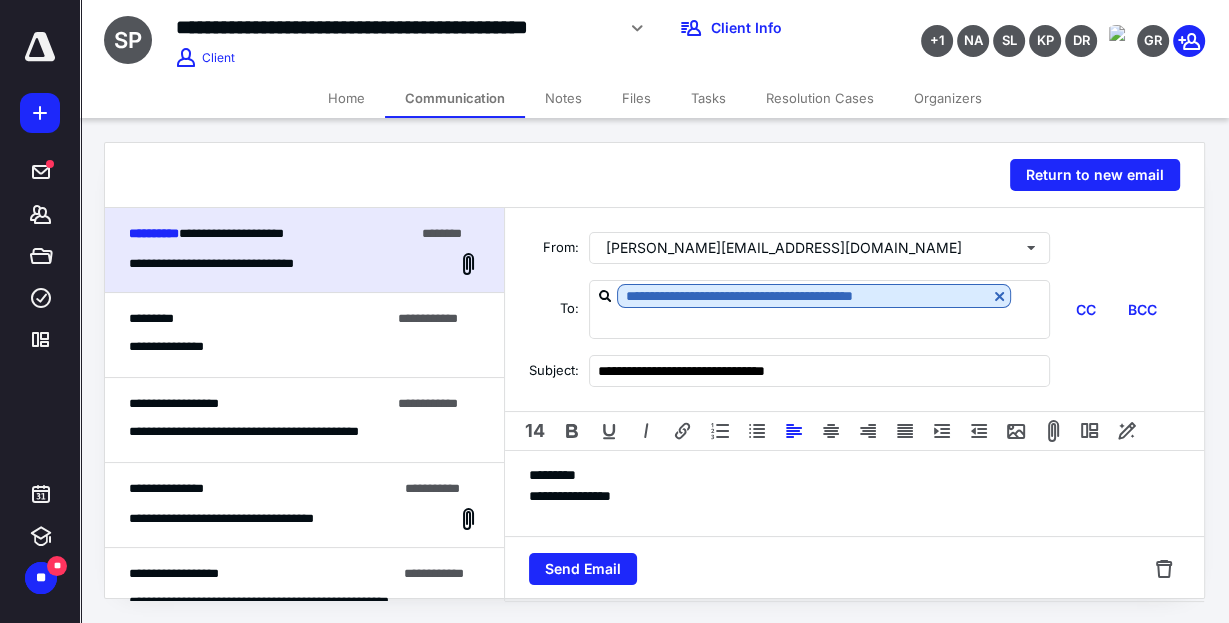 scroll, scrollTop: 380, scrollLeft: 0, axis: vertical 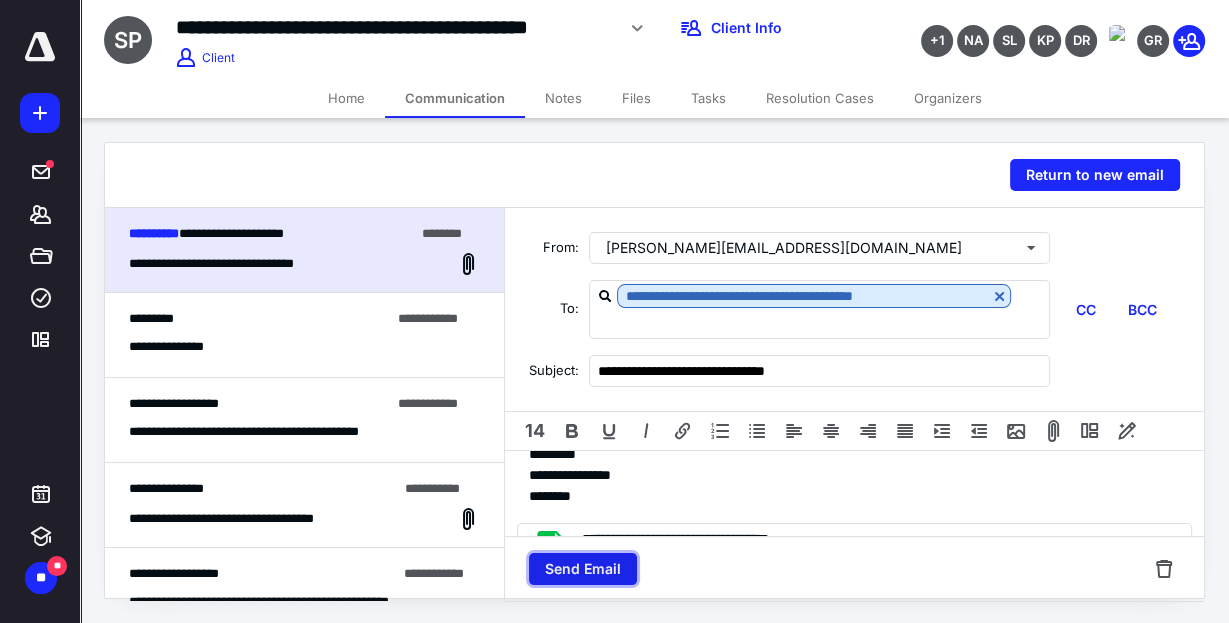 click on "Send Email" at bounding box center (583, 569) 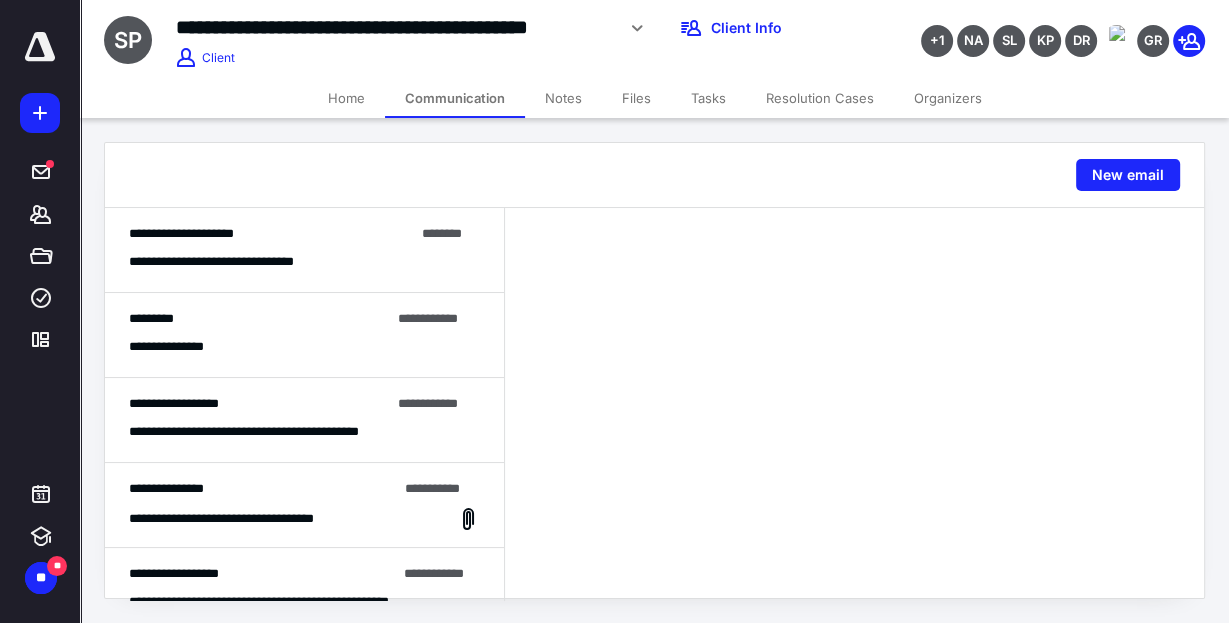 click on "*********" at bounding box center (151, 318) 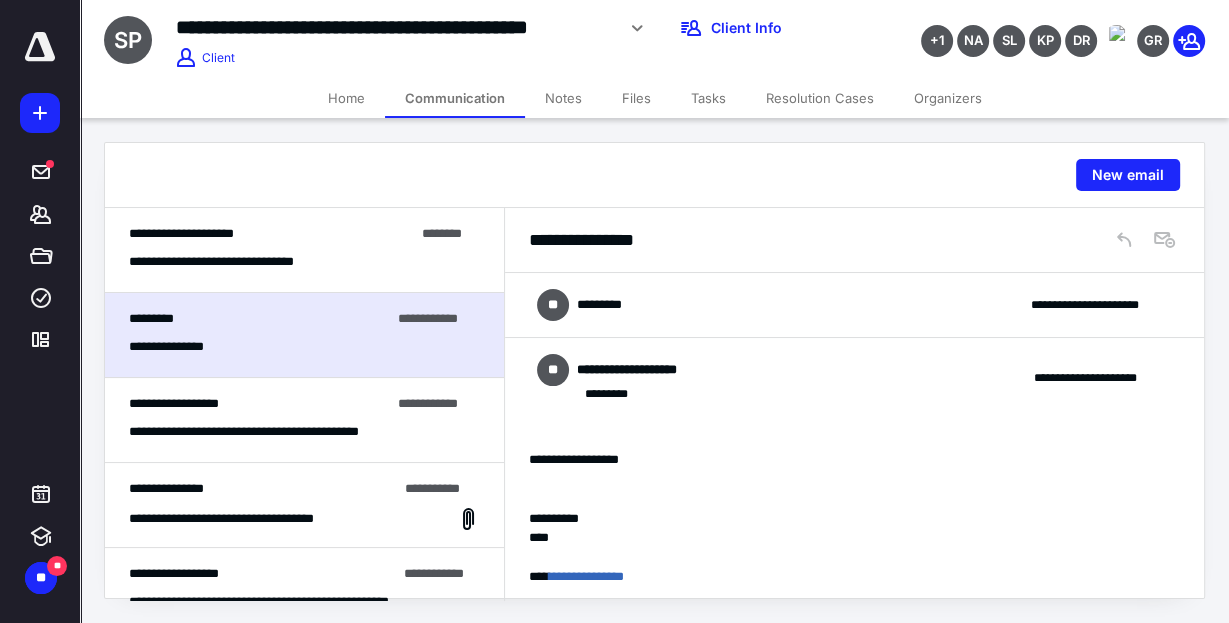 scroll, scrollTop: 18, scrollLeft: 0, axis: vertical 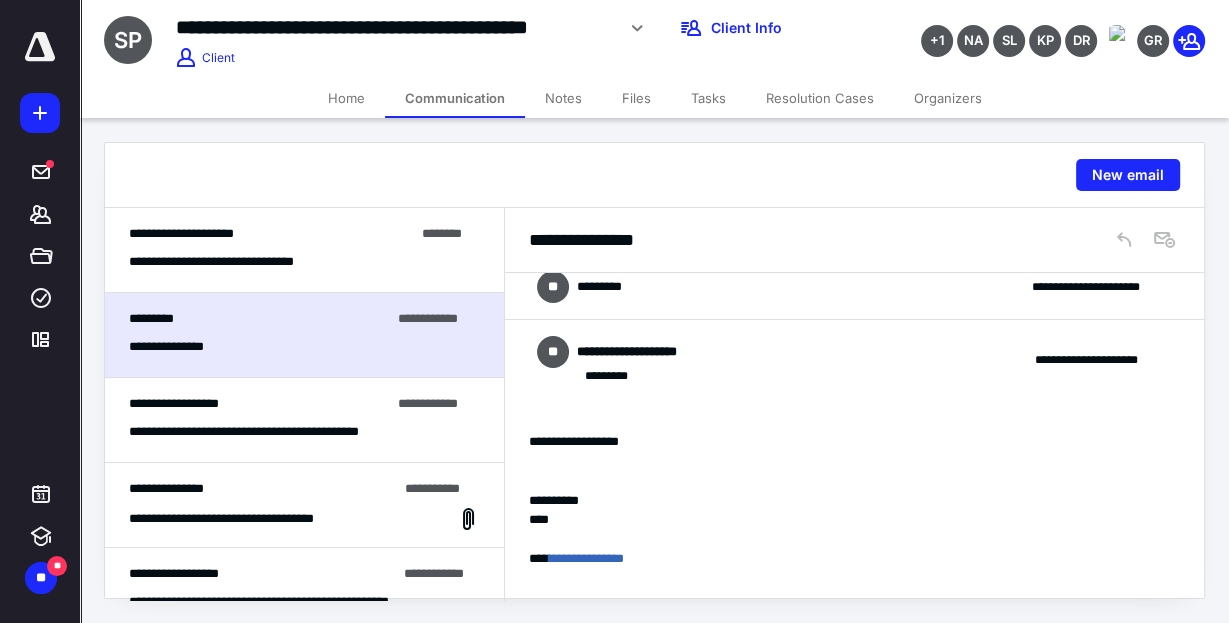 click on "Home" at bounding box center [346, 98] 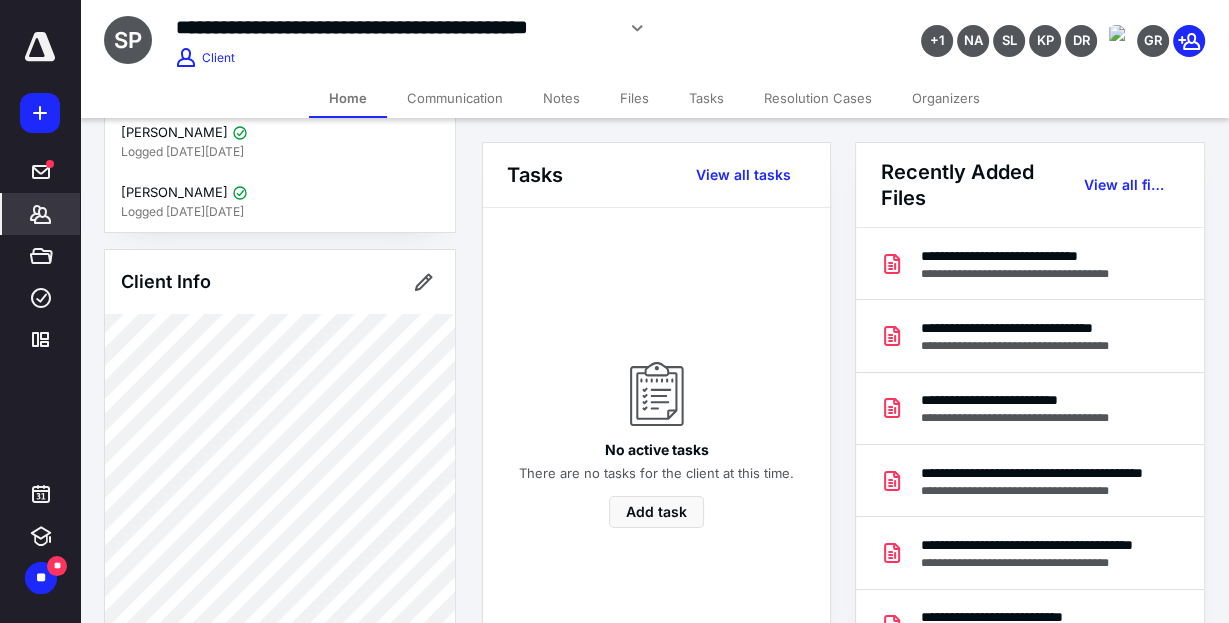 scroll, scrollTop: 569, scrollLeft: 0, axis: vertical 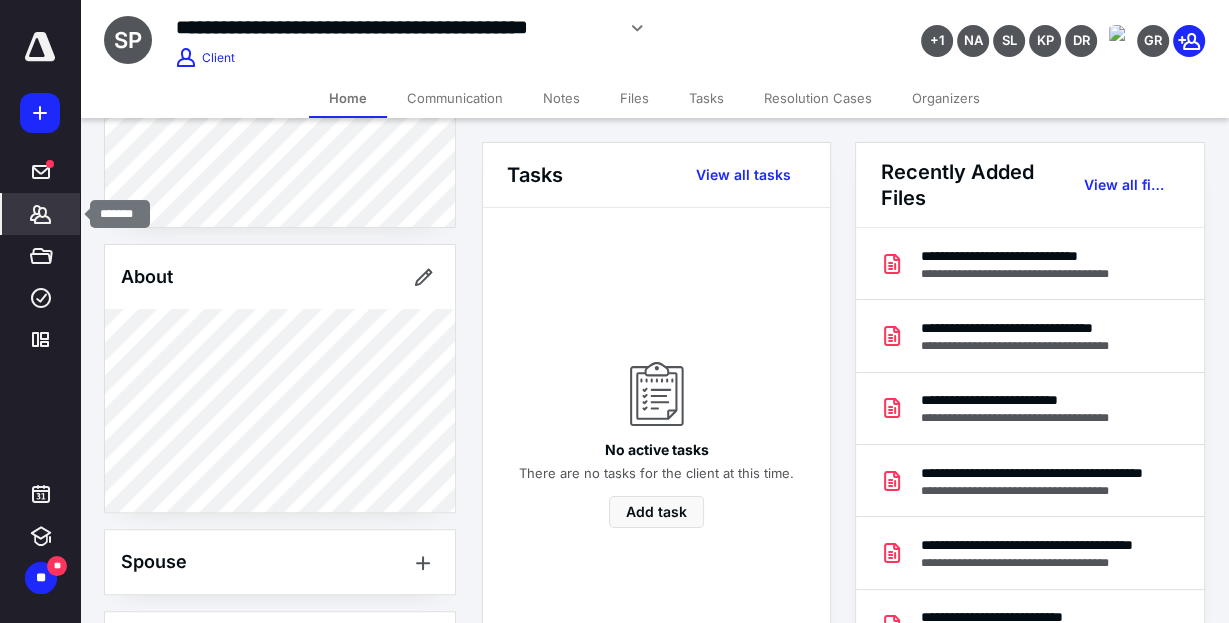 click 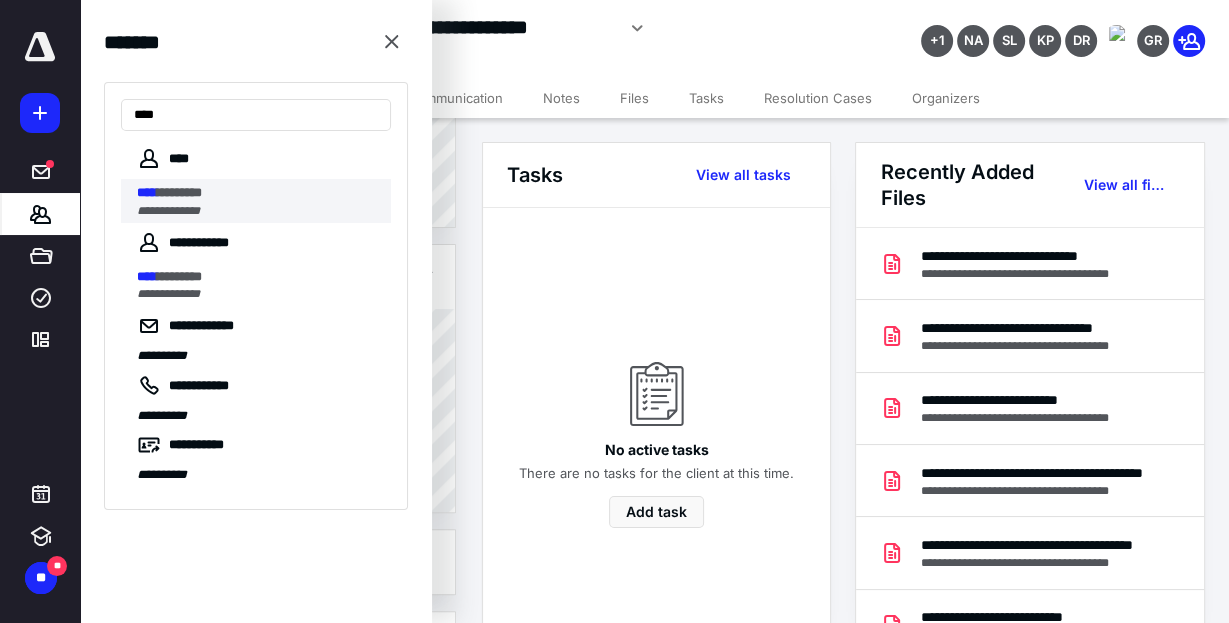 type on "****" 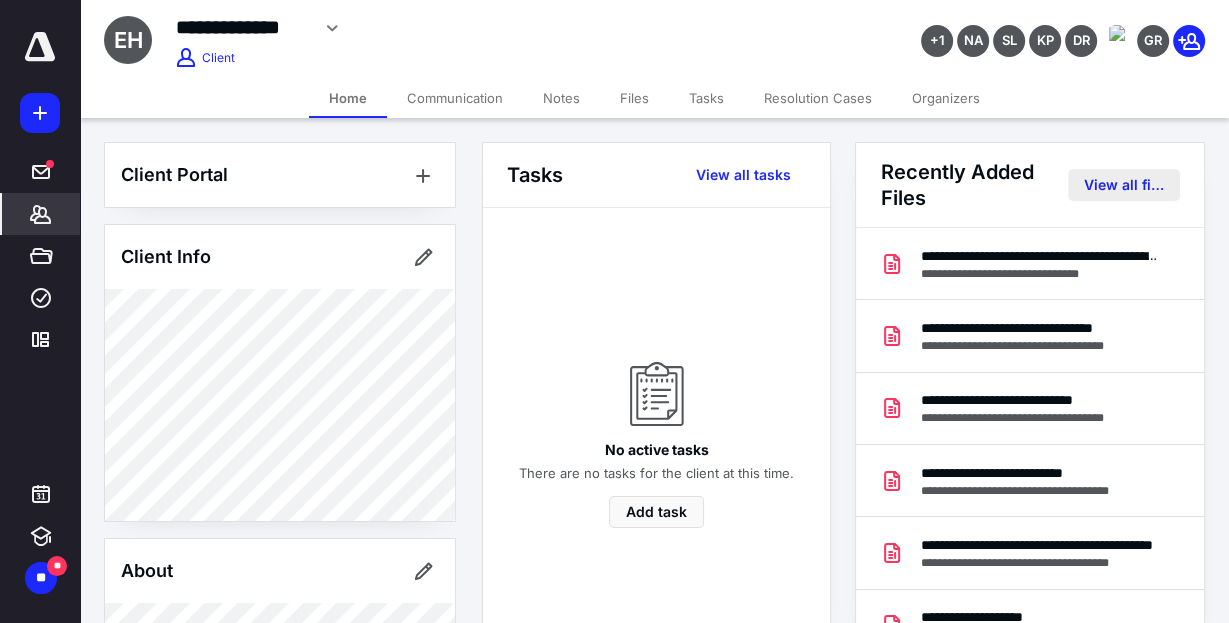 click on "View all files" at bounding box center (1124, 185) 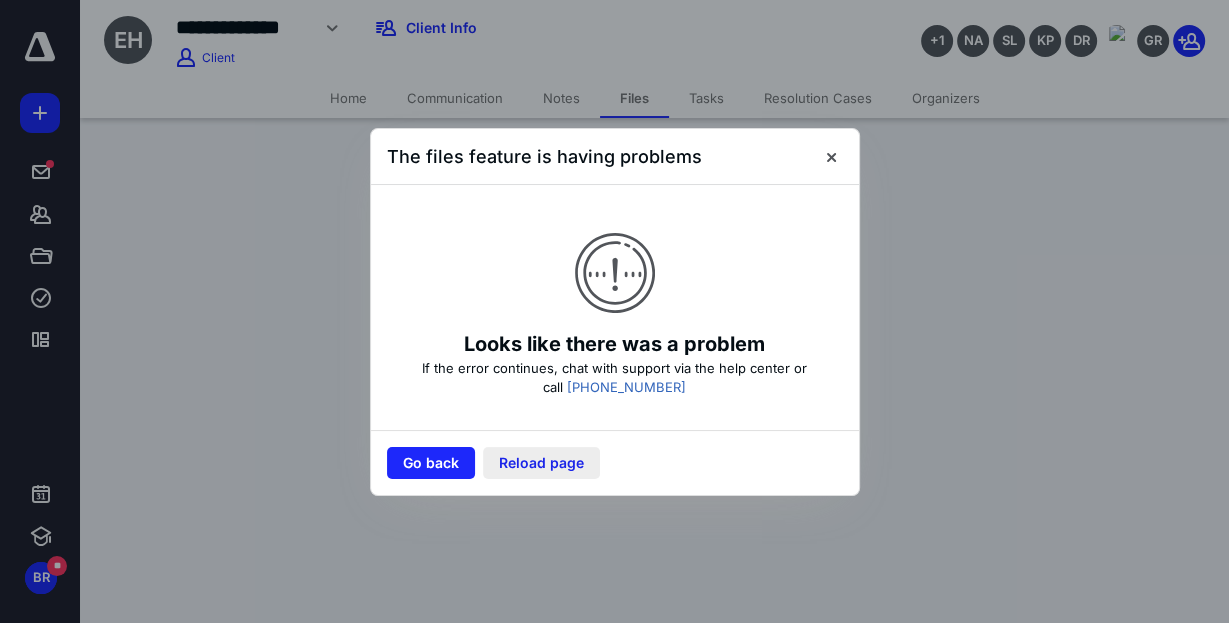 click on "Reload page" at bounding box center (541, 463) 